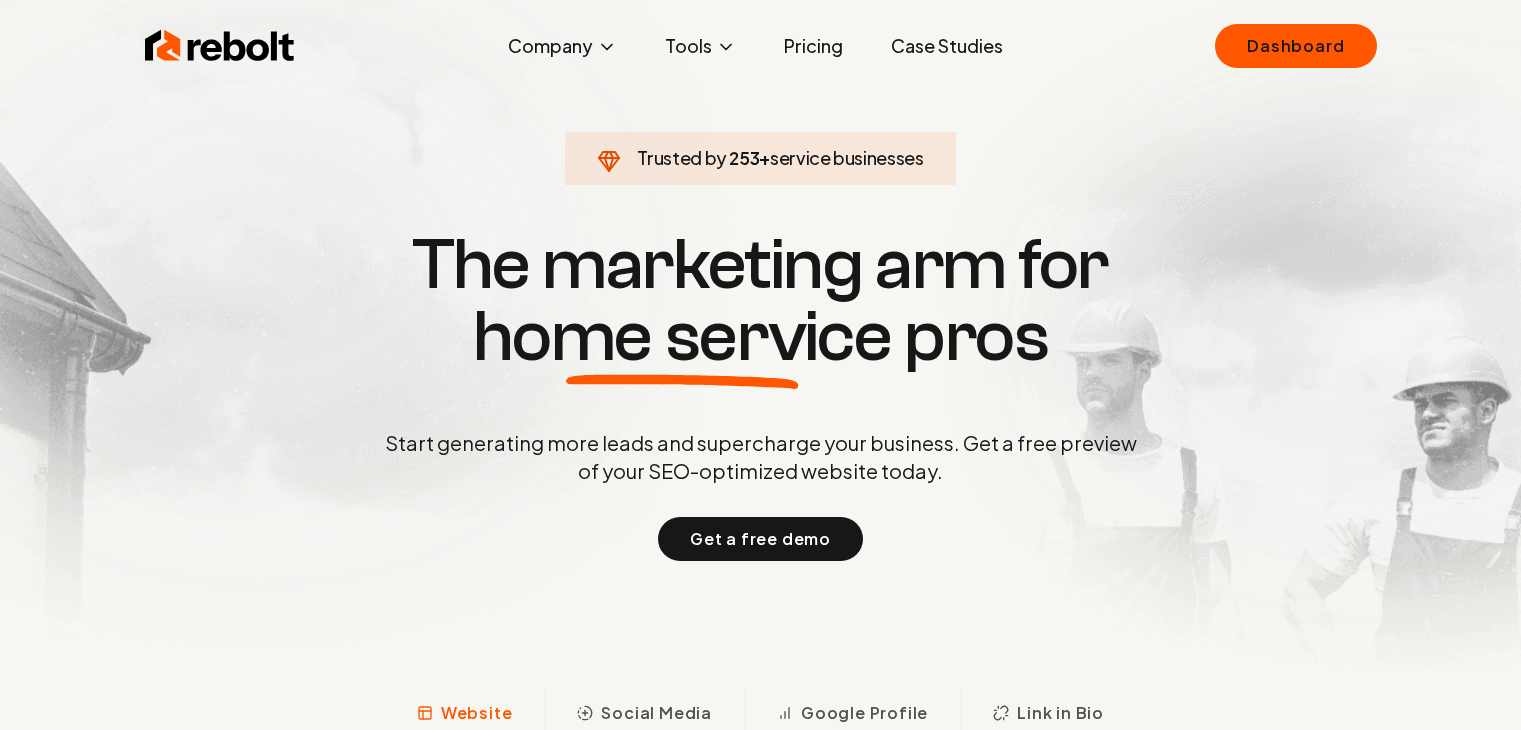 scroll, scrollTop: 0, scrollLeft: 0, axis: both 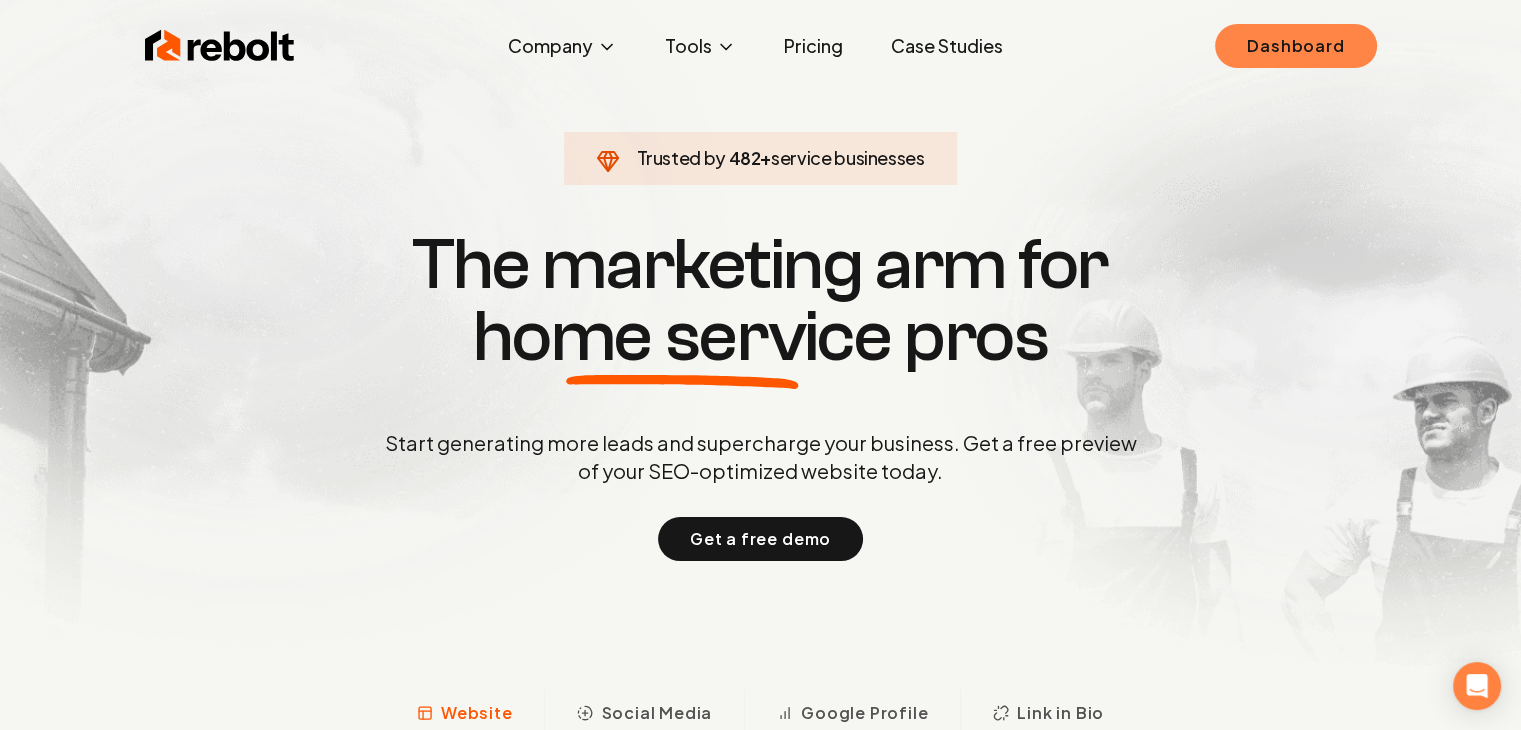 click on "Dashboard" at bounding box center (1295, 46) 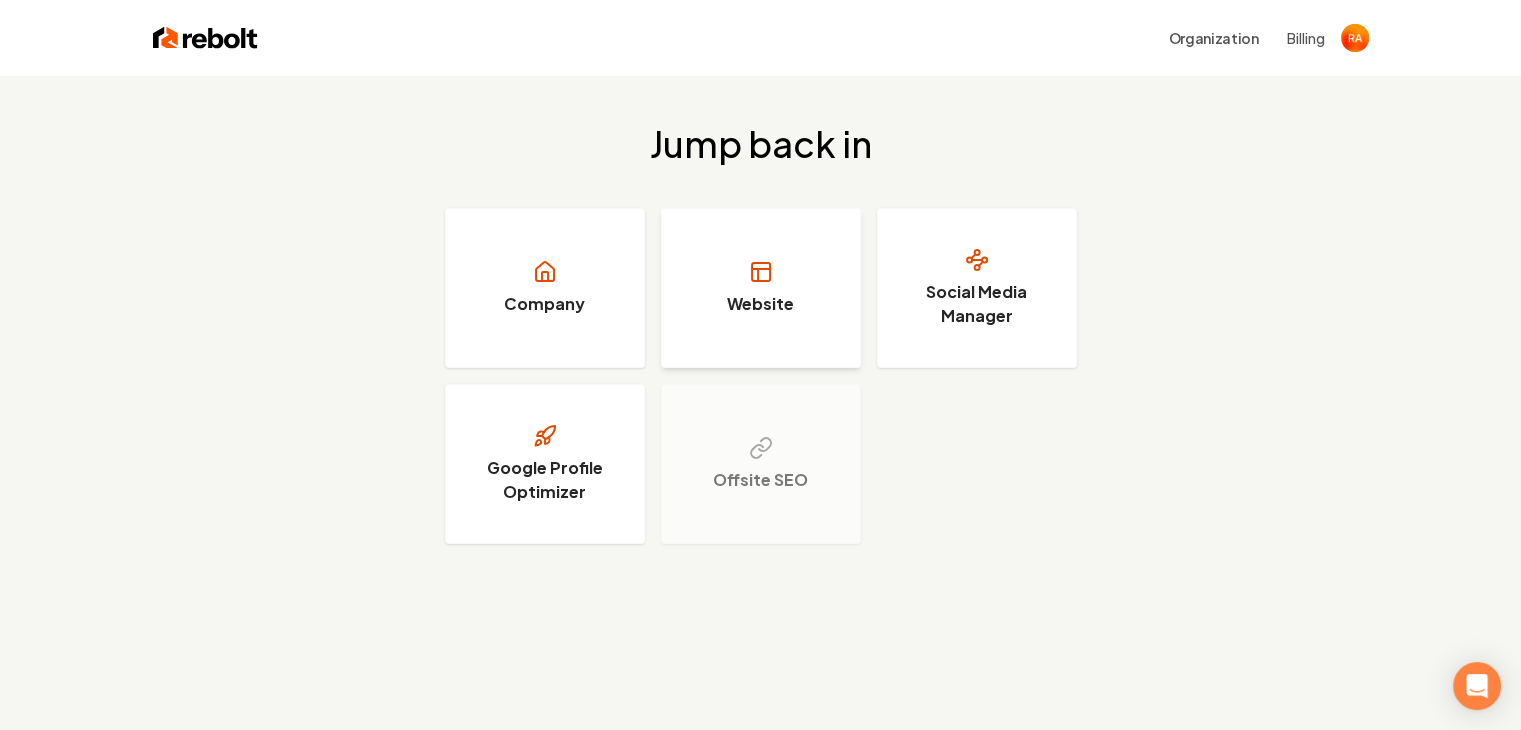 click 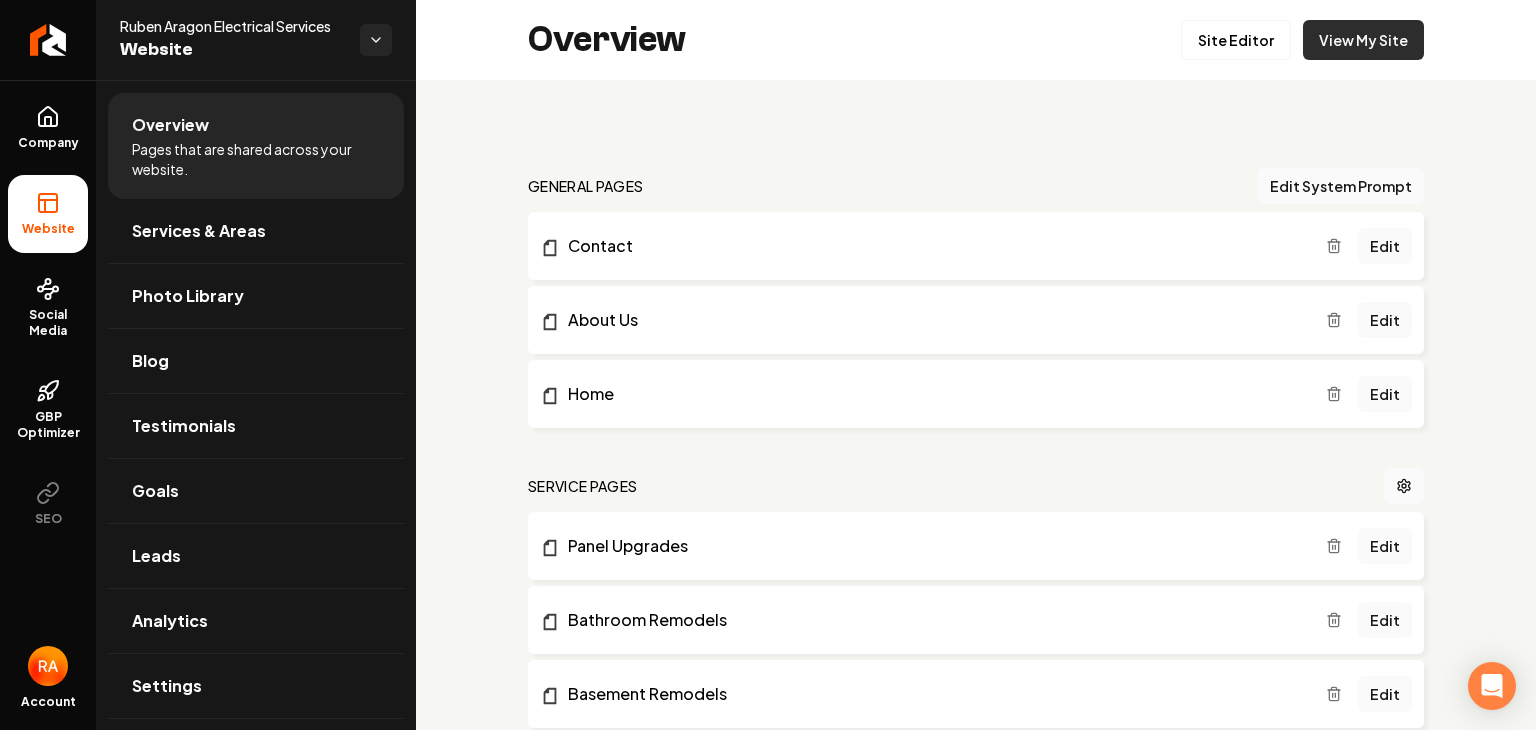 click on "View My Site" at bounding box center (1363, 40) 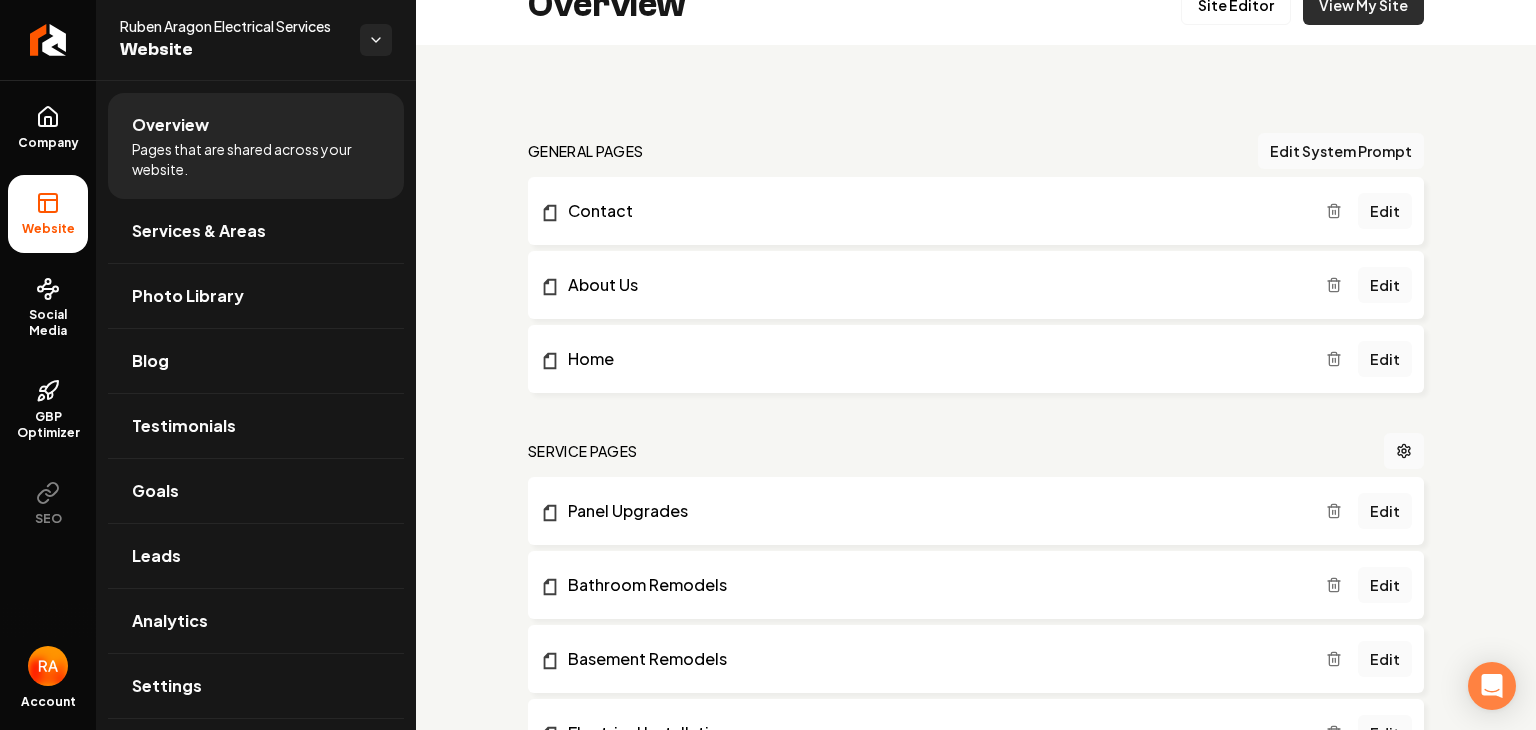 scroll, scrollTop: 0, scrollLeft: 0, axis: both 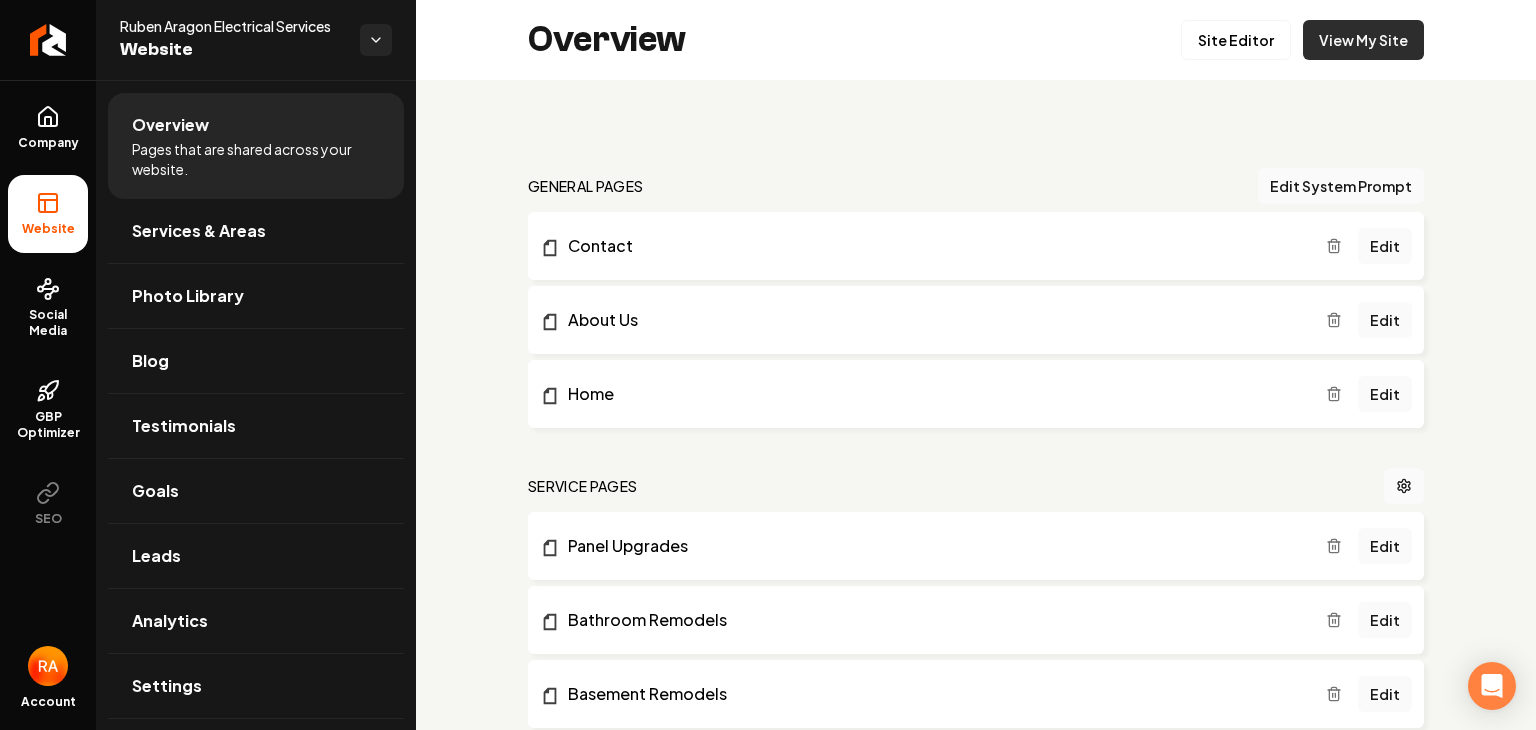 click on "View My Site" at bounding box center (1363, 40) 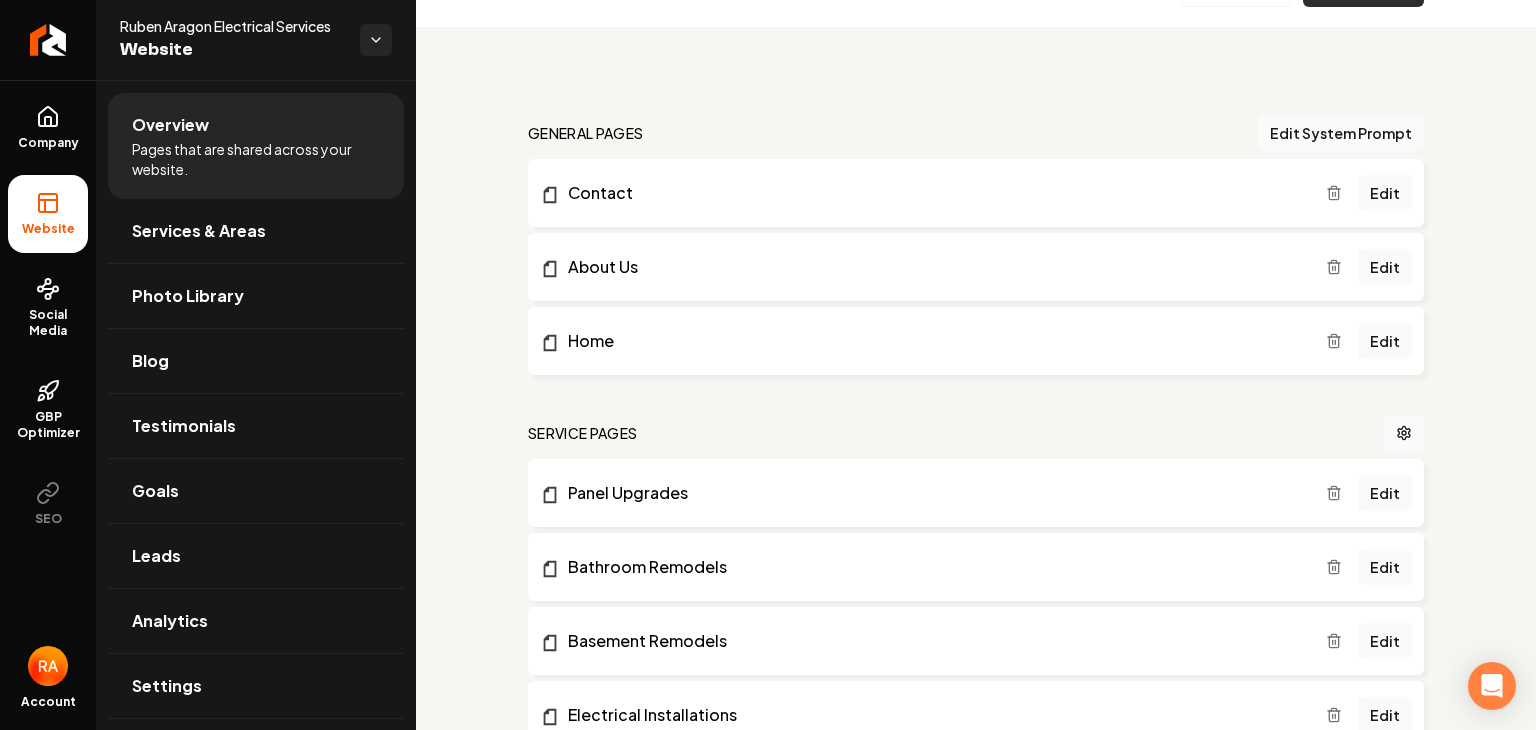 scroll, scrollTop: 0, scrollLeft: 0, axis: both 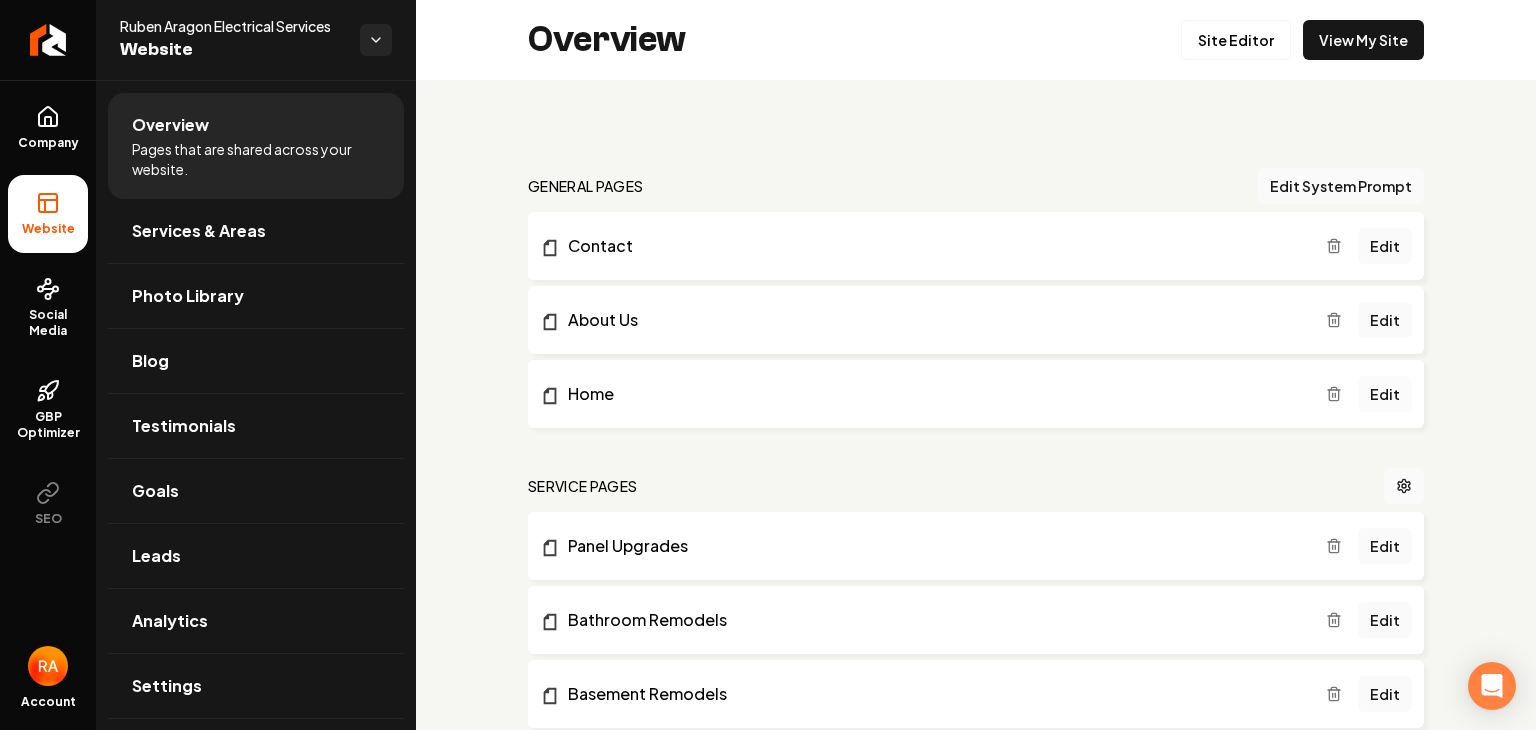 click on "Edit" at bounding box center [1385, 394] 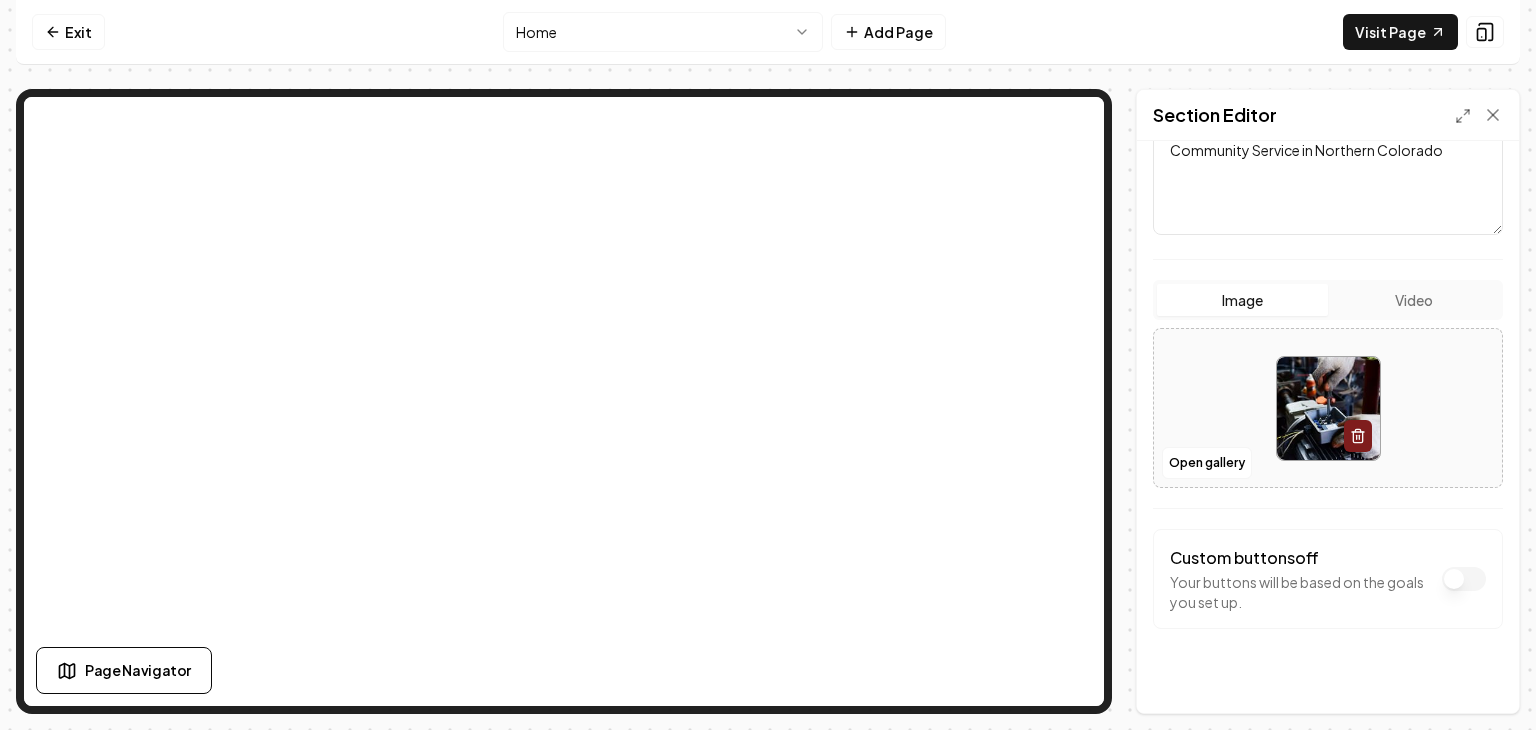 scroll, scrollTop: 283, scrollLeft: 0, axis: vertical 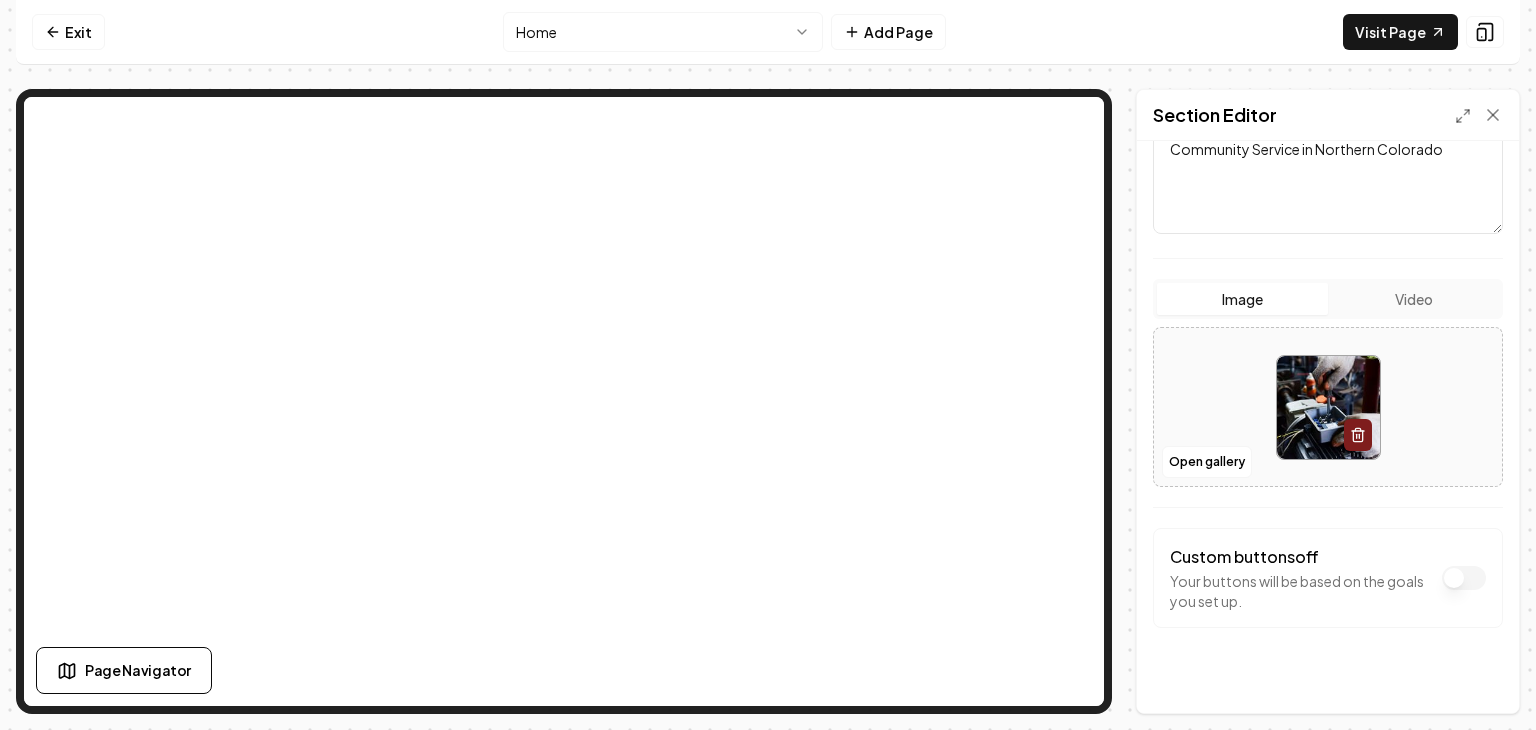 click 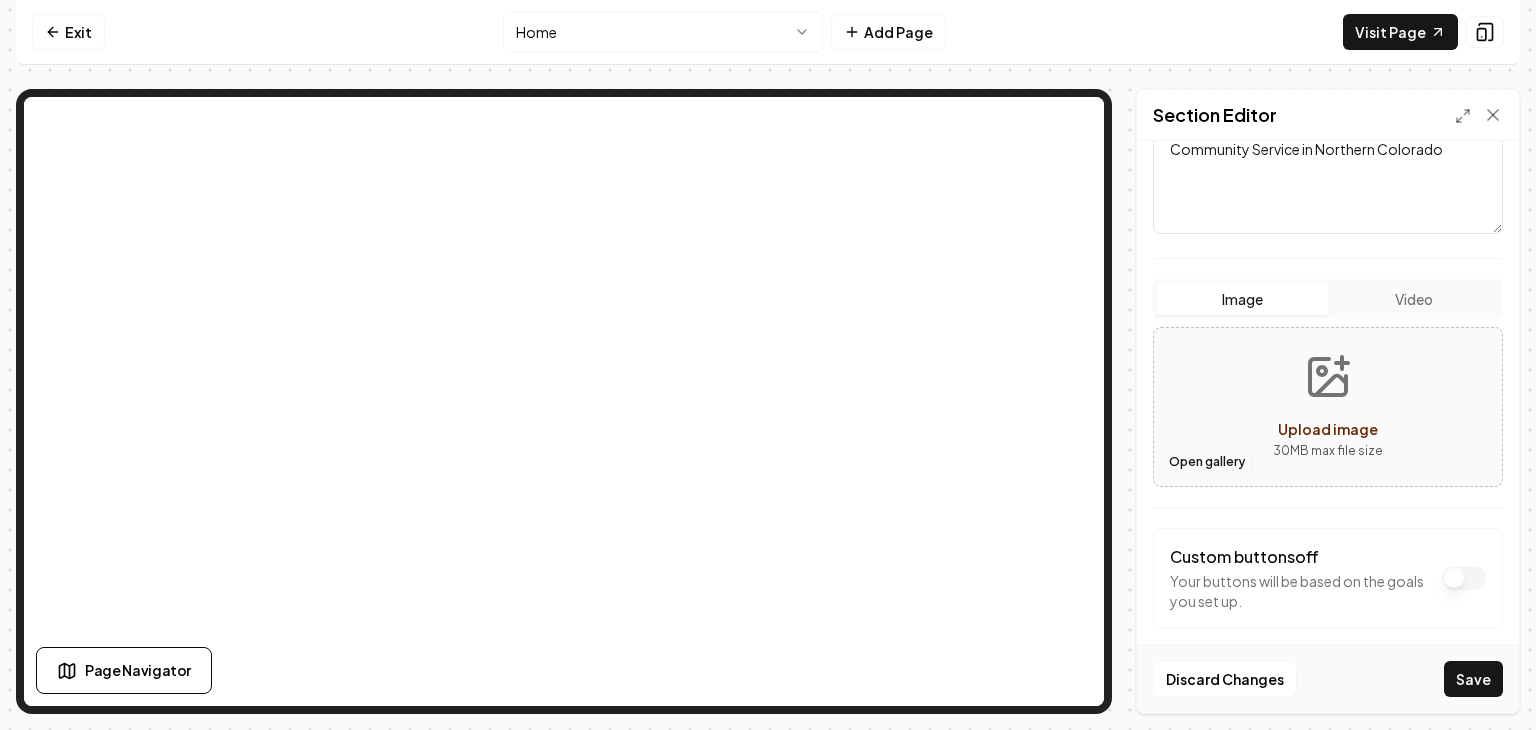 click on "Open gallery" at bounding box center [1207, 462] 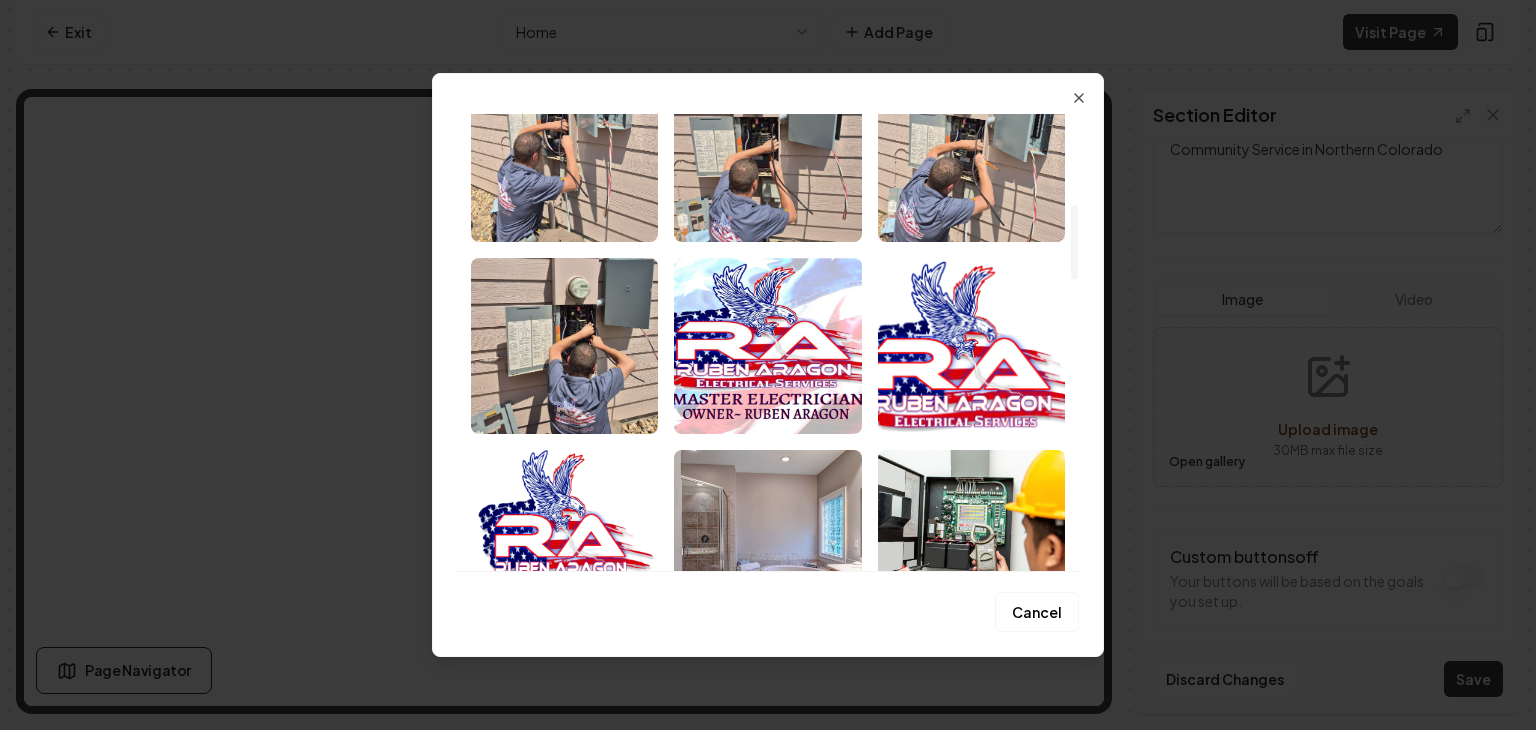 scroll, scrollTop: 0, scrollLeft: 0, axis: both 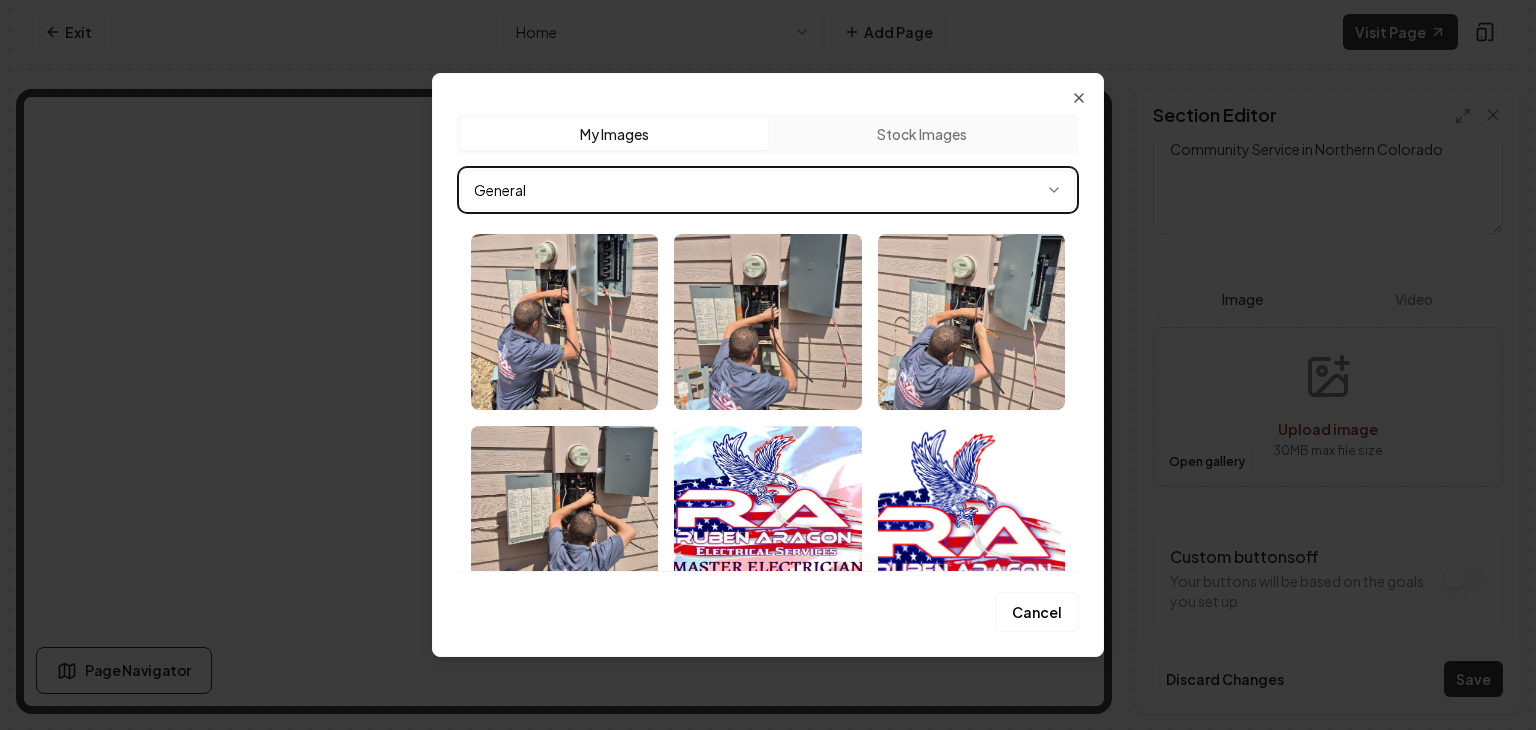 click 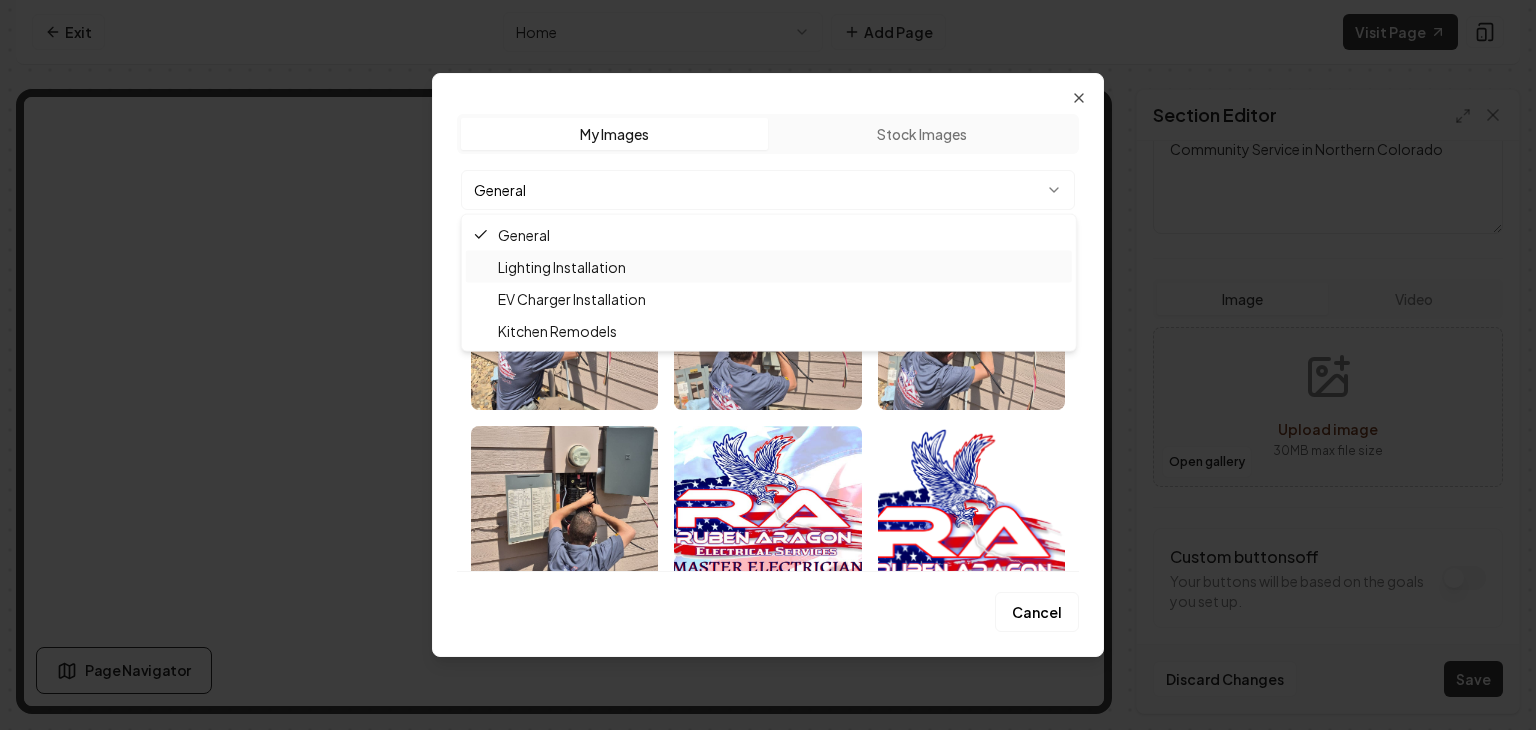 click on "Lighting Installation" at bounding box center [562, 267] 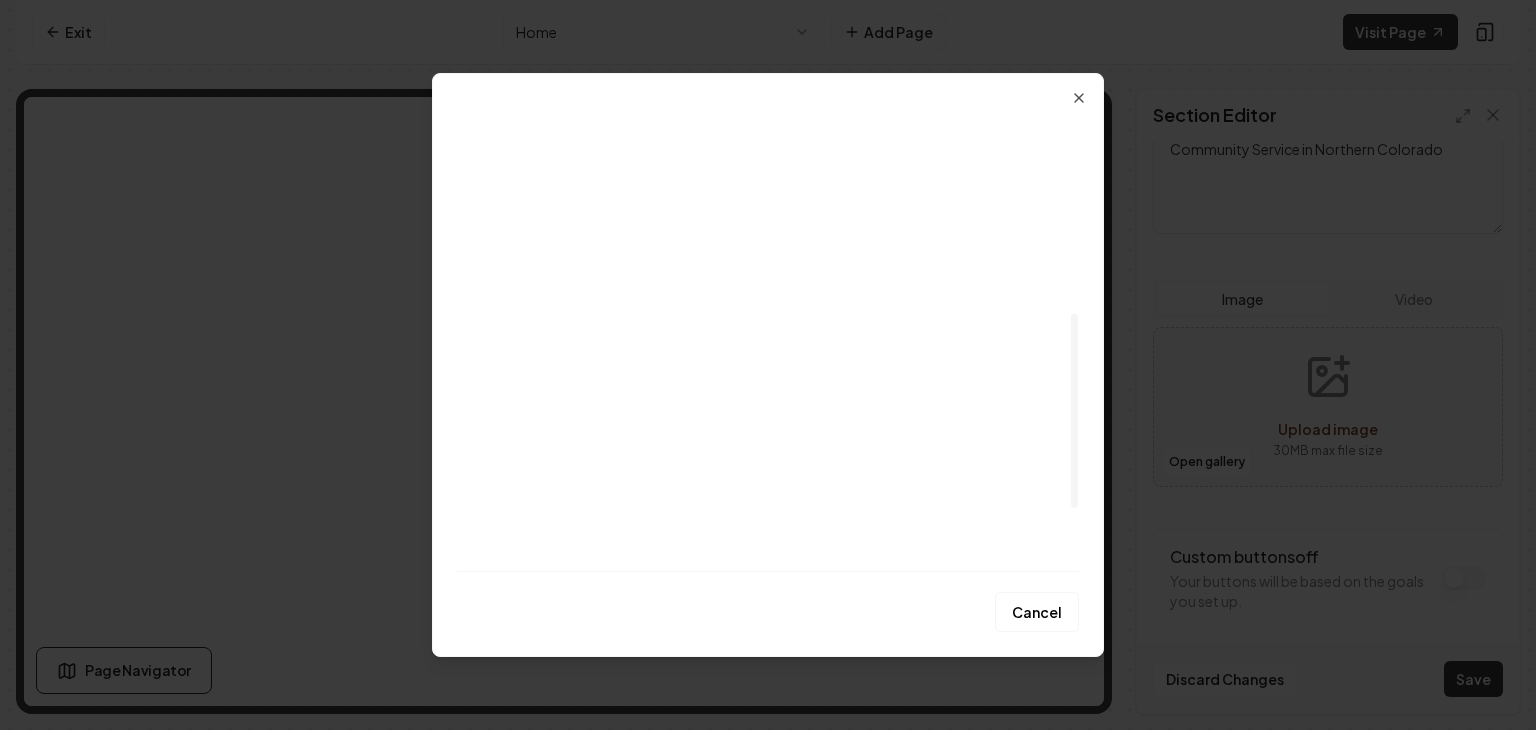 scroll, scrollTop: 479, scrollLeft: 0, axis: vertical 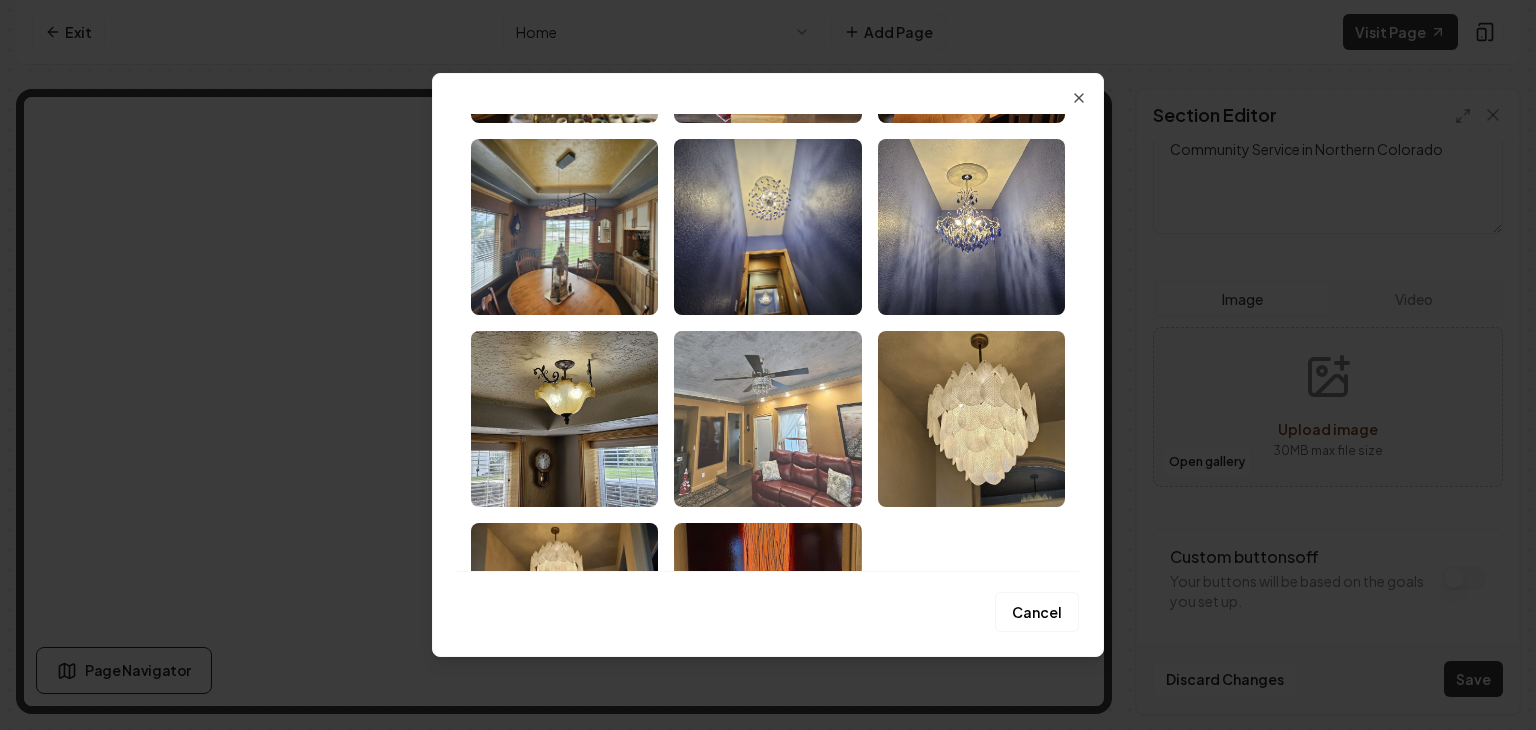 click at bounding box center (767, 419) 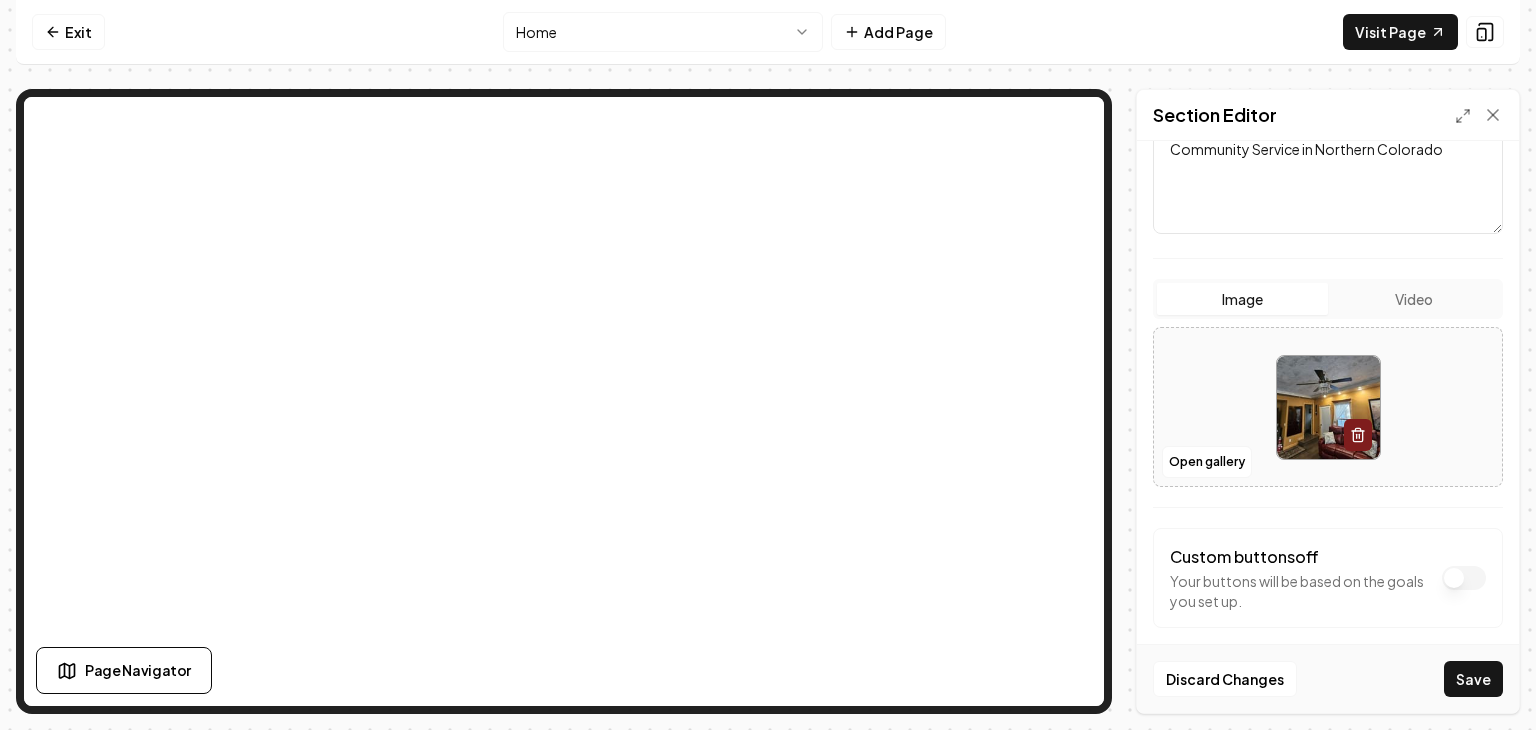 click at bounding box center [1328, 407] 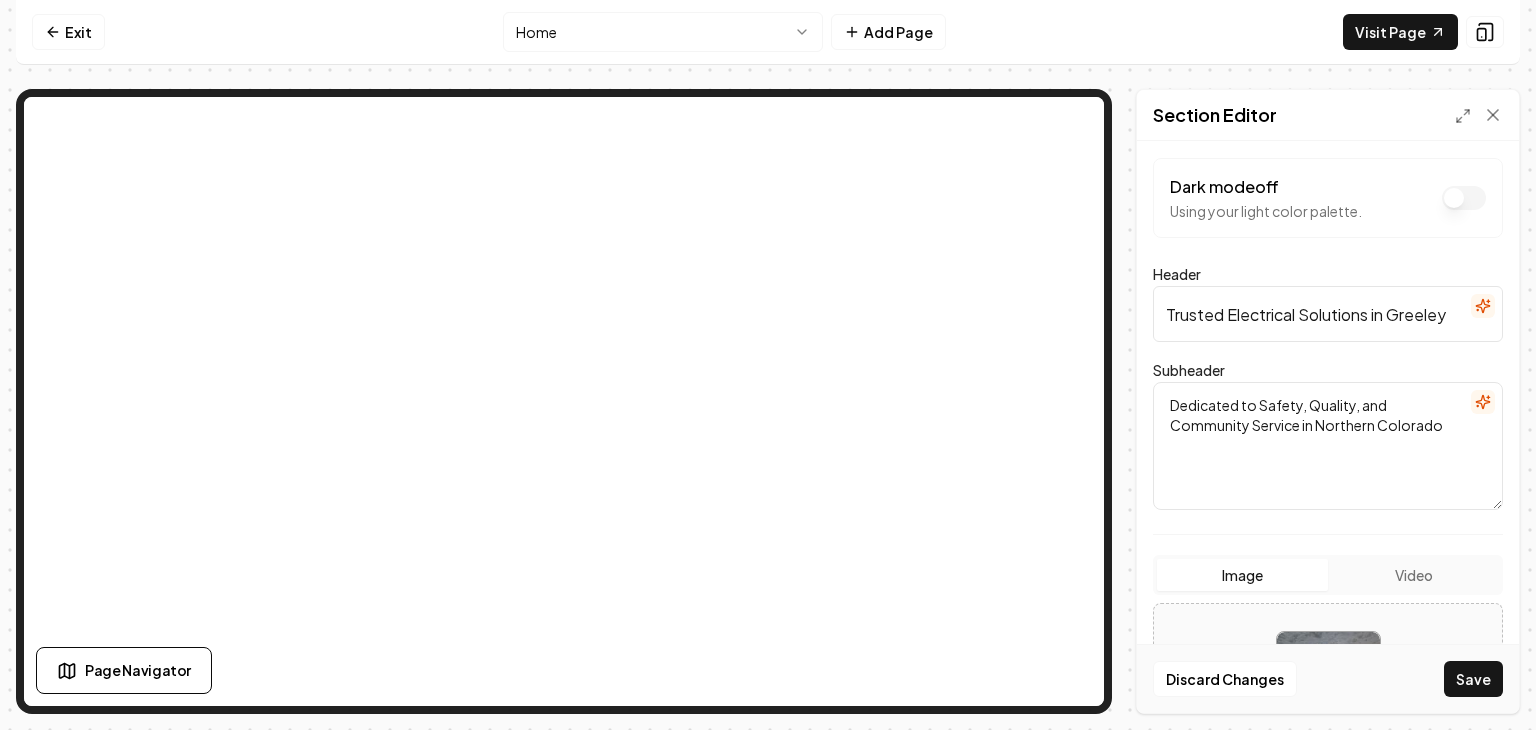 scroll, scrollTop: 0, scrollLeft: 0, axis: both 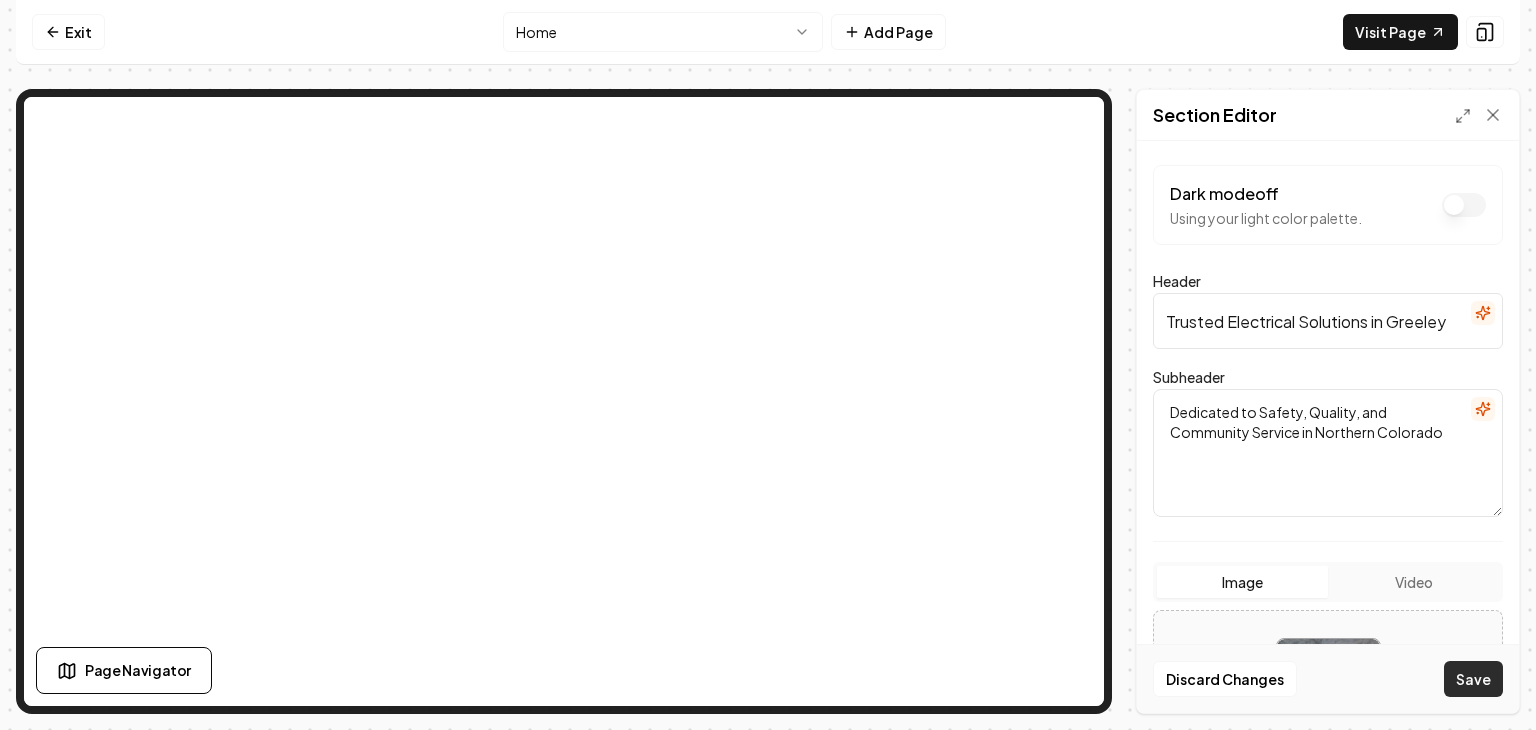 click on "Save" at bounding box center (1473, 679) 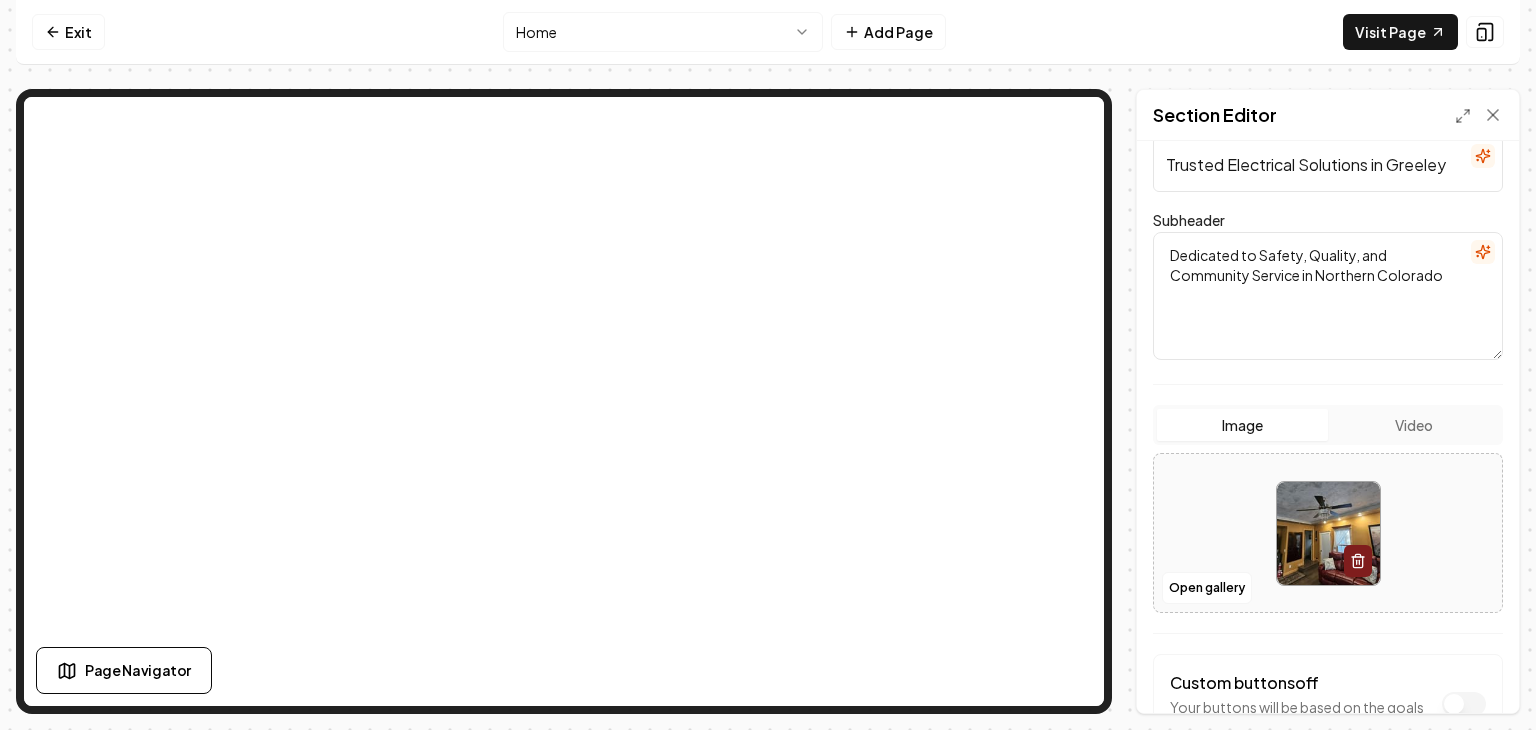 scroll, scrollTop: 173, scrollLeft: 0, axis: vertical 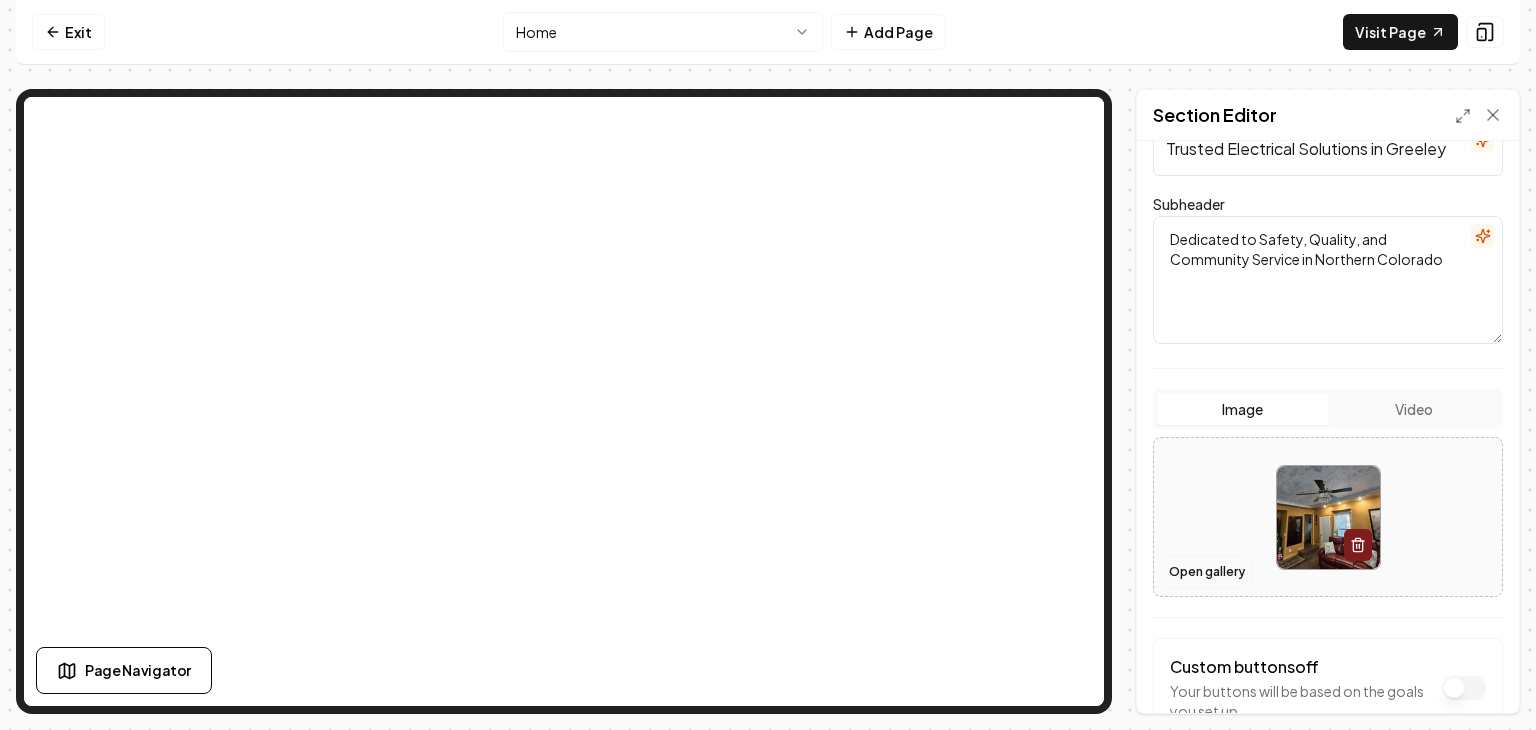 click on "Open gallery" at bounding box center [1207, 572] 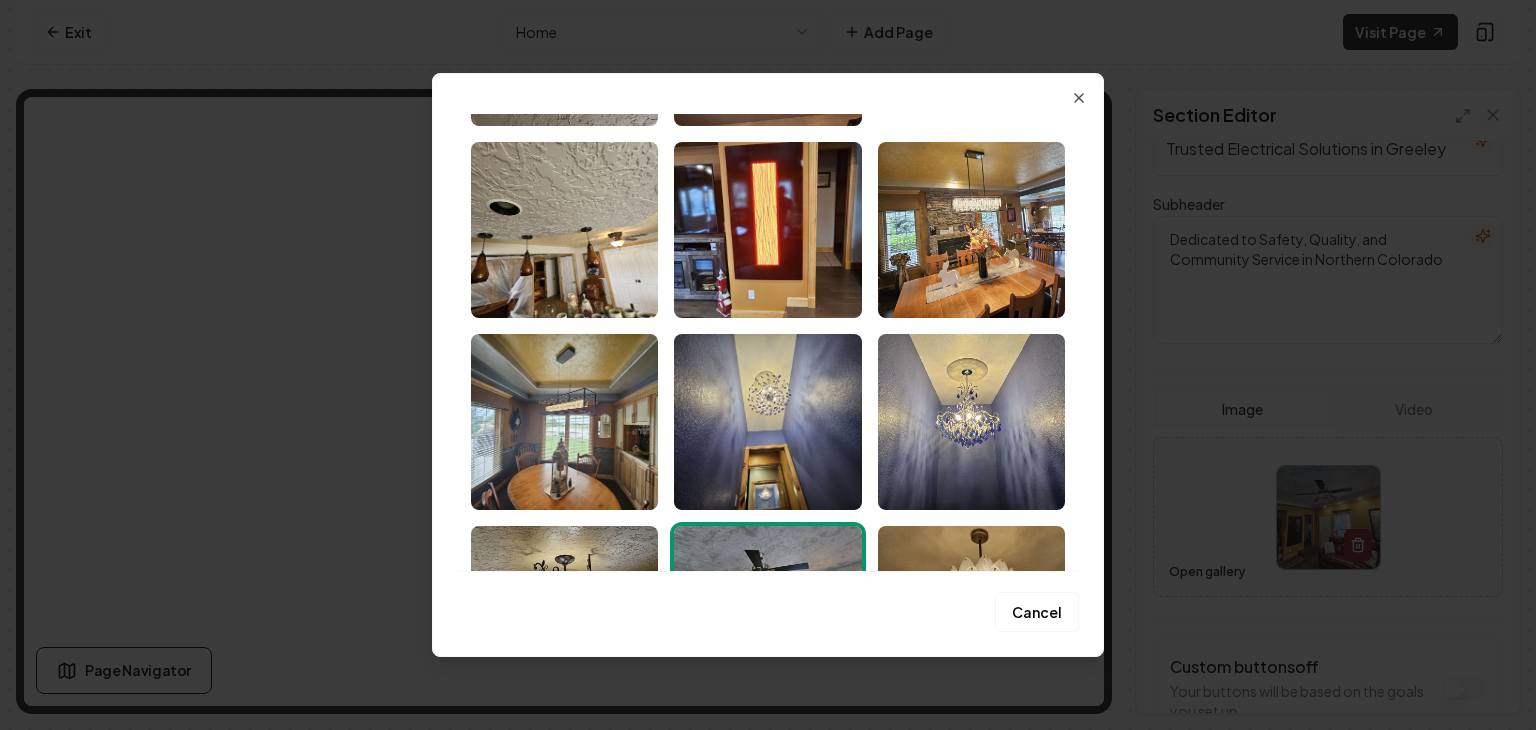 scroll, scrollTop: 280, scrollLeft: 0, axis: vertical 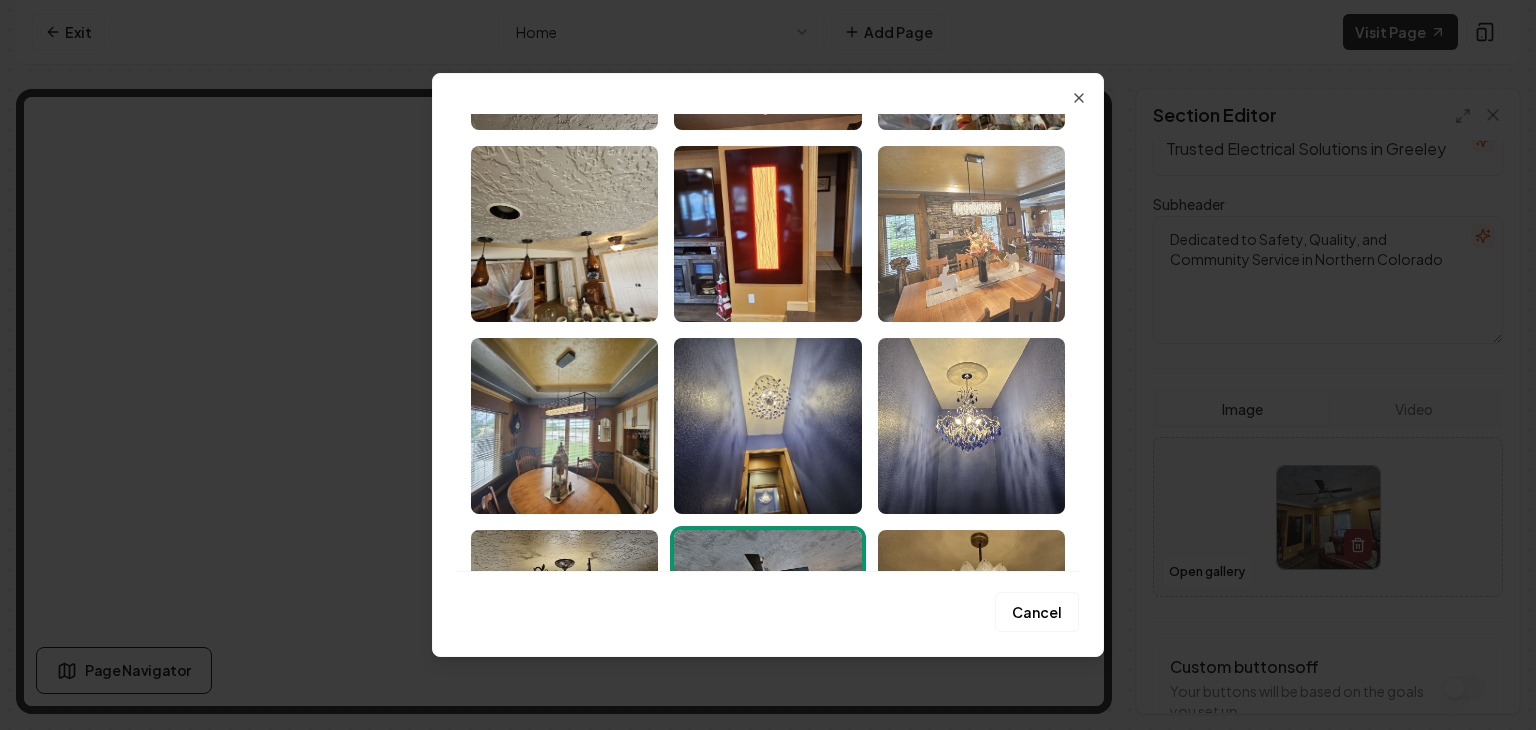 click at bounding box center (971, 234) 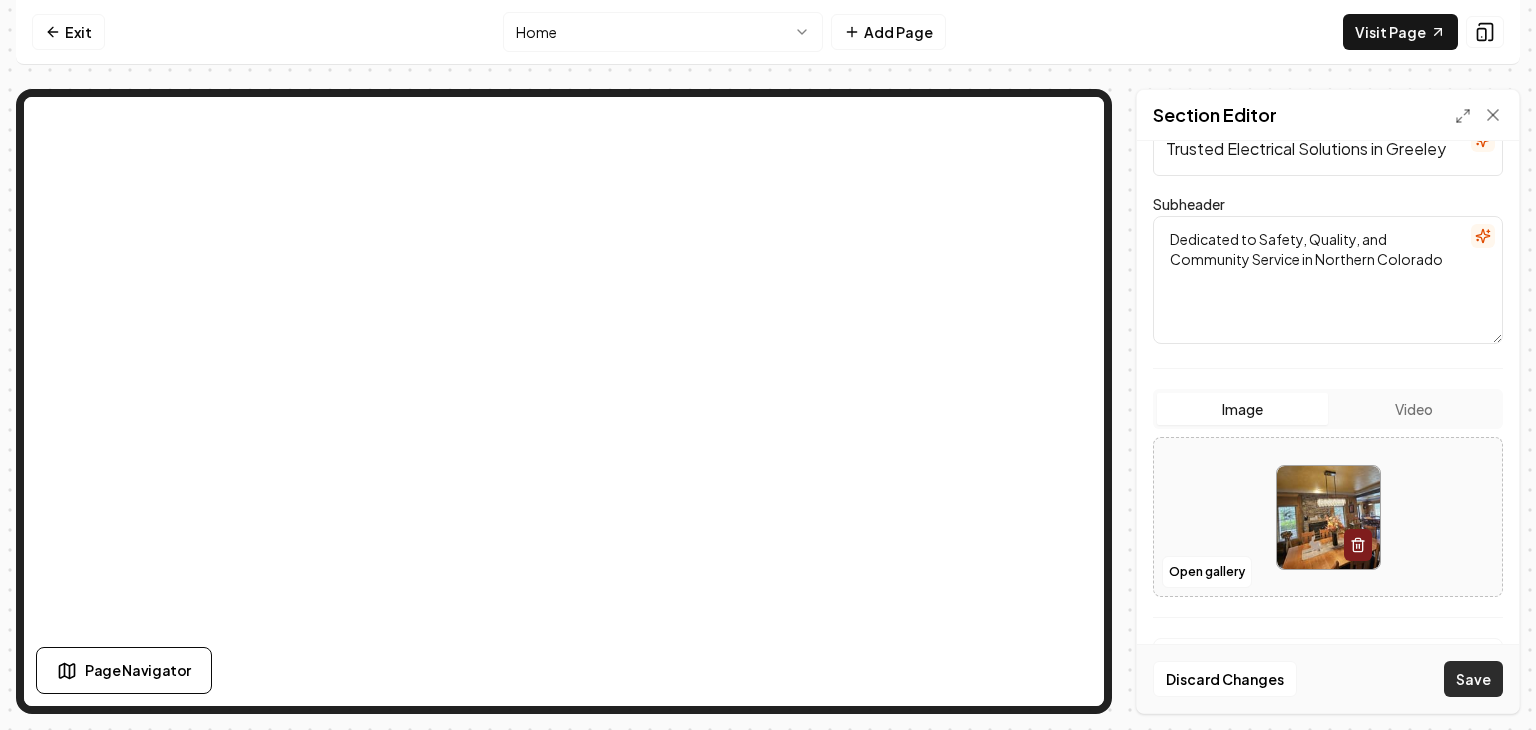 click on "Save" at bounding box center (1473, 679) 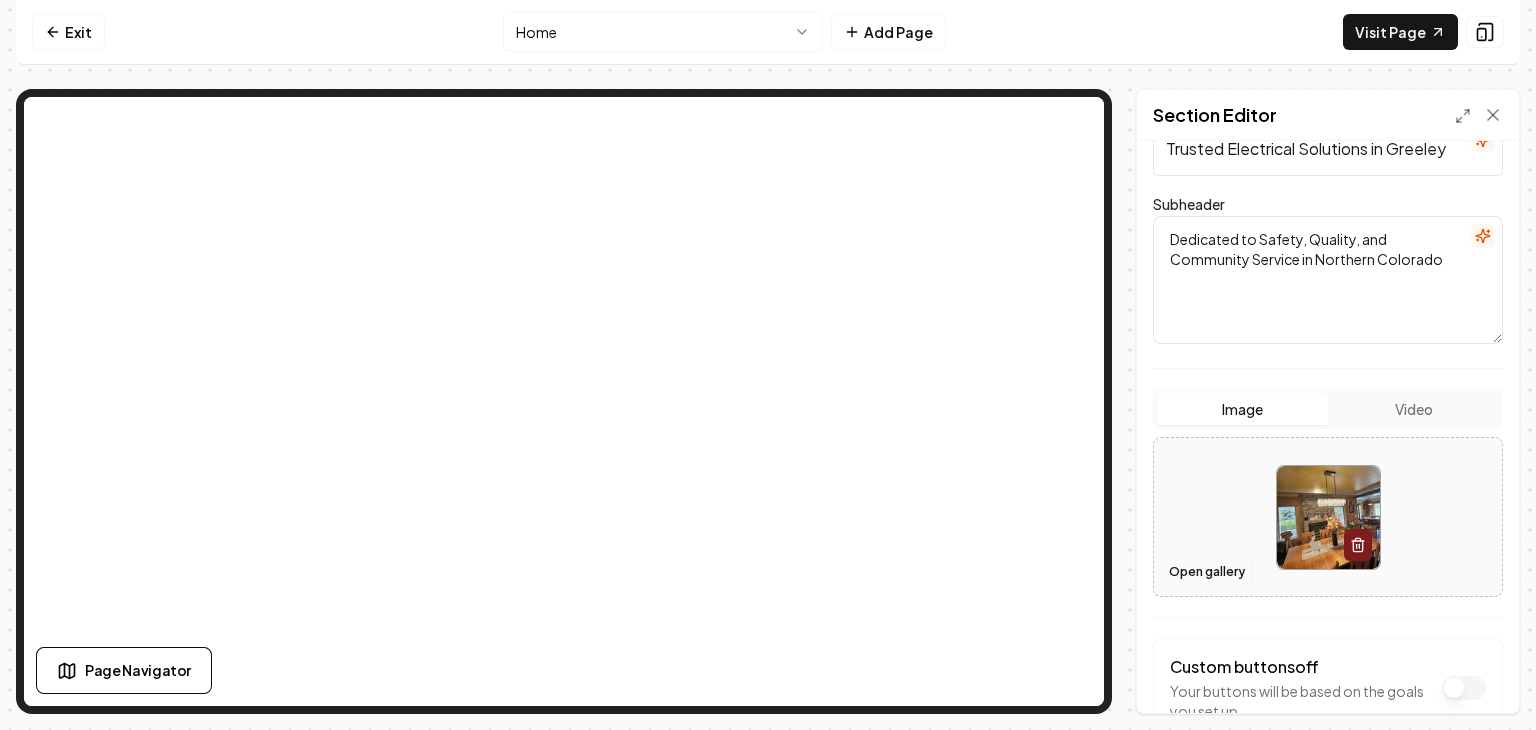 click on "Open gallery" at bounding box center (1207, 572) 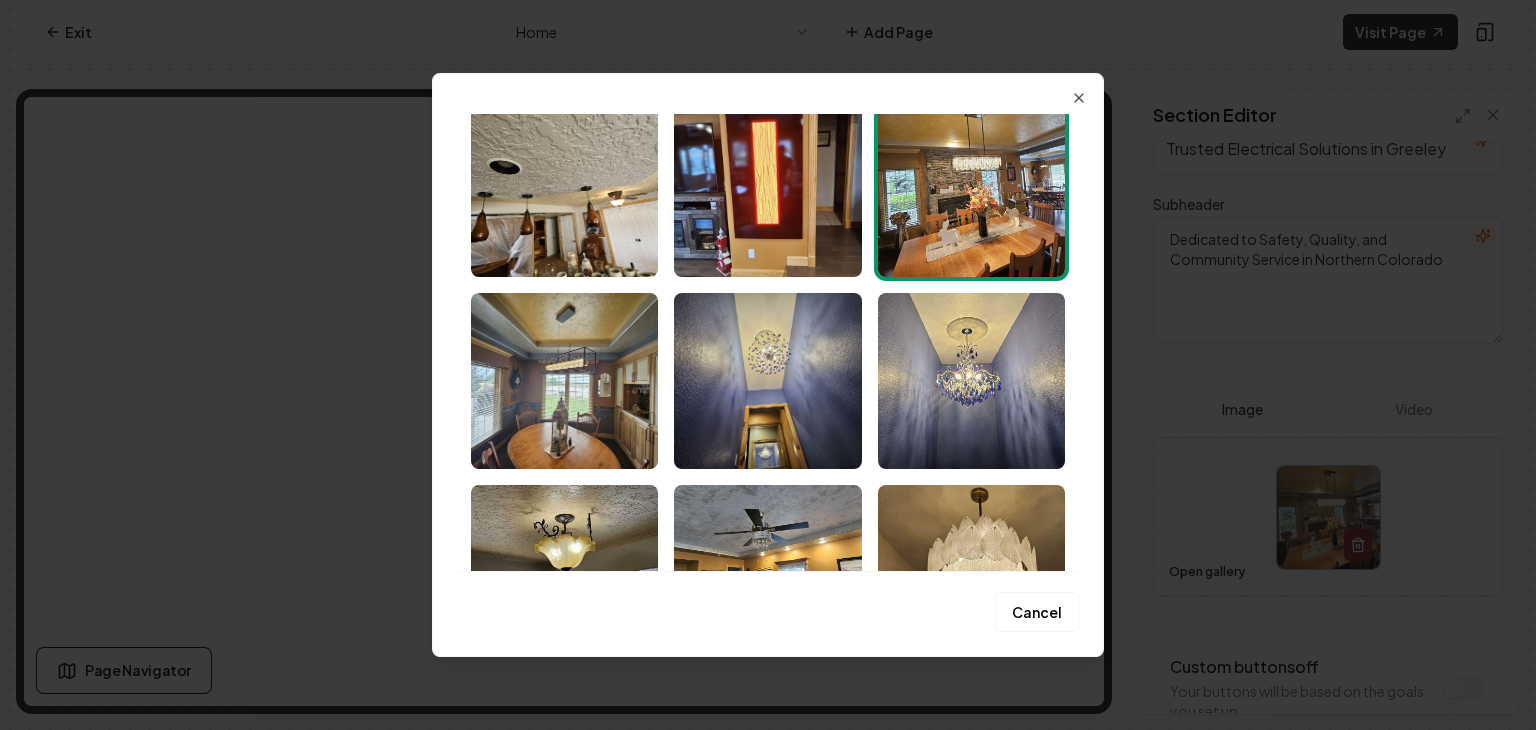 scroll, scrollTop: 327, scrollLeft: 0, axis: vertical 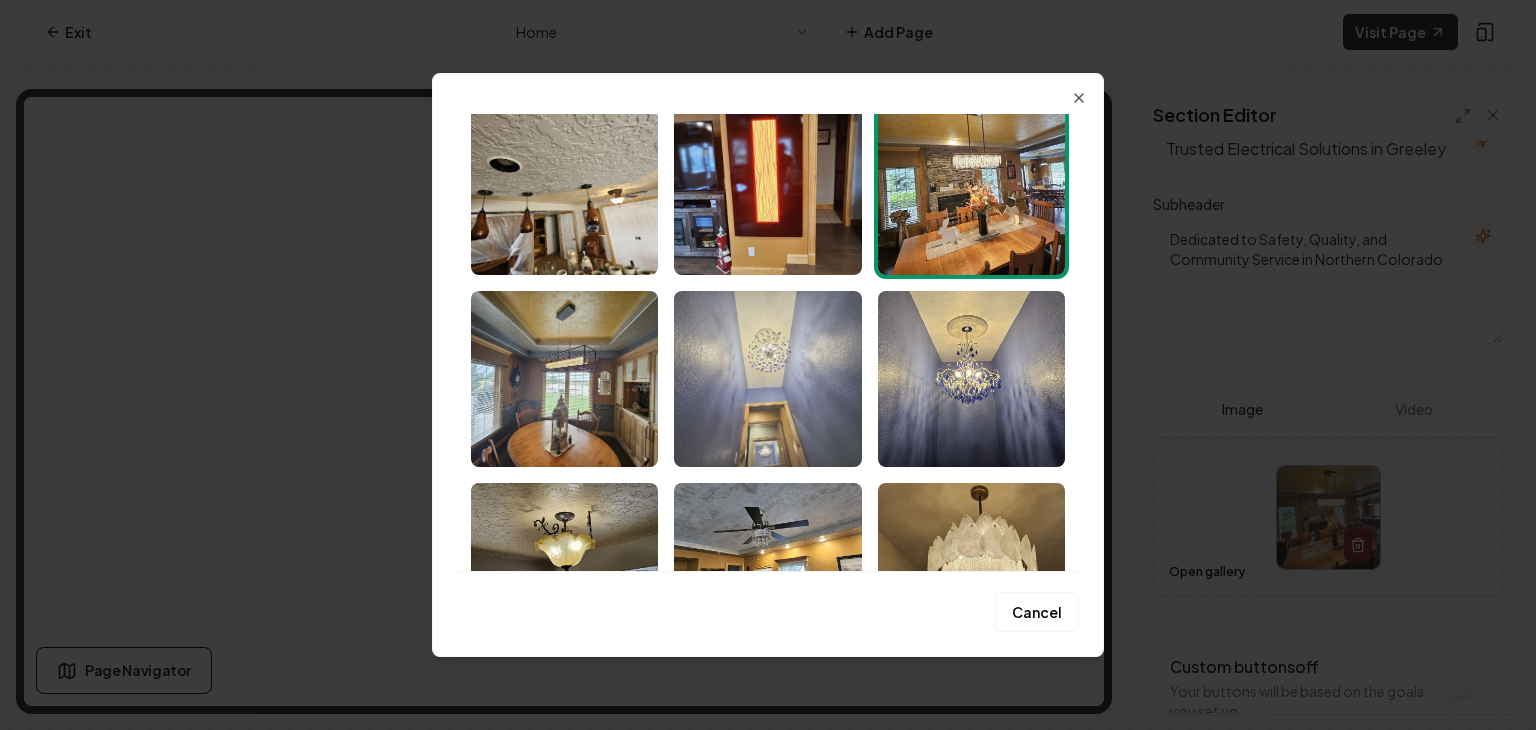 click at bounding box center (767, 379) 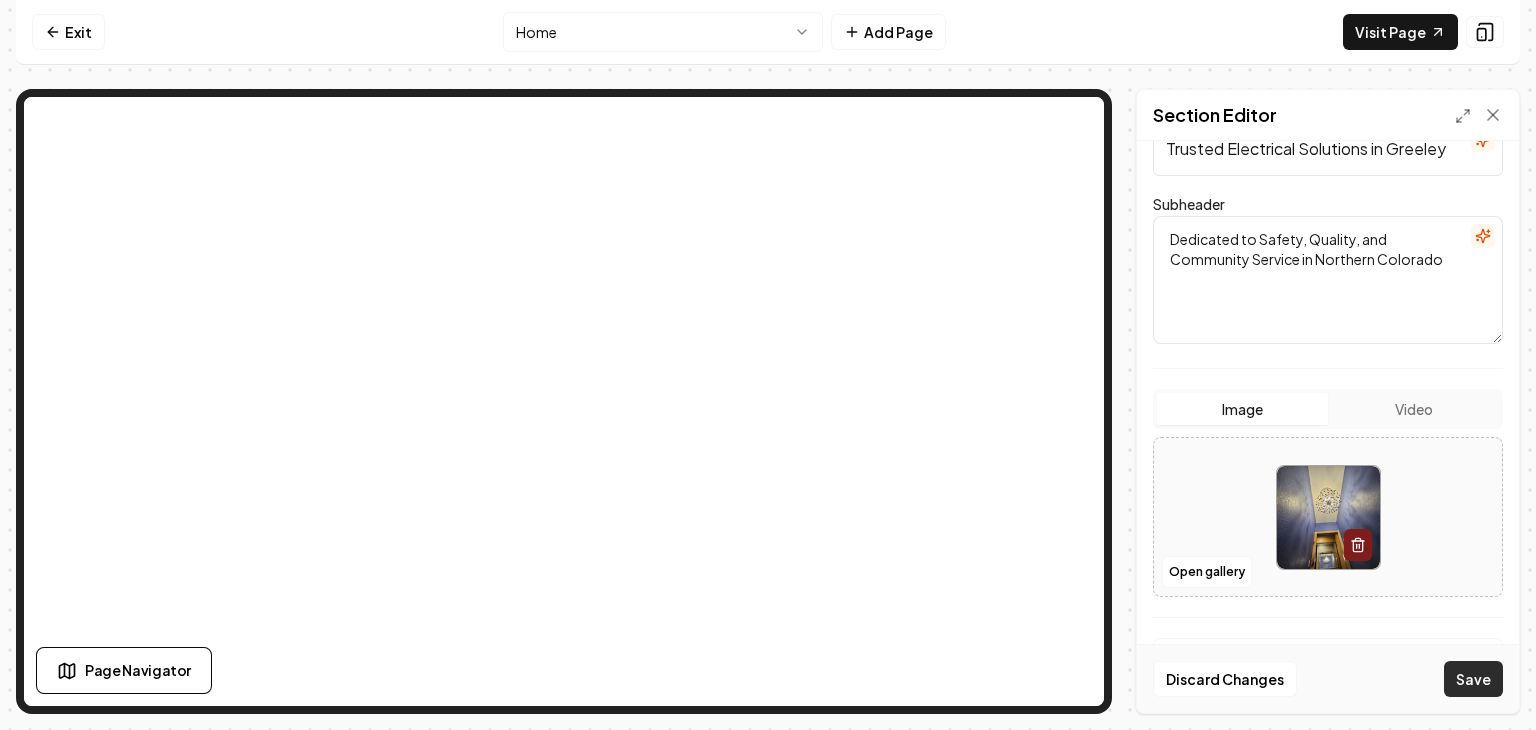 click on "Save" at bounding box center (1473, 679) 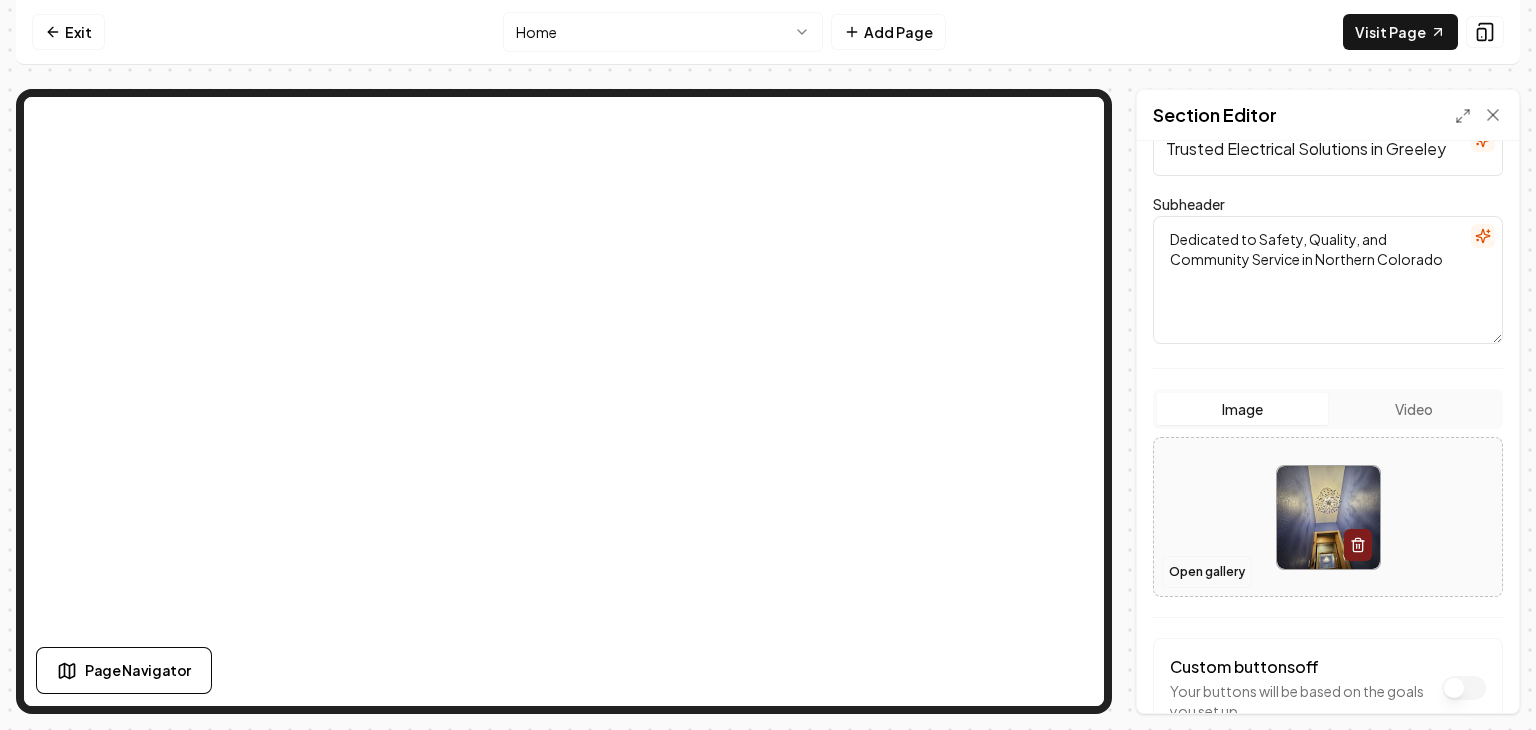 click on "Open gallery" at bounding box center [1207, 572] 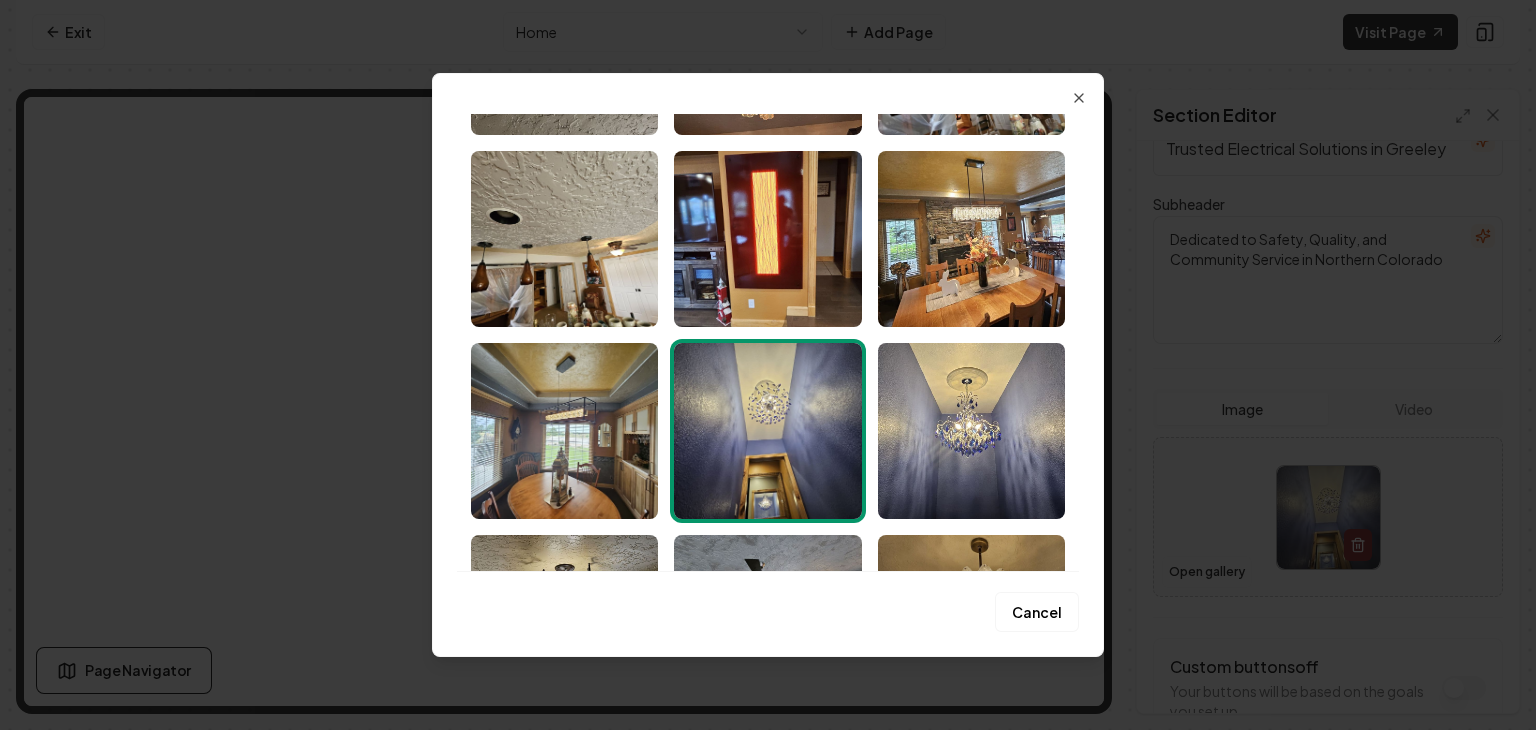scroll, scrollTop: 277, scrollLeft: 0, axis: vertical 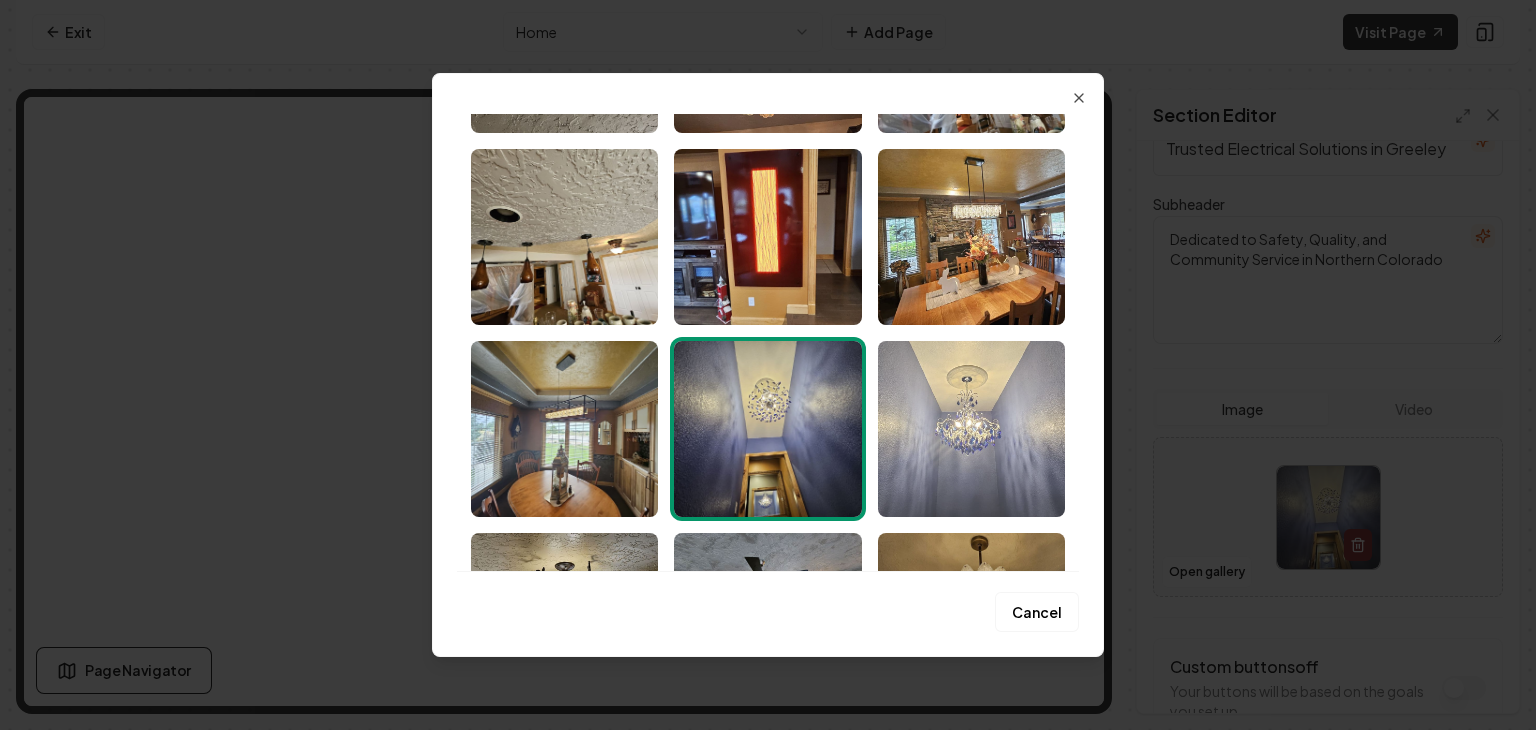 click at bounding box center (971, 429) 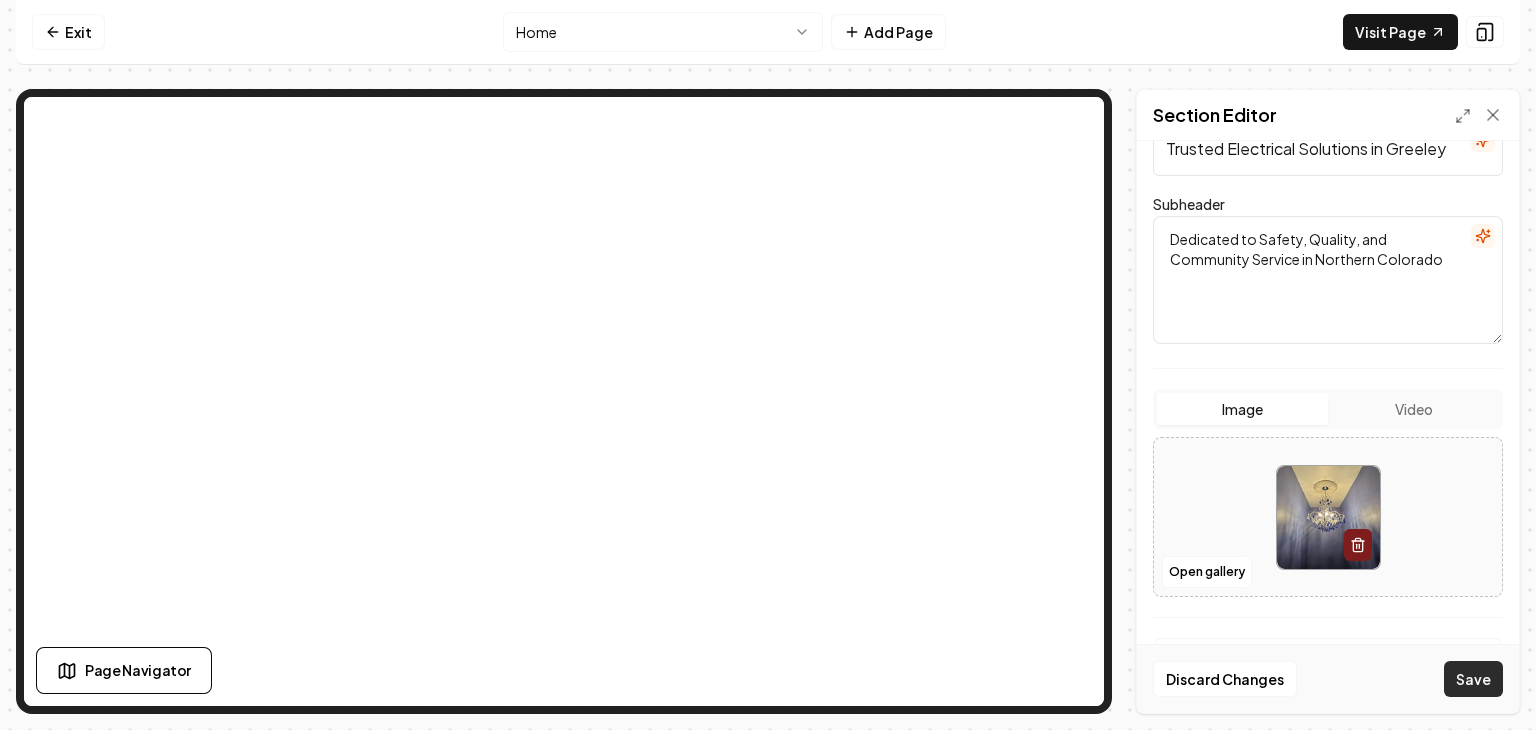 click on "Save" at bounding box center [1473, 679] 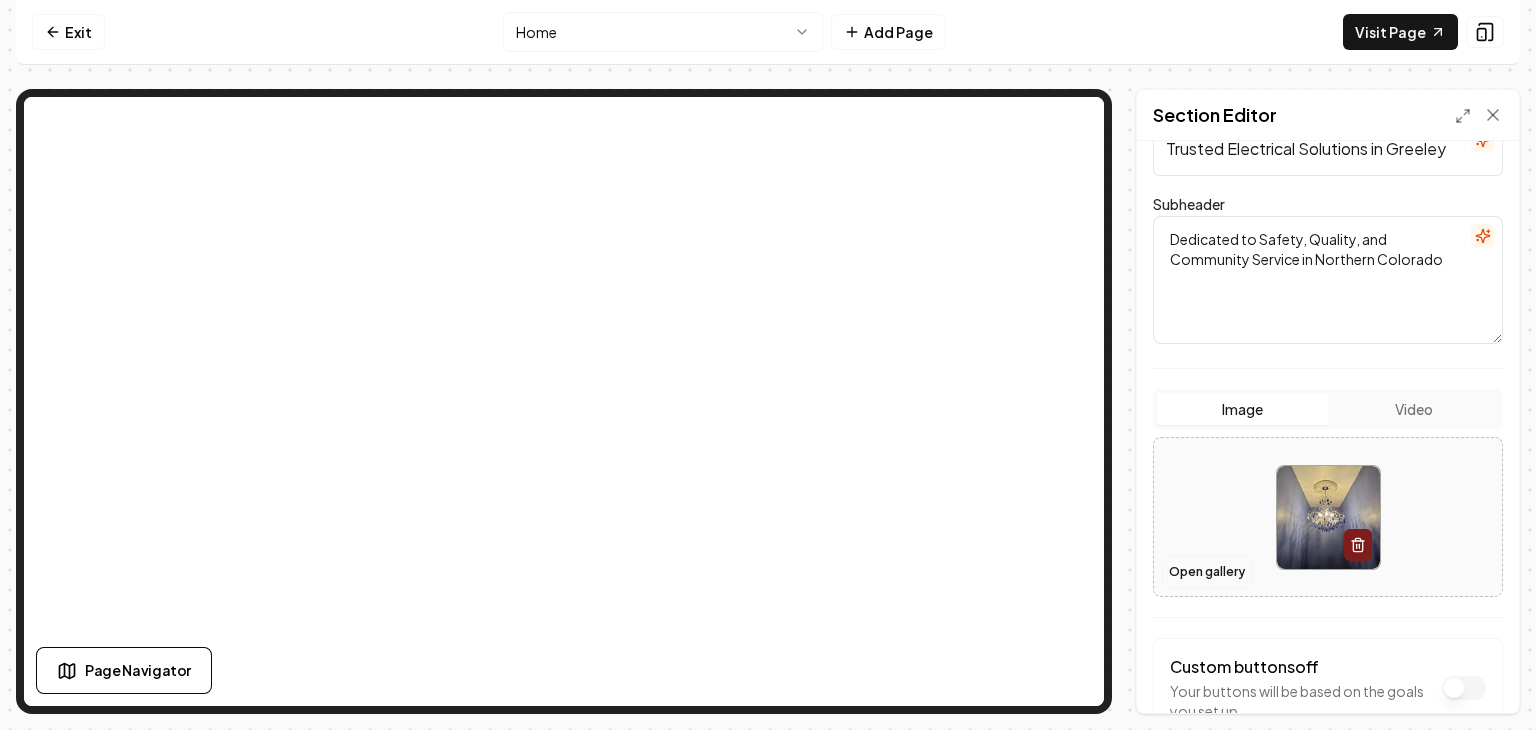 click on "Open gallery" at bounding box center (1207, 572) 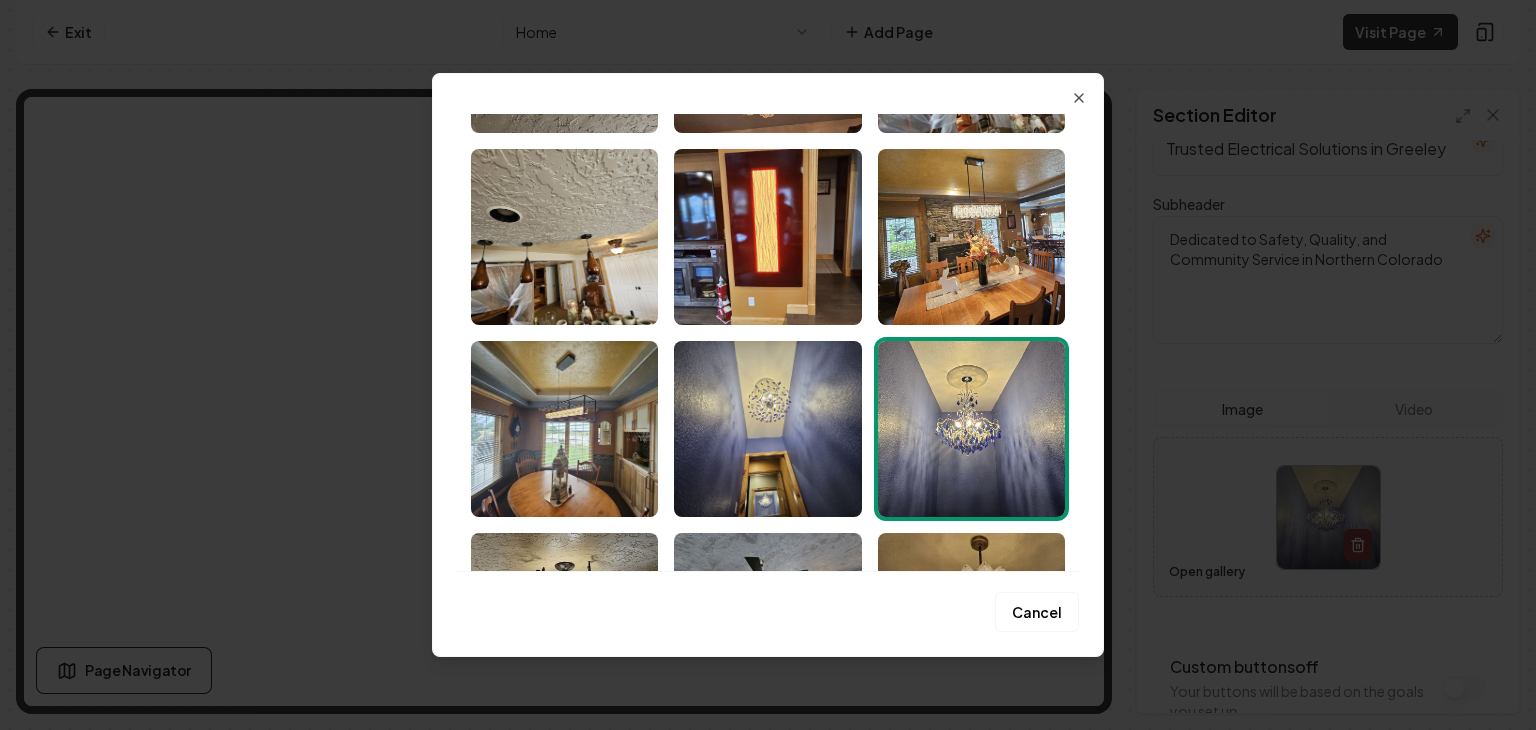 scroll, scrollTop: 279, scrollLeft: 0, axis: vertical 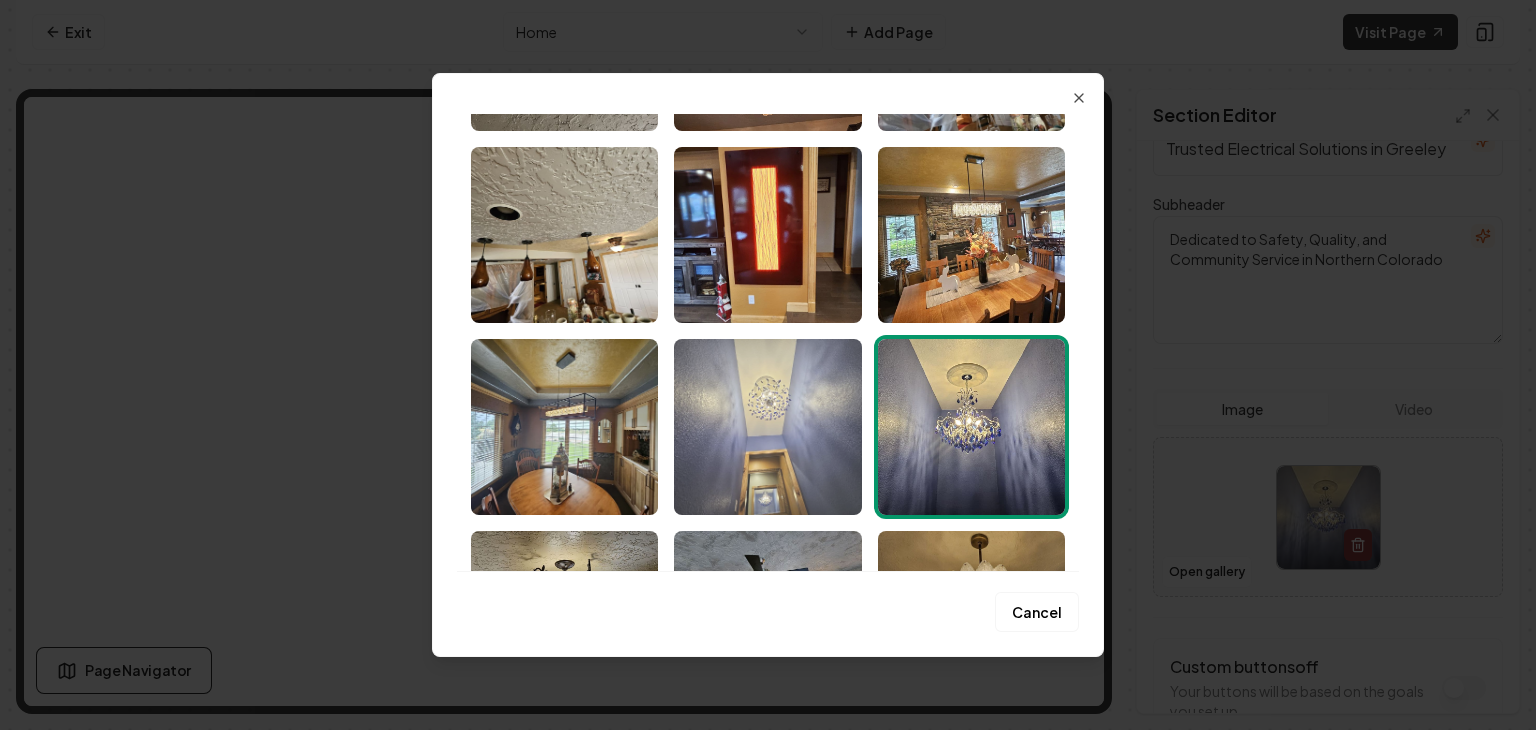 click at bounding box center (767, 427) 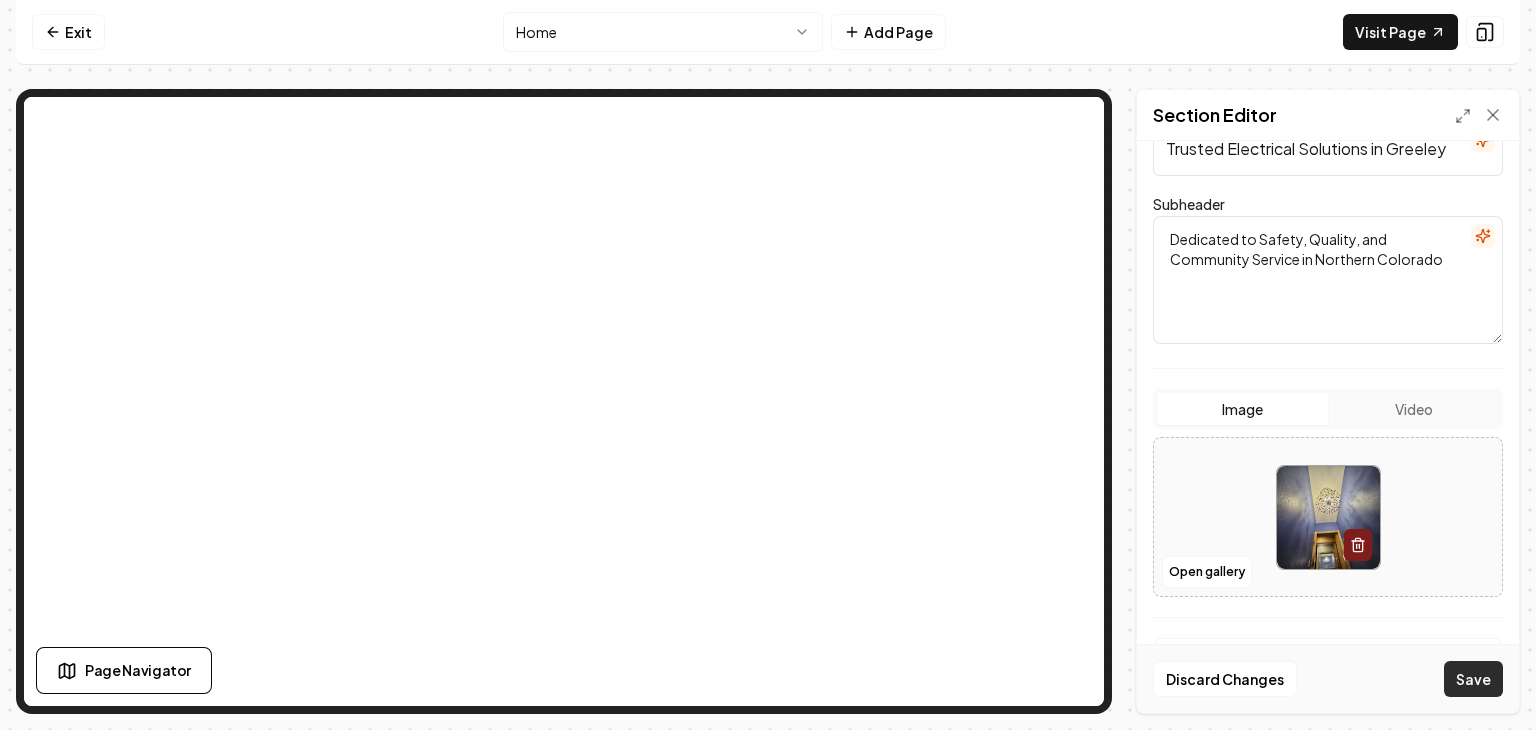 click on "Save" at bounding box center (1473, 679) 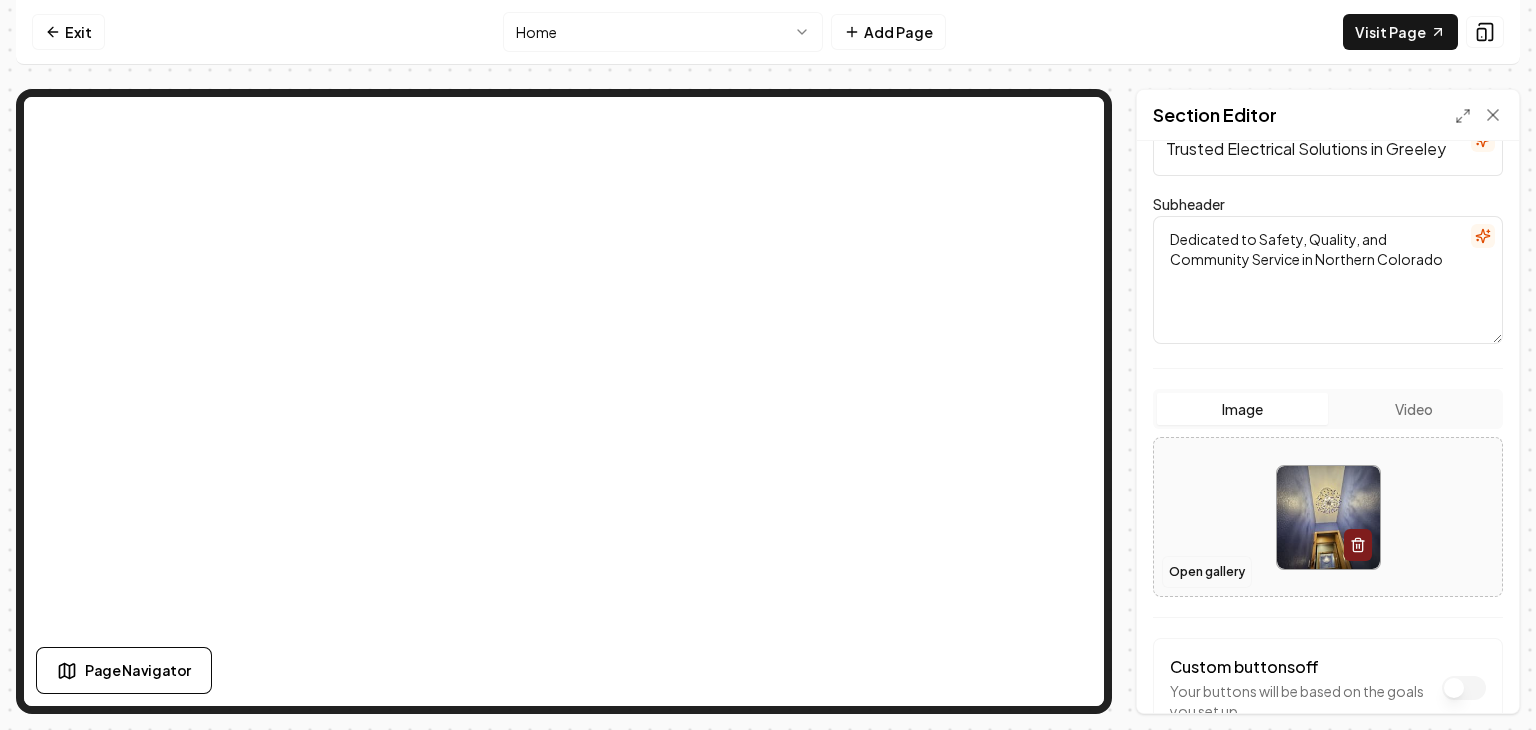 click on "Open gallery" at bounding box center (1207, 572) 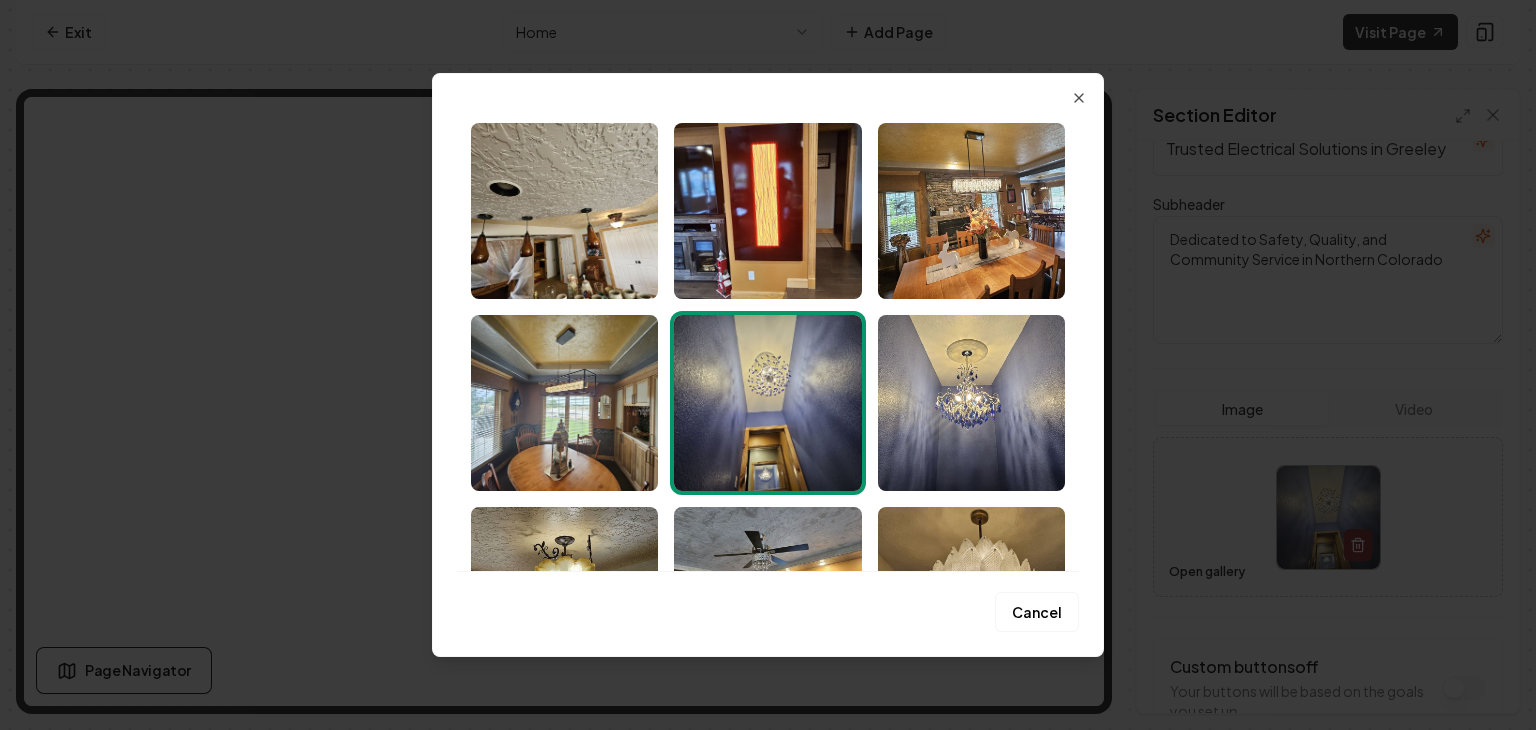 scroll, scrollTop: 320, scrollLeft: 0, axis: vertical 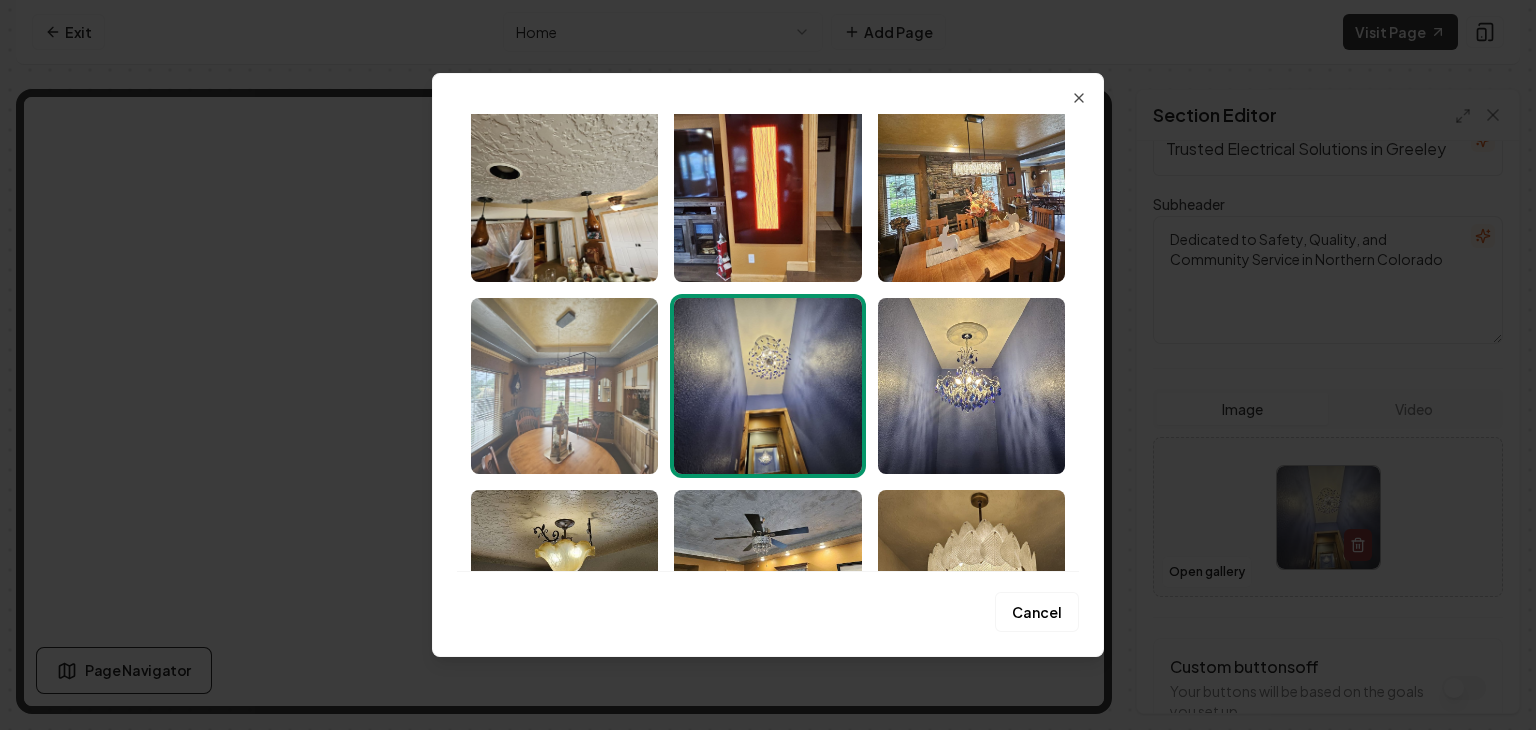 click at bounding box center (564, 386) 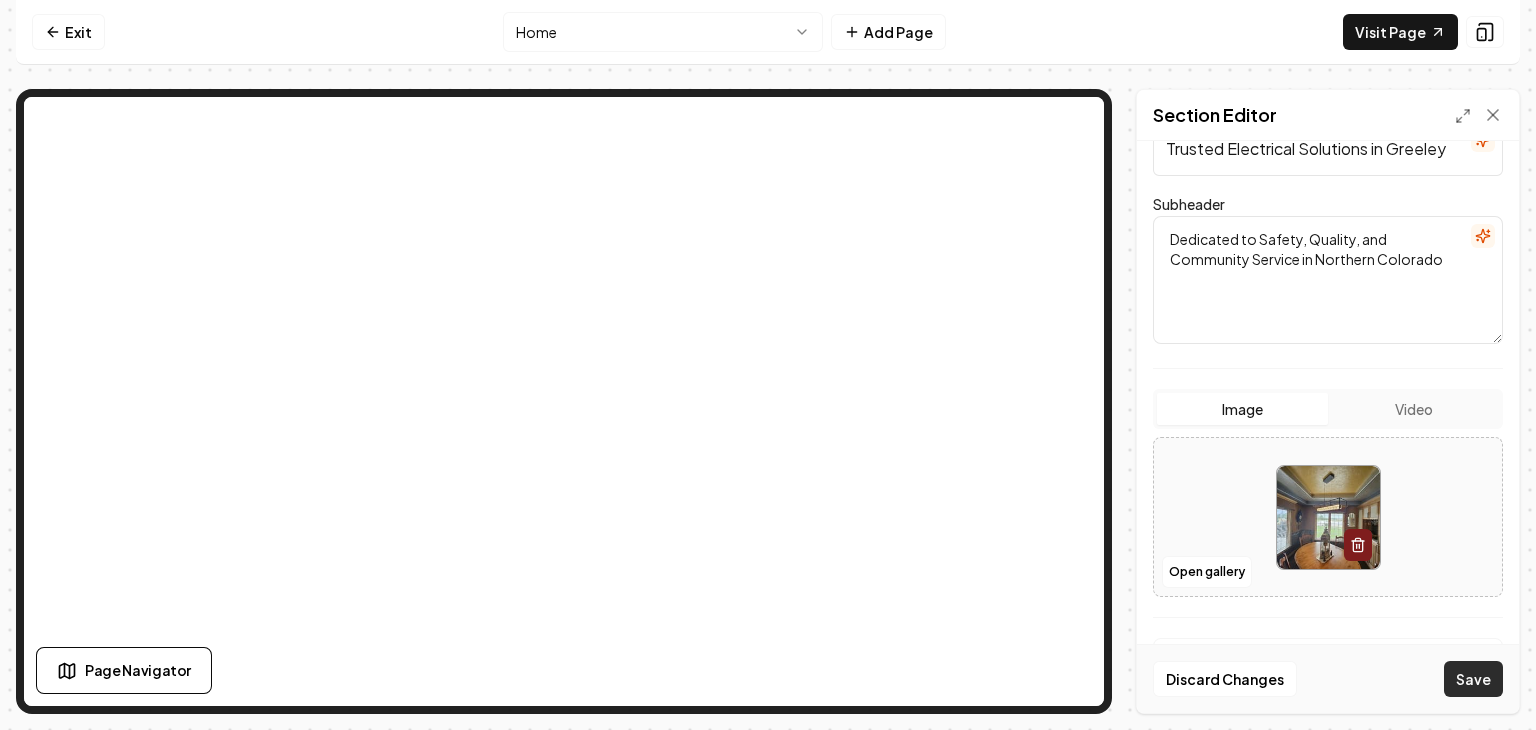 click on "Save" at bounding box center (1473, 679) 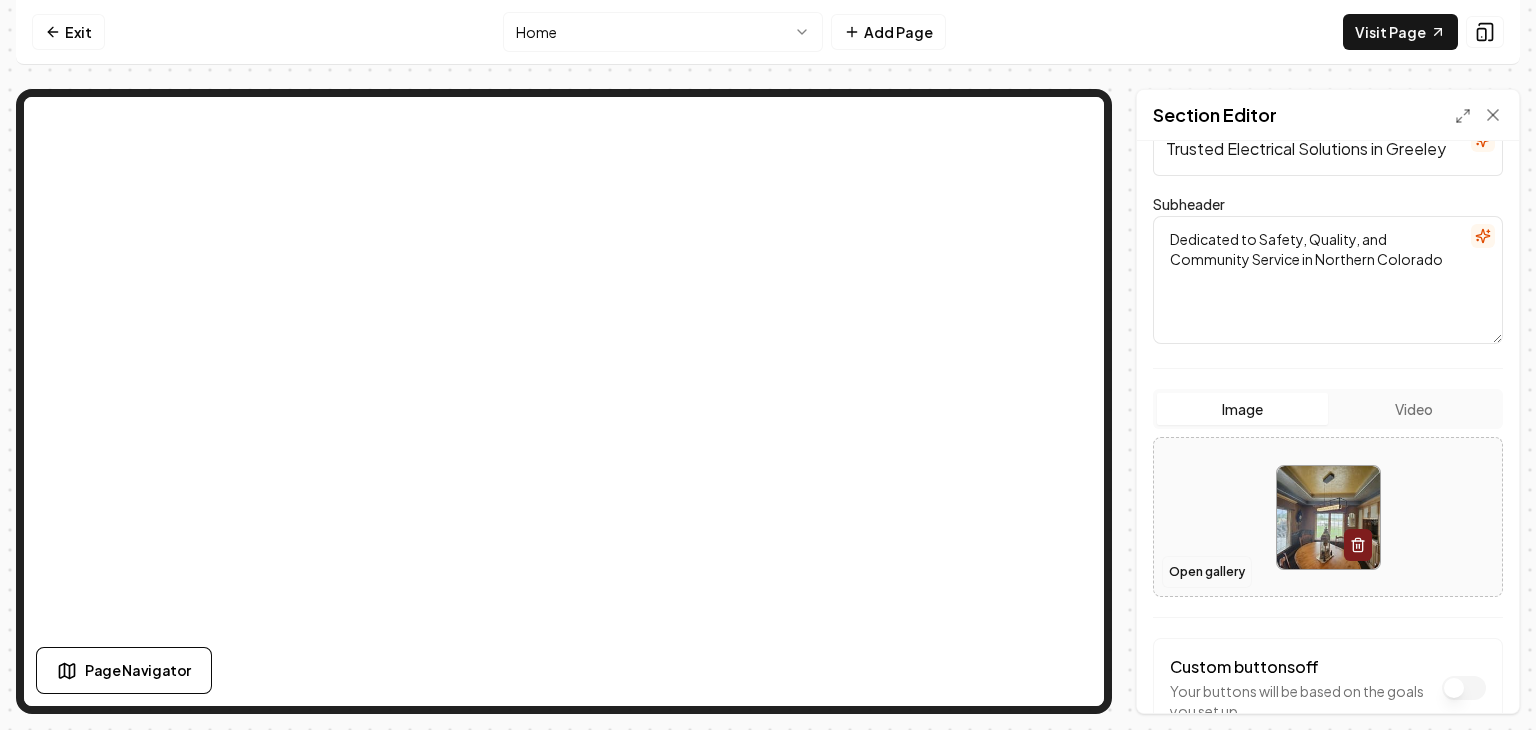 click on "Open gallery" at bounding box center [1207, 572] 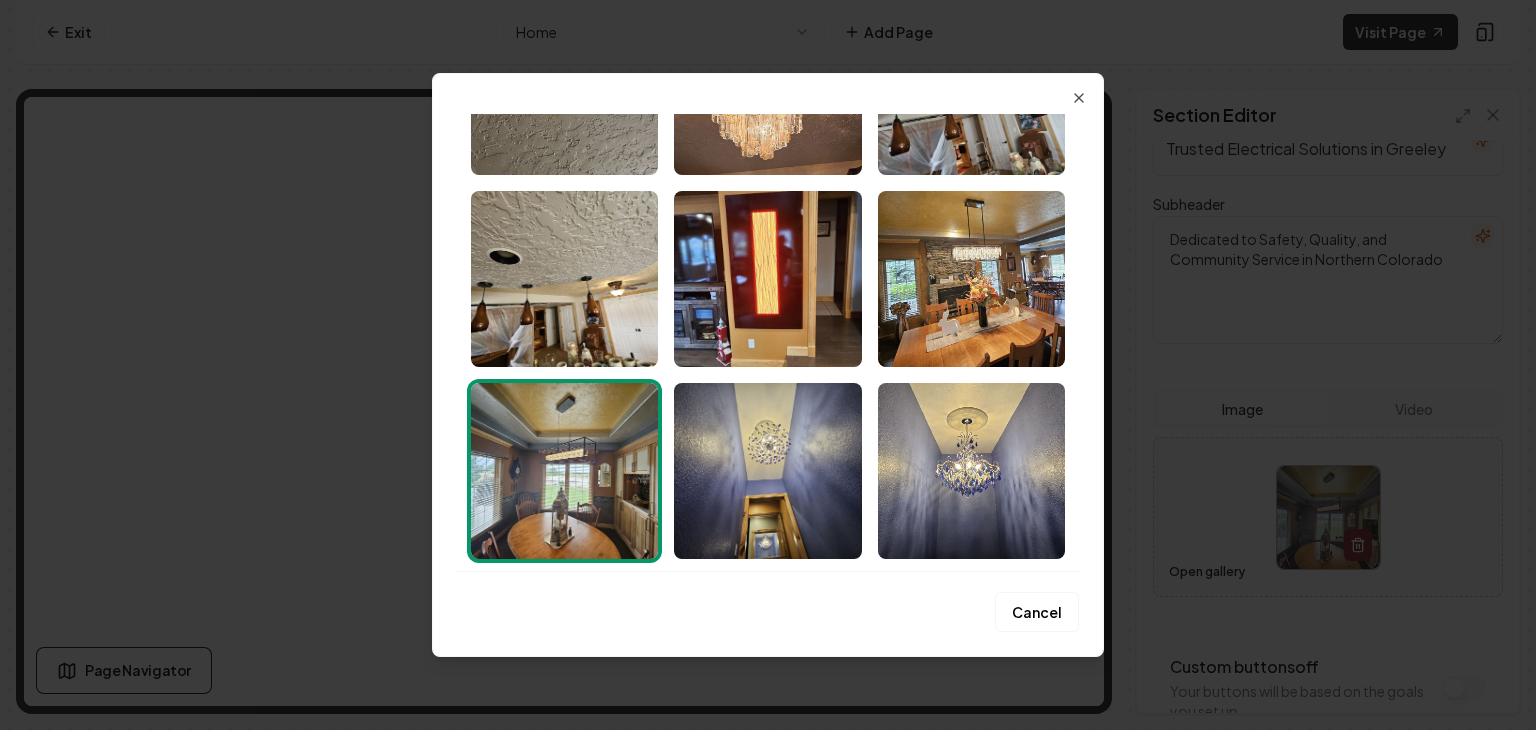 scroll, scrollTop: 236, scrollLeft: 0, axis: vertical 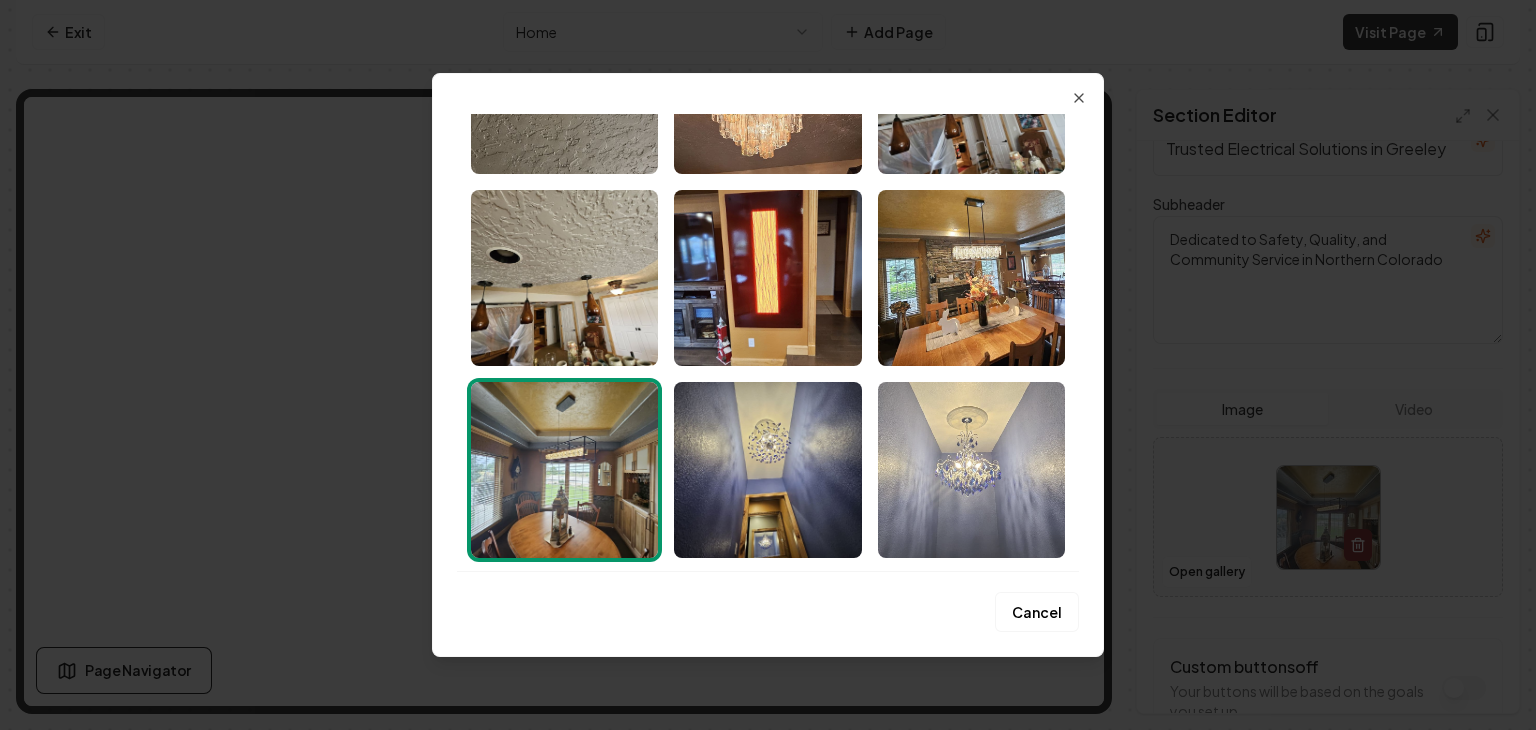 click at bounding box center [971, 470] 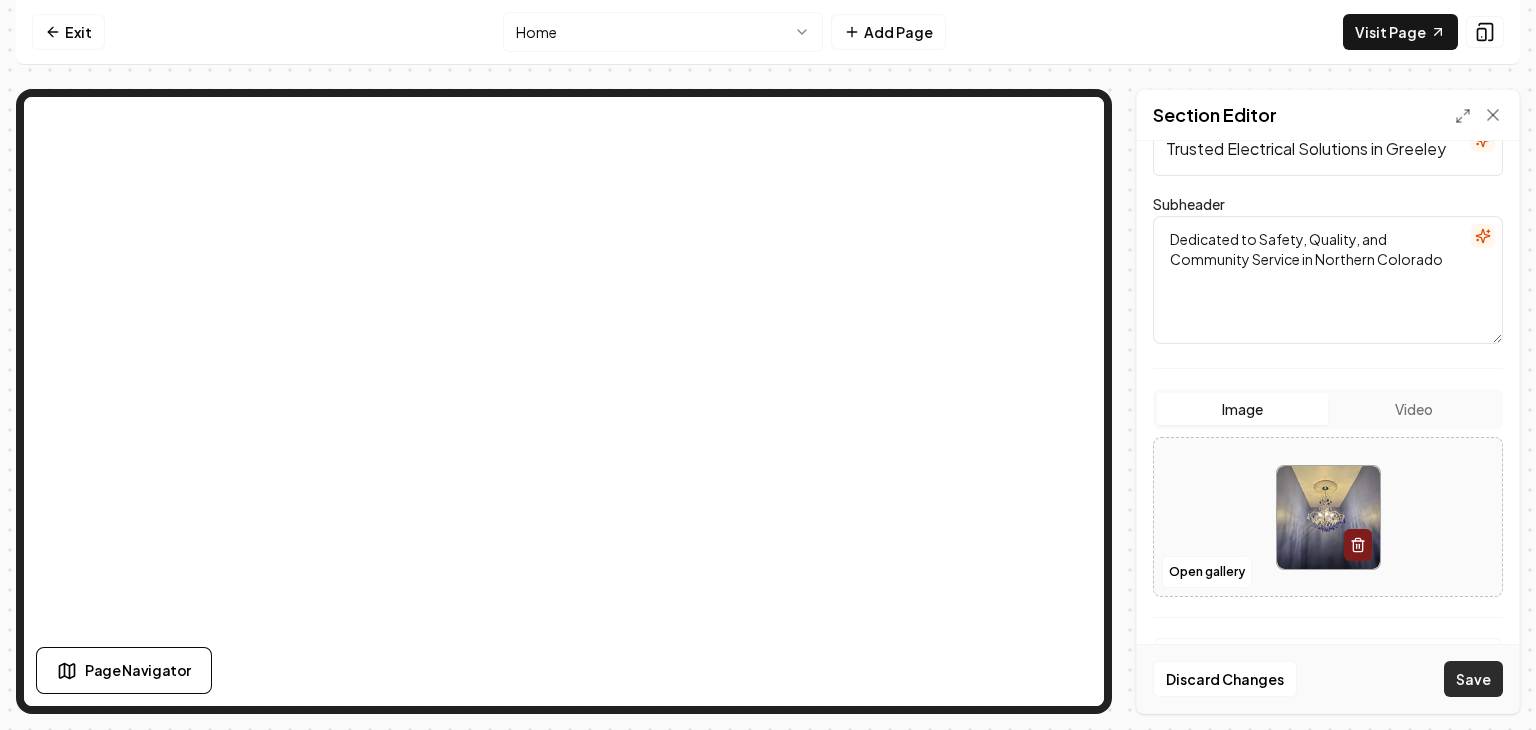 click on "Save" at bounding box center [1473, 679] 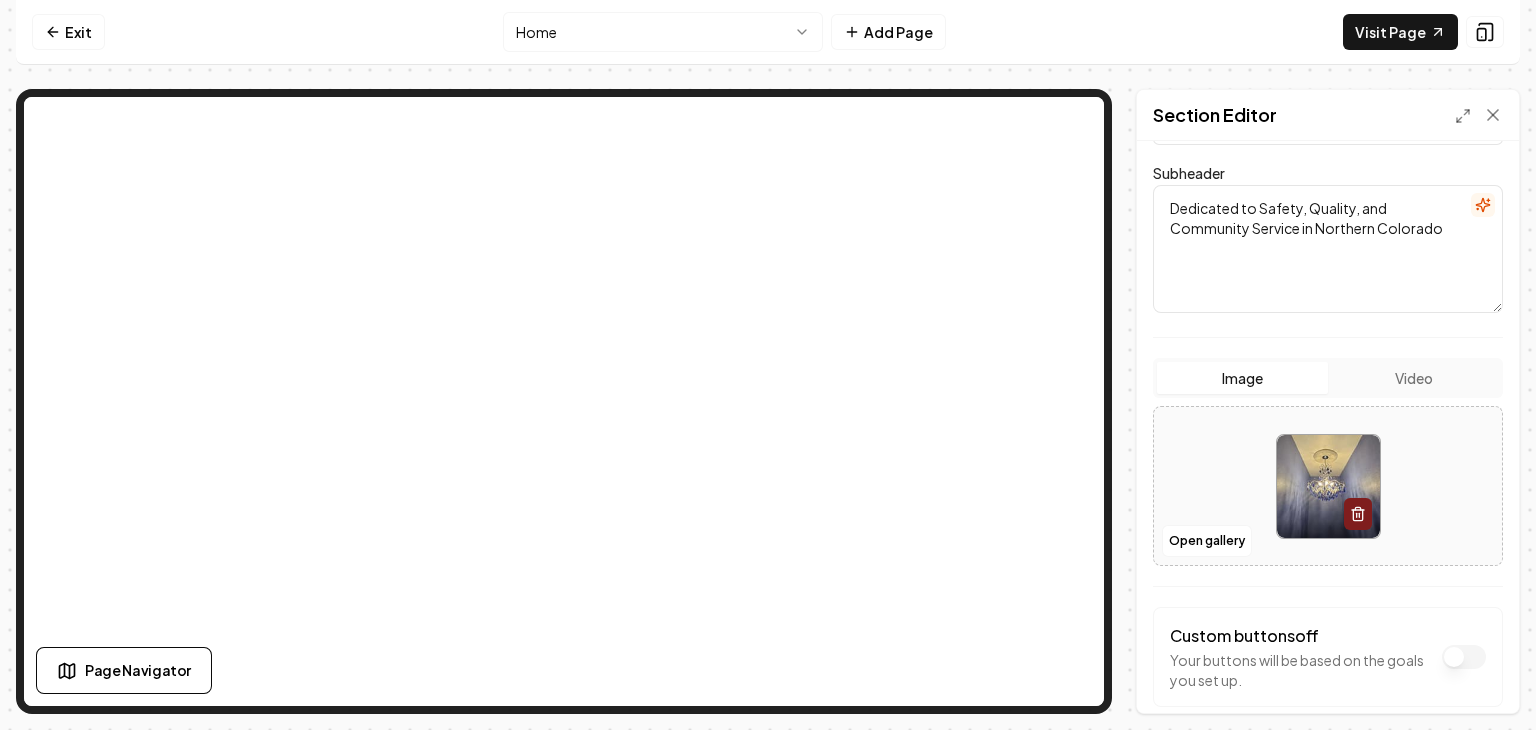 scroll, scrollTop: 0, scrollLeft: 0, axis: both 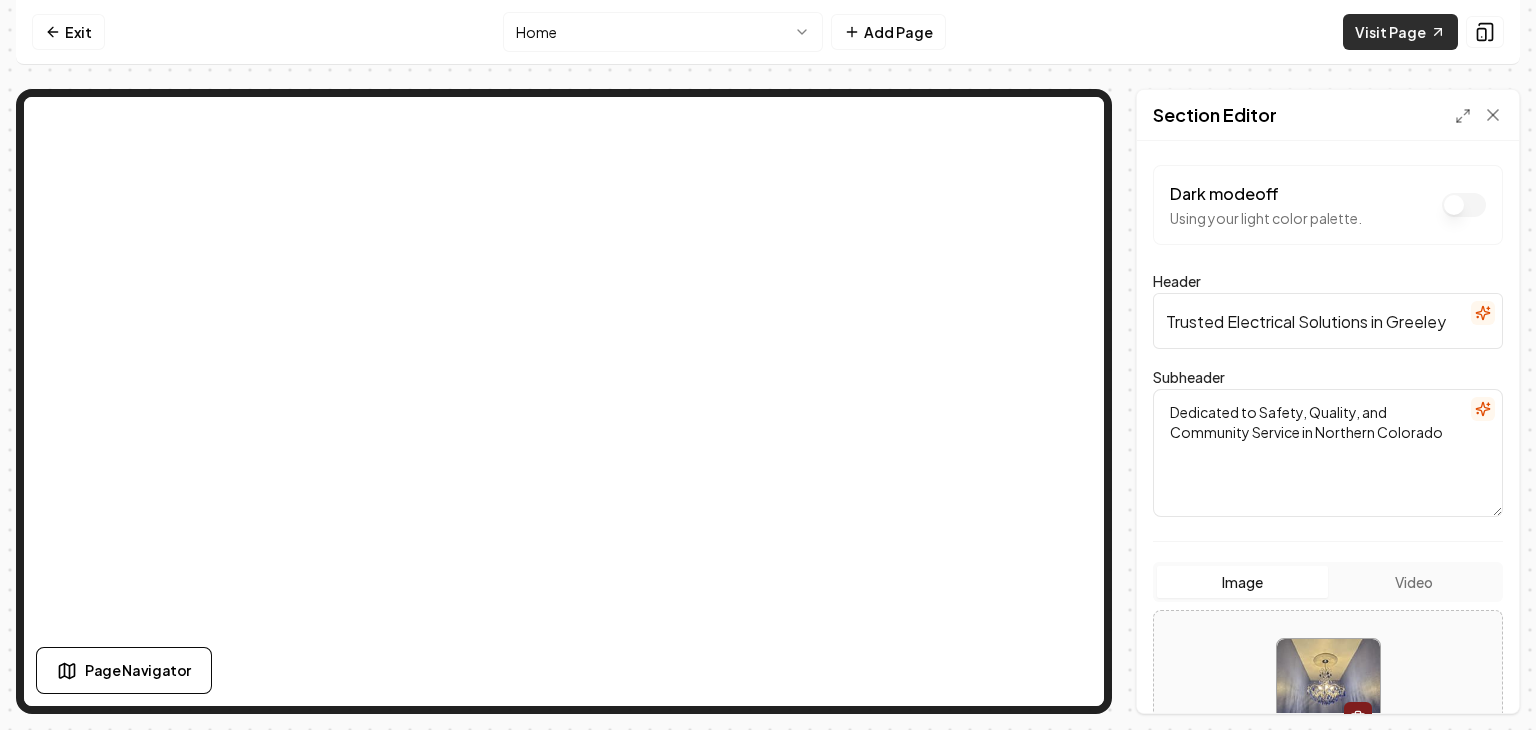 click on "Visit Page" at bounding box center [1400, 32] 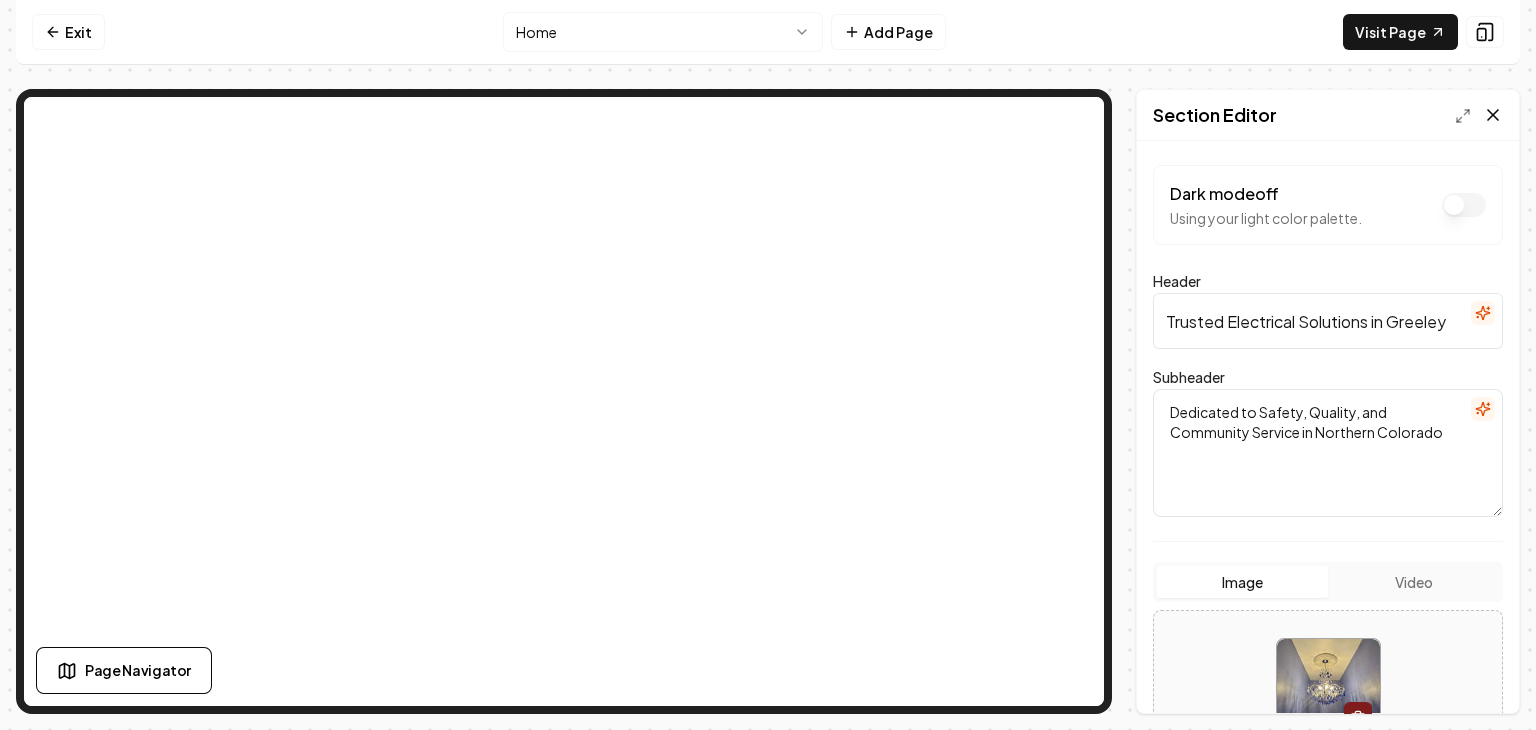 click 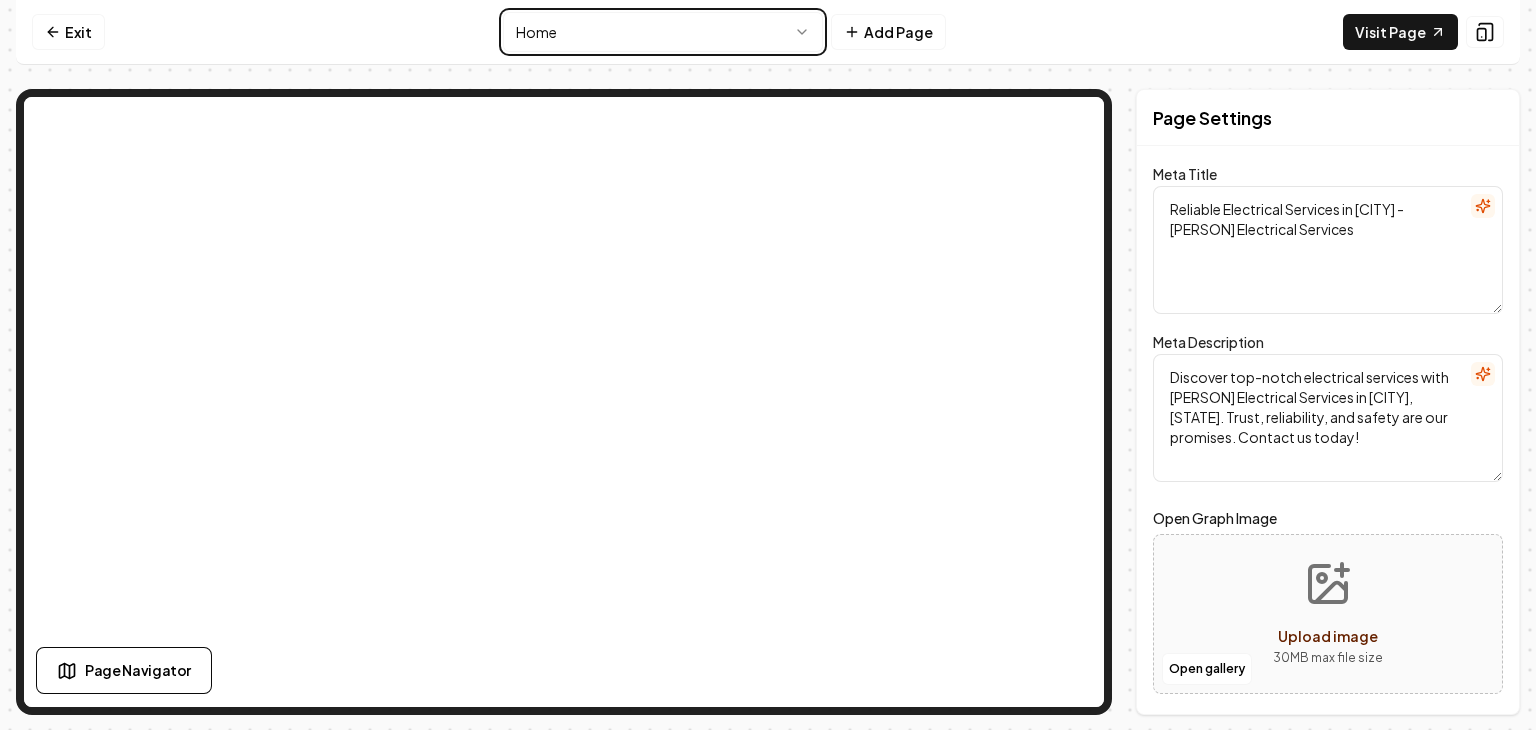 click on "Home" at bounding box center [663, 32] 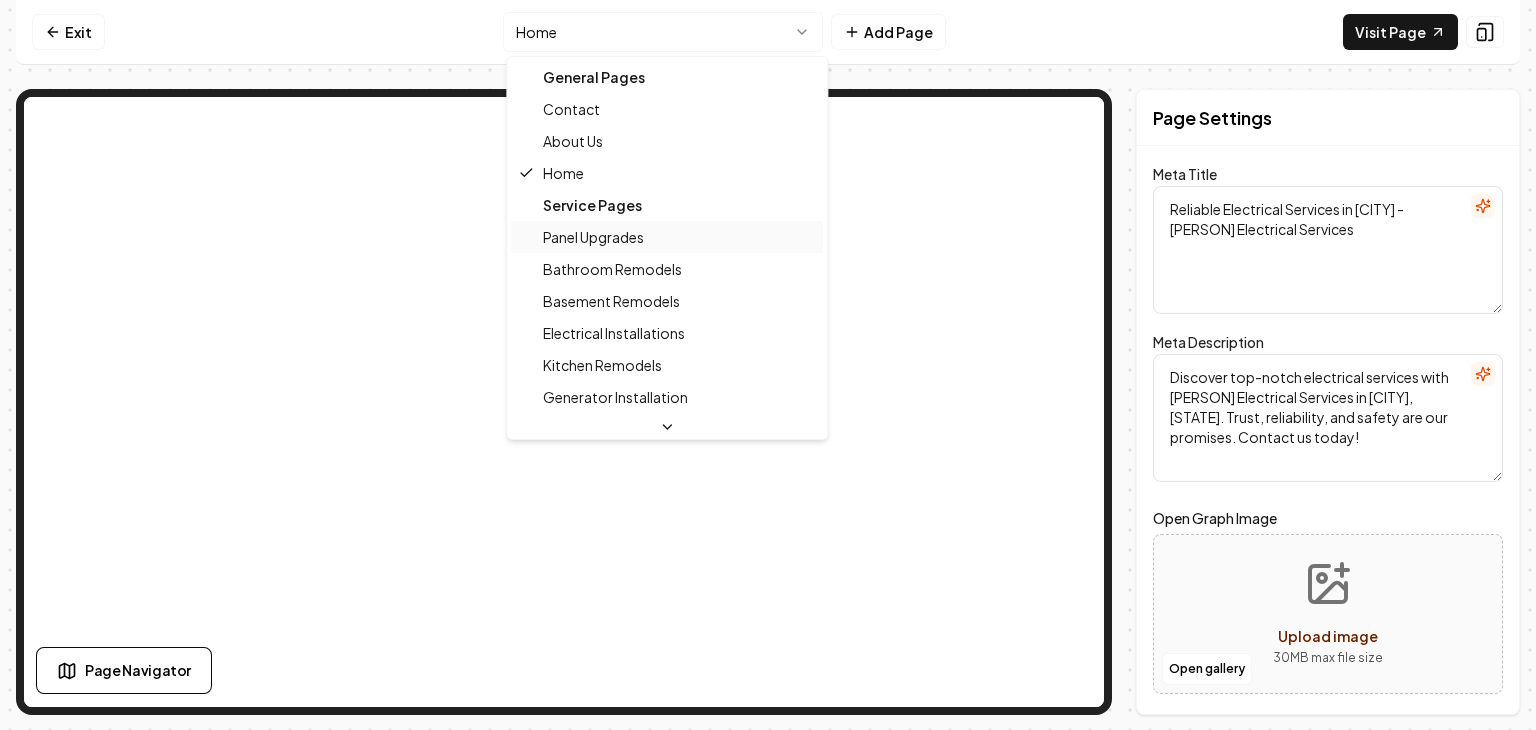 click on "Panel Upgrades" at bounding box center [667, 237] 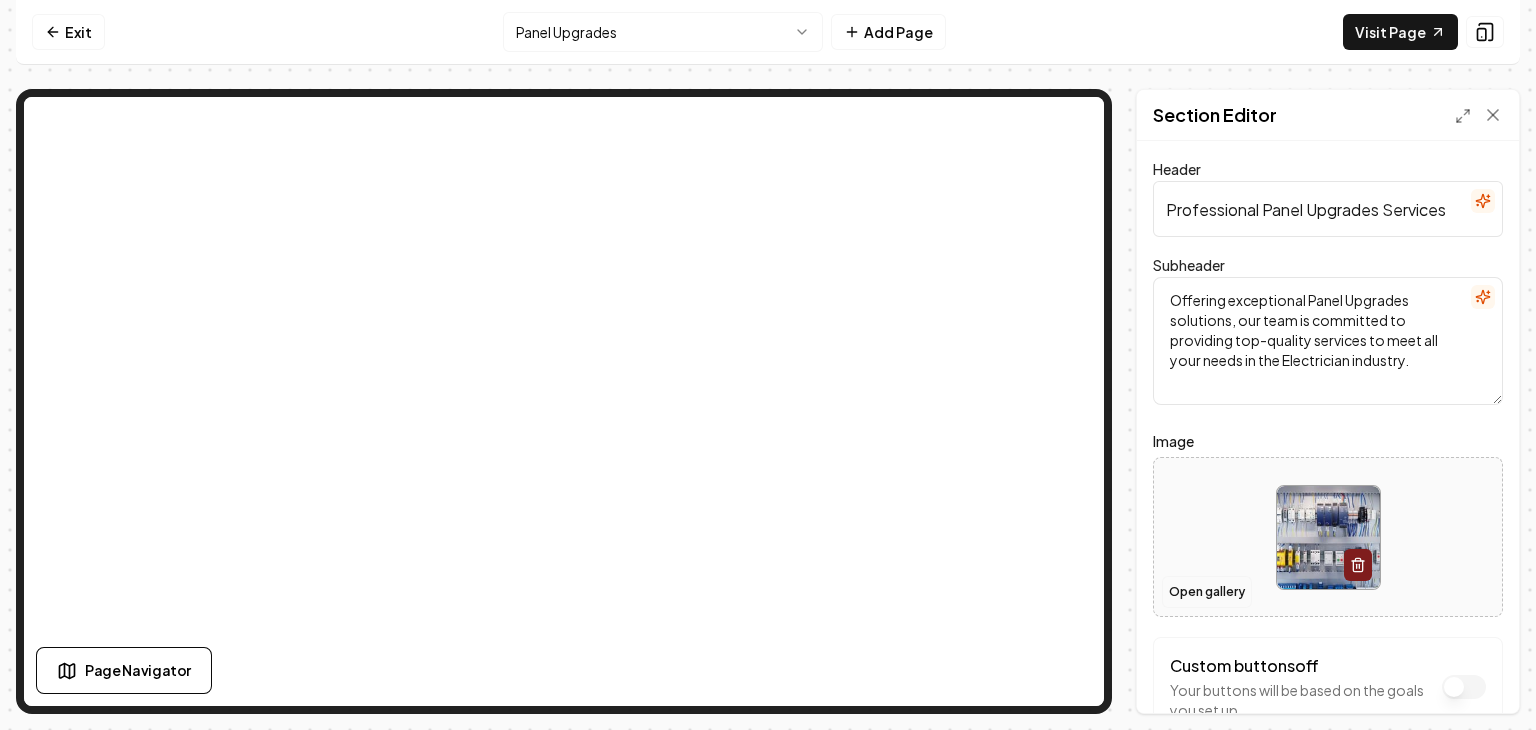 click on "Open gallery" at bounding box center [1207, 592] 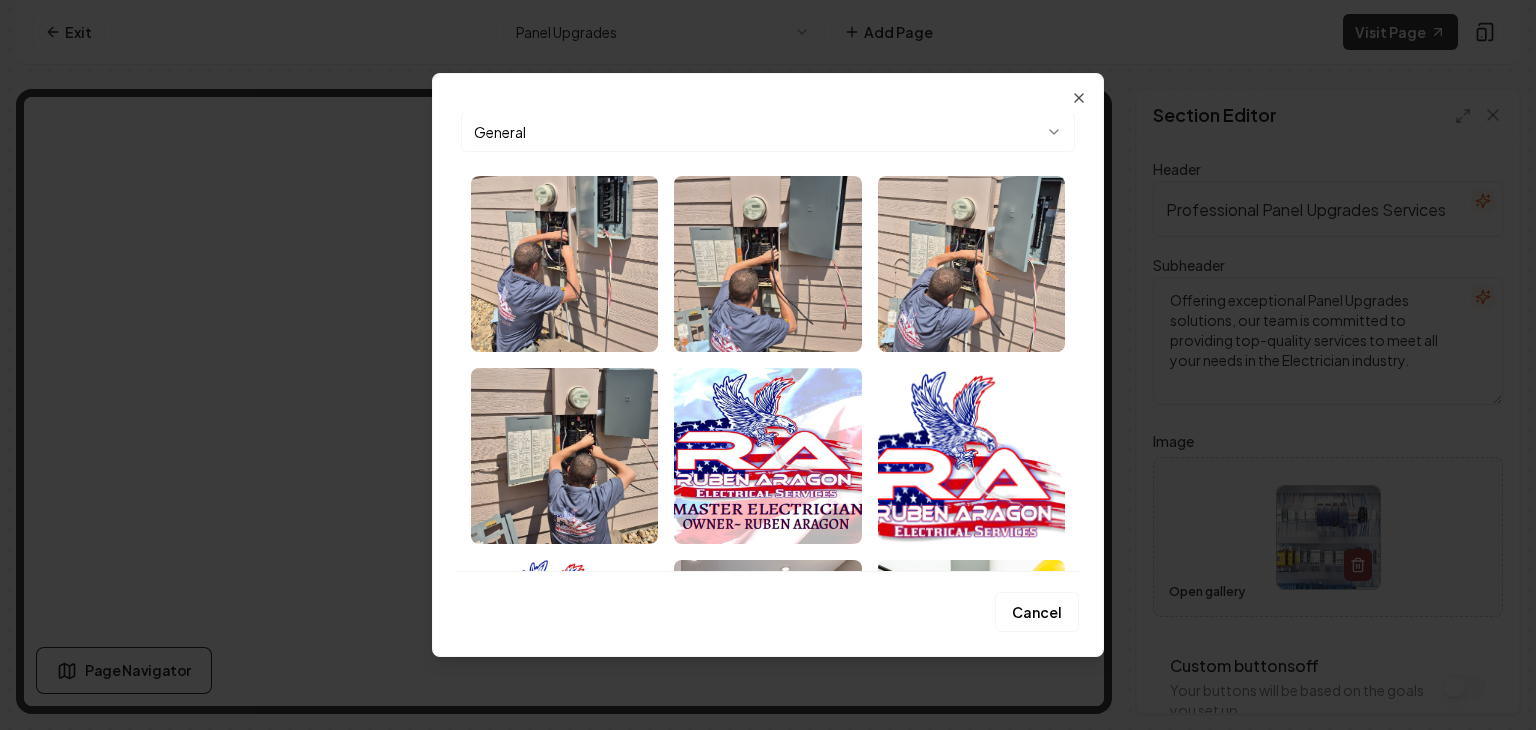 scroll, scrollTop: 0, scrollLeft: 0, axis: both 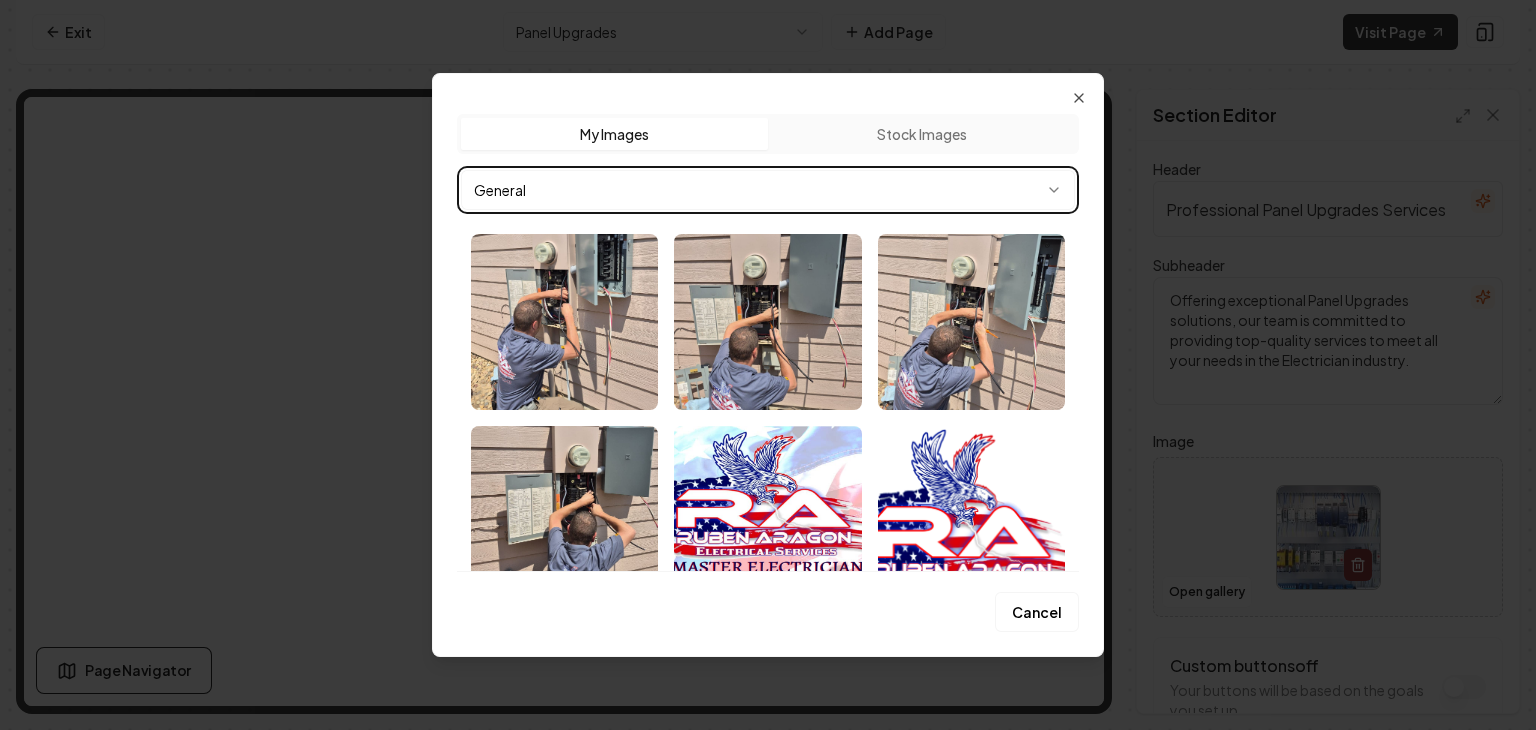 click 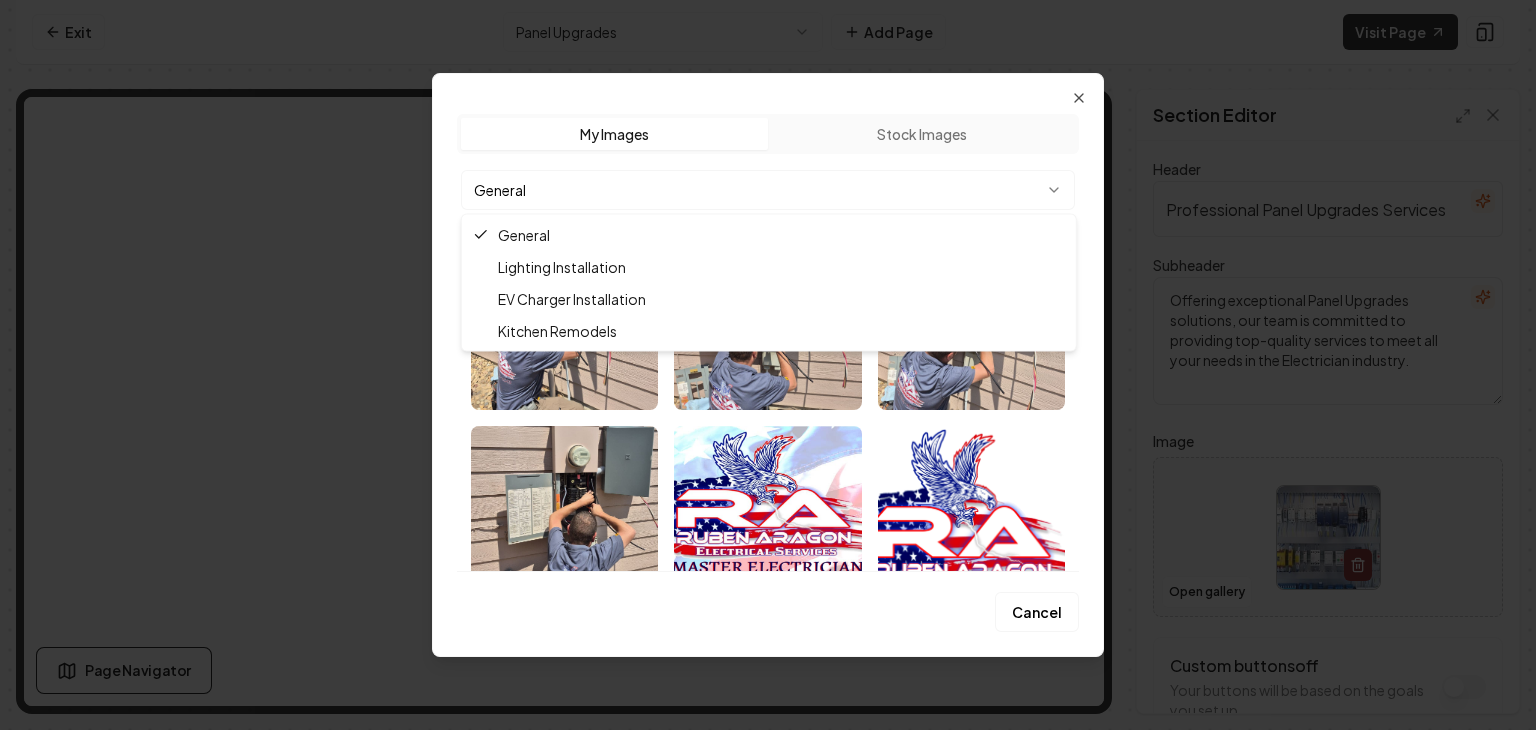 click at bounding box center (768, 365) 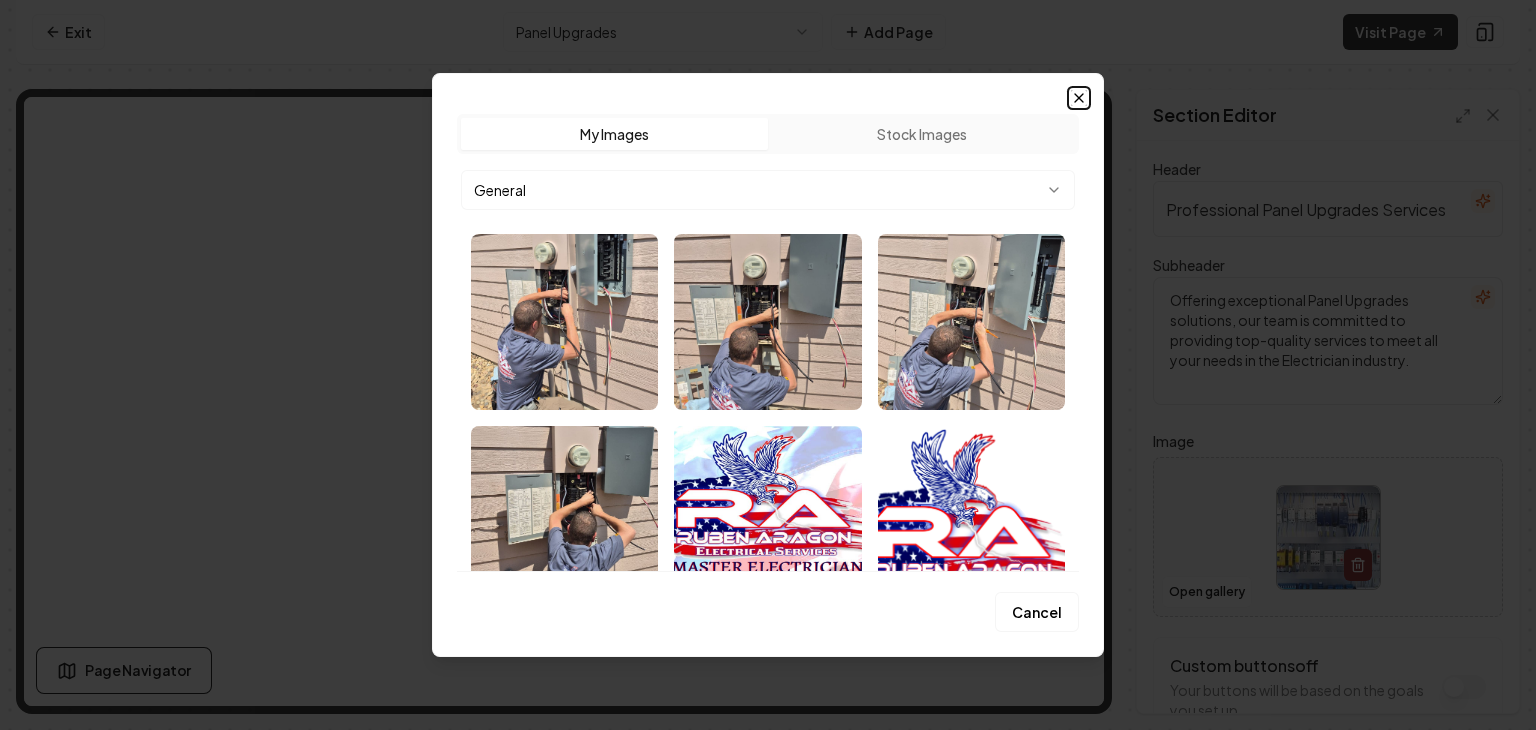 click 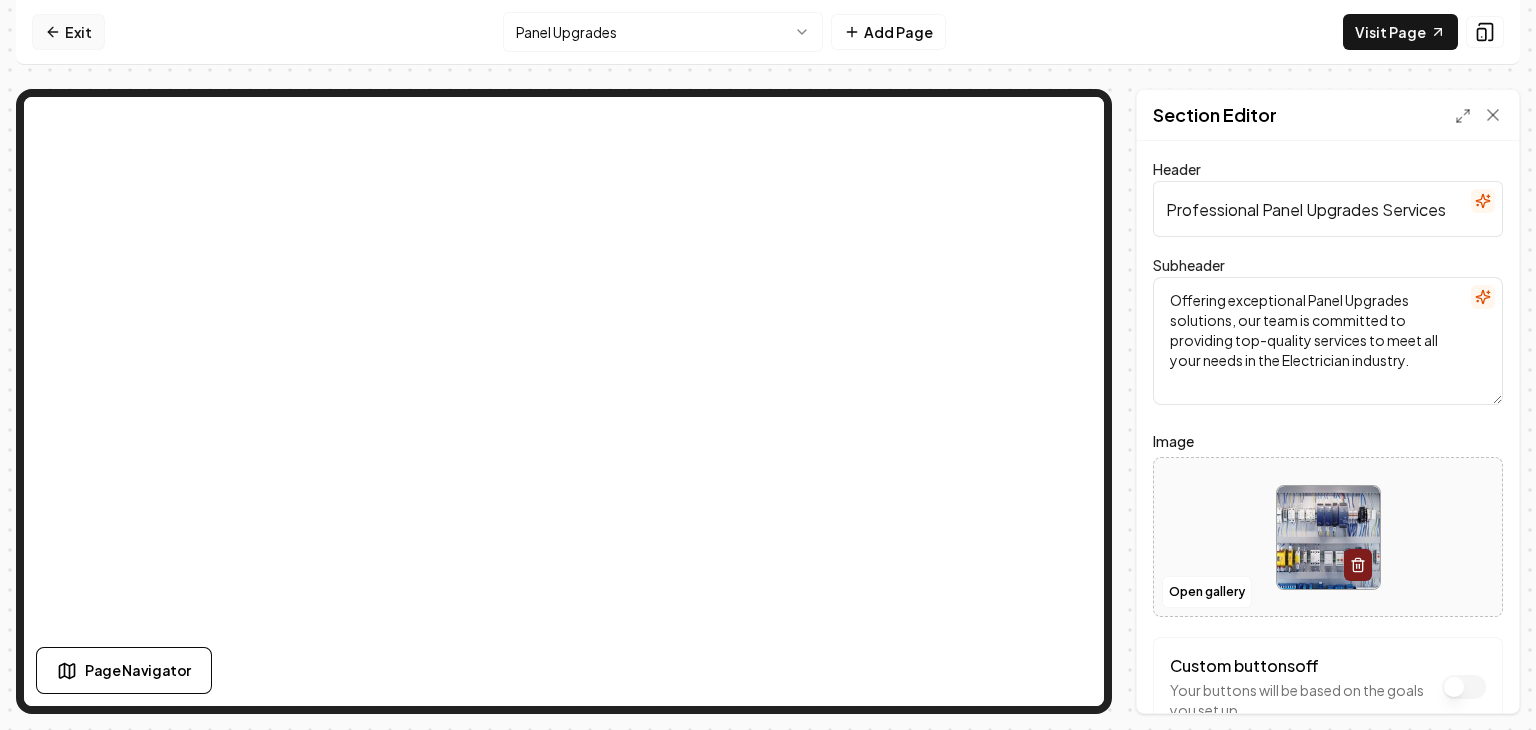 click on "Exit" at bounding box center (68, 32) 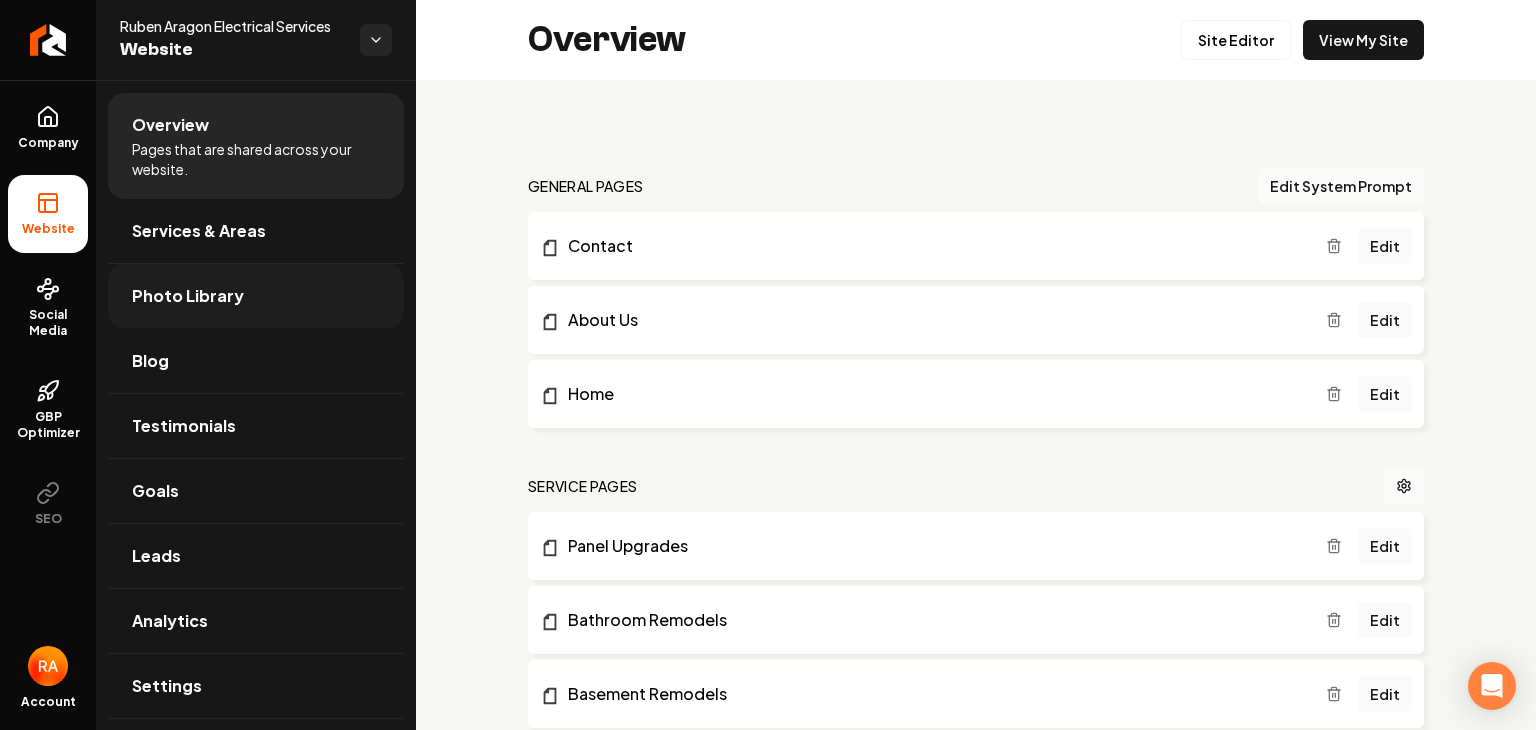 click on "Photo Library" at bounding box center (188, 296) 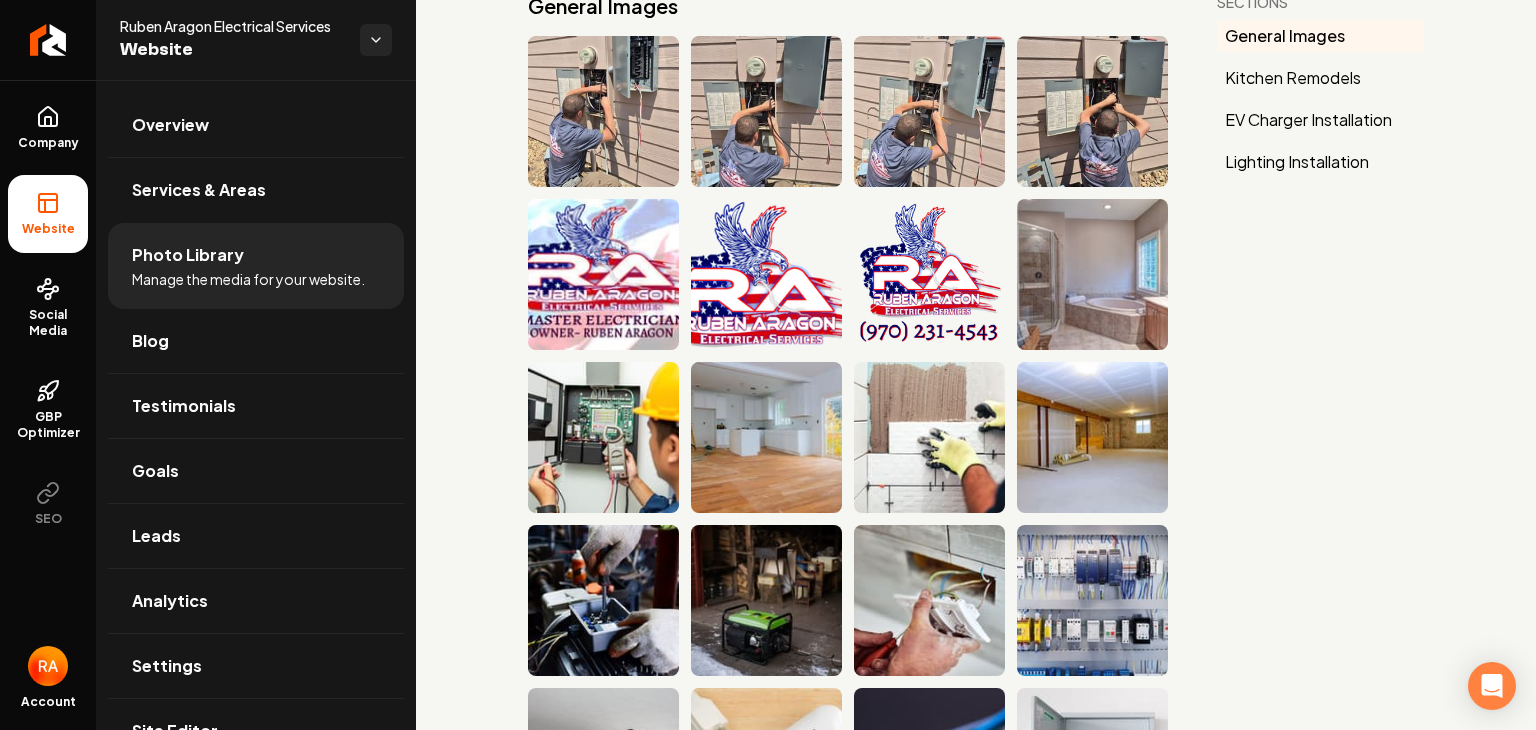 scroll, scrollTop: 0, scrollLeft: 0, axis: both 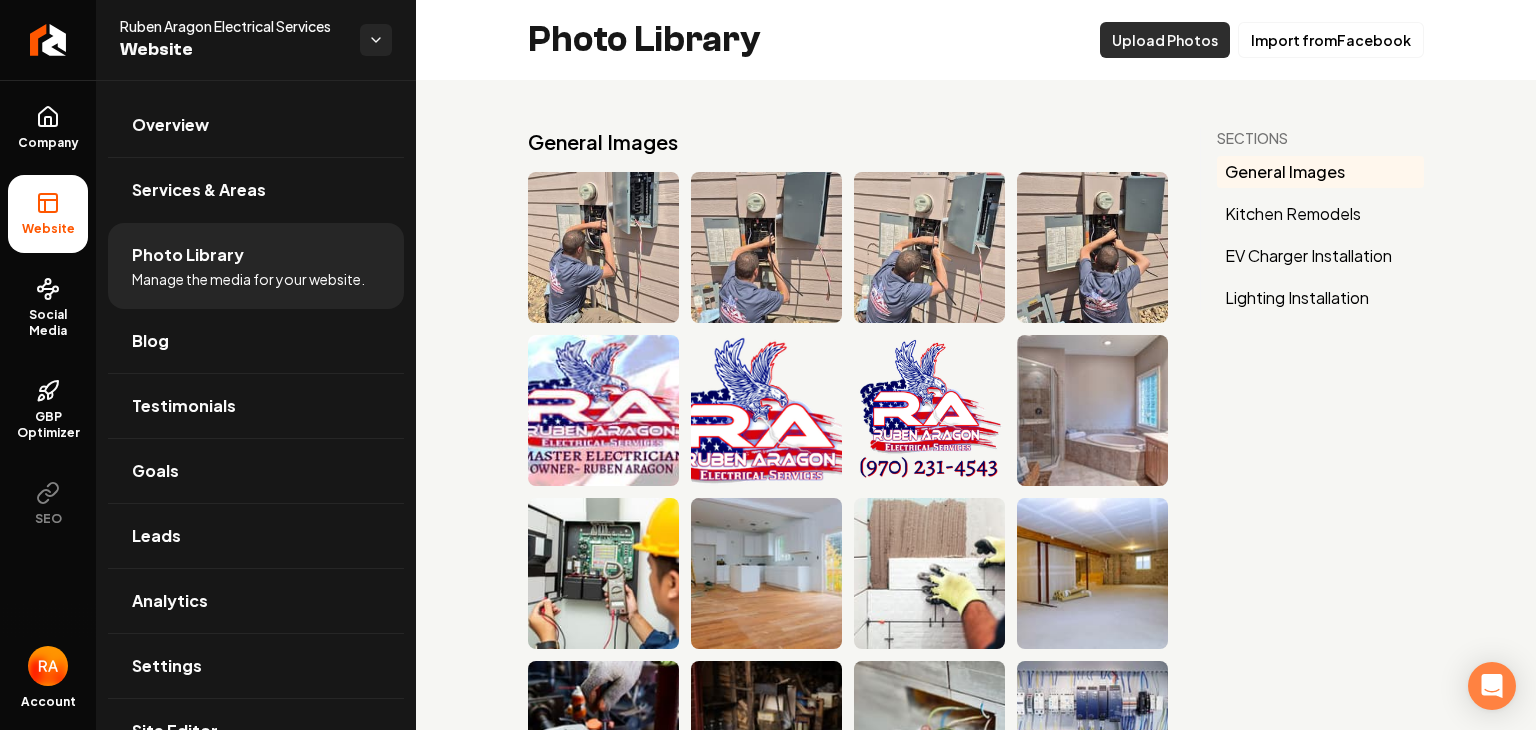 click on "Upload Photos" at bounding box center (1165, 40) 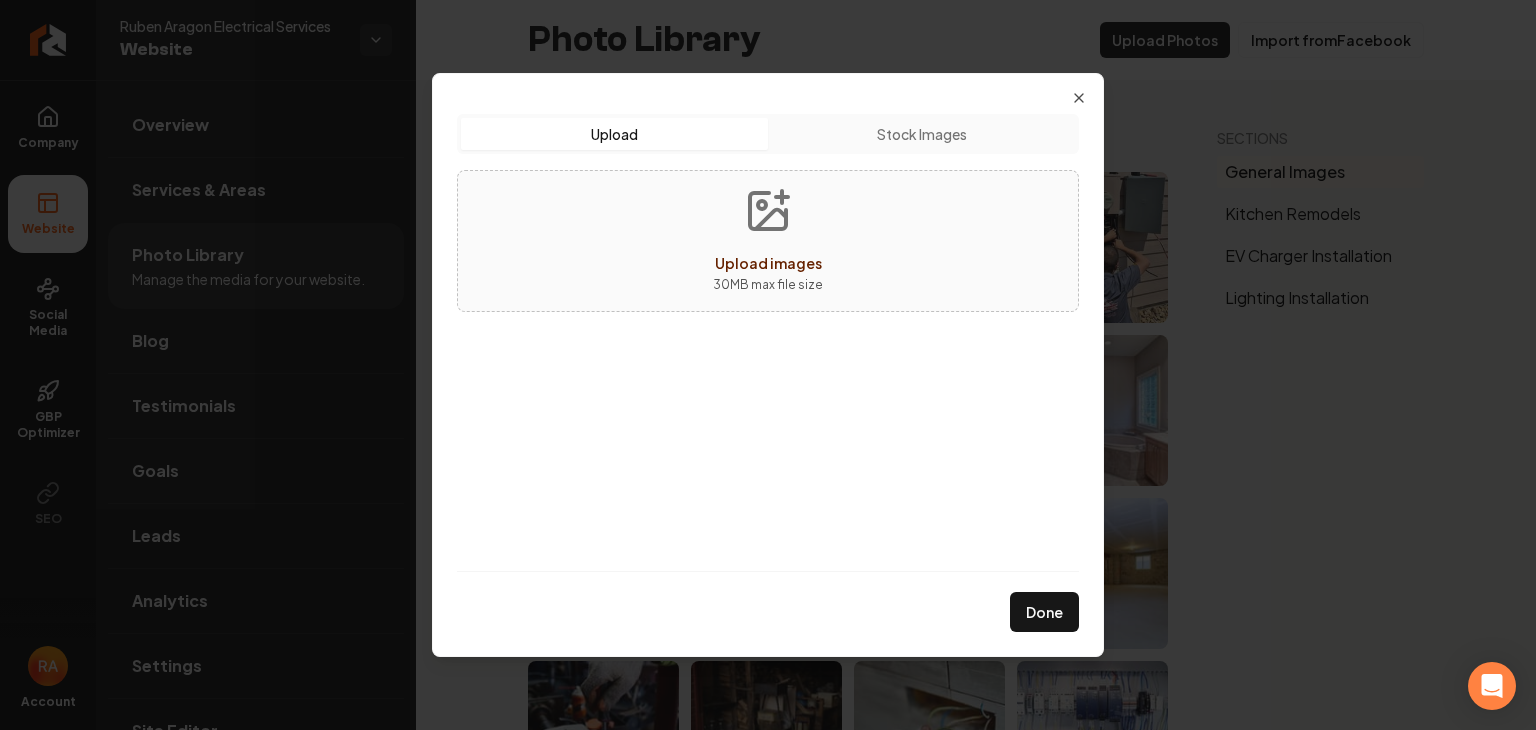 click on "Upload images 30  MB max file size" at bounding box center (768, 241) 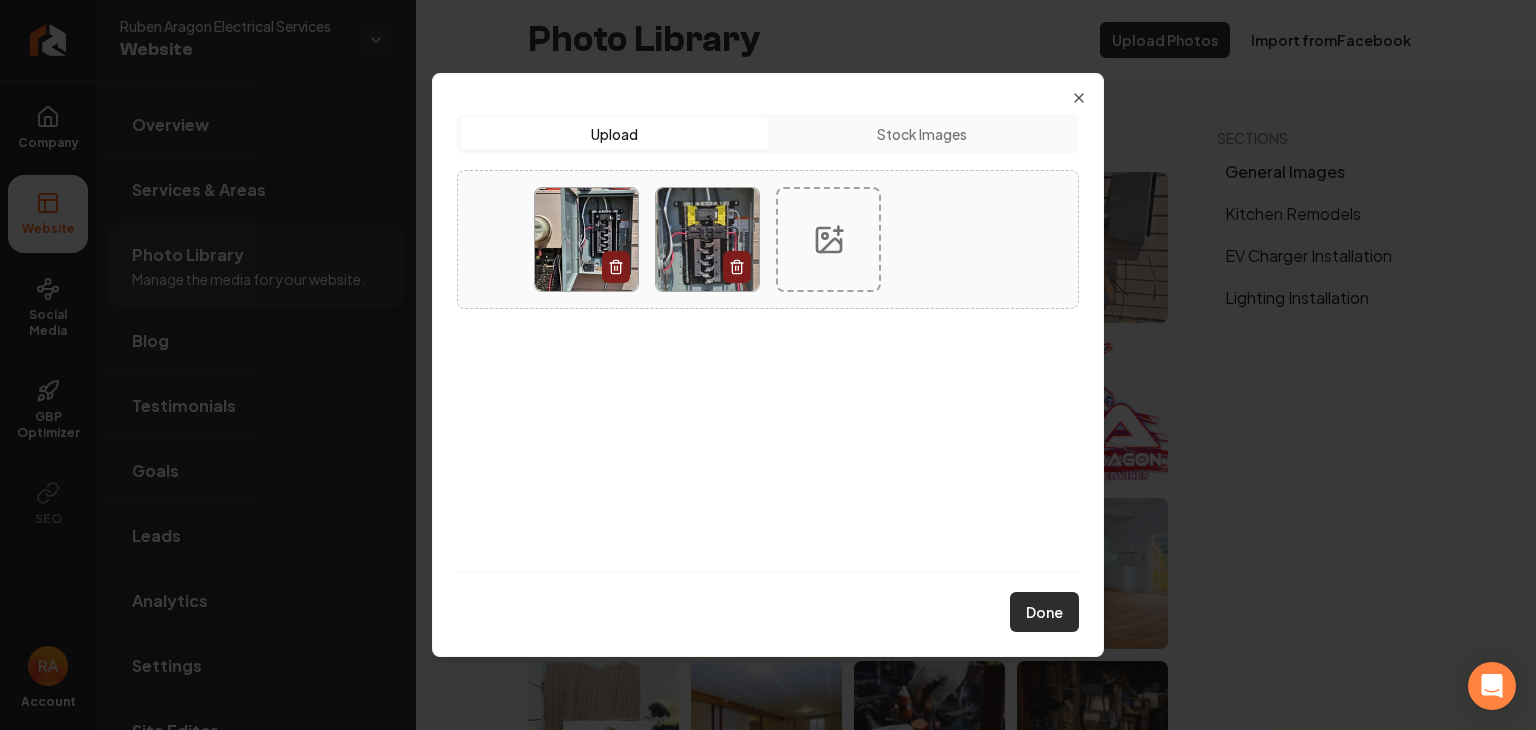 click on "Done" at bounding box center [1044, 612] 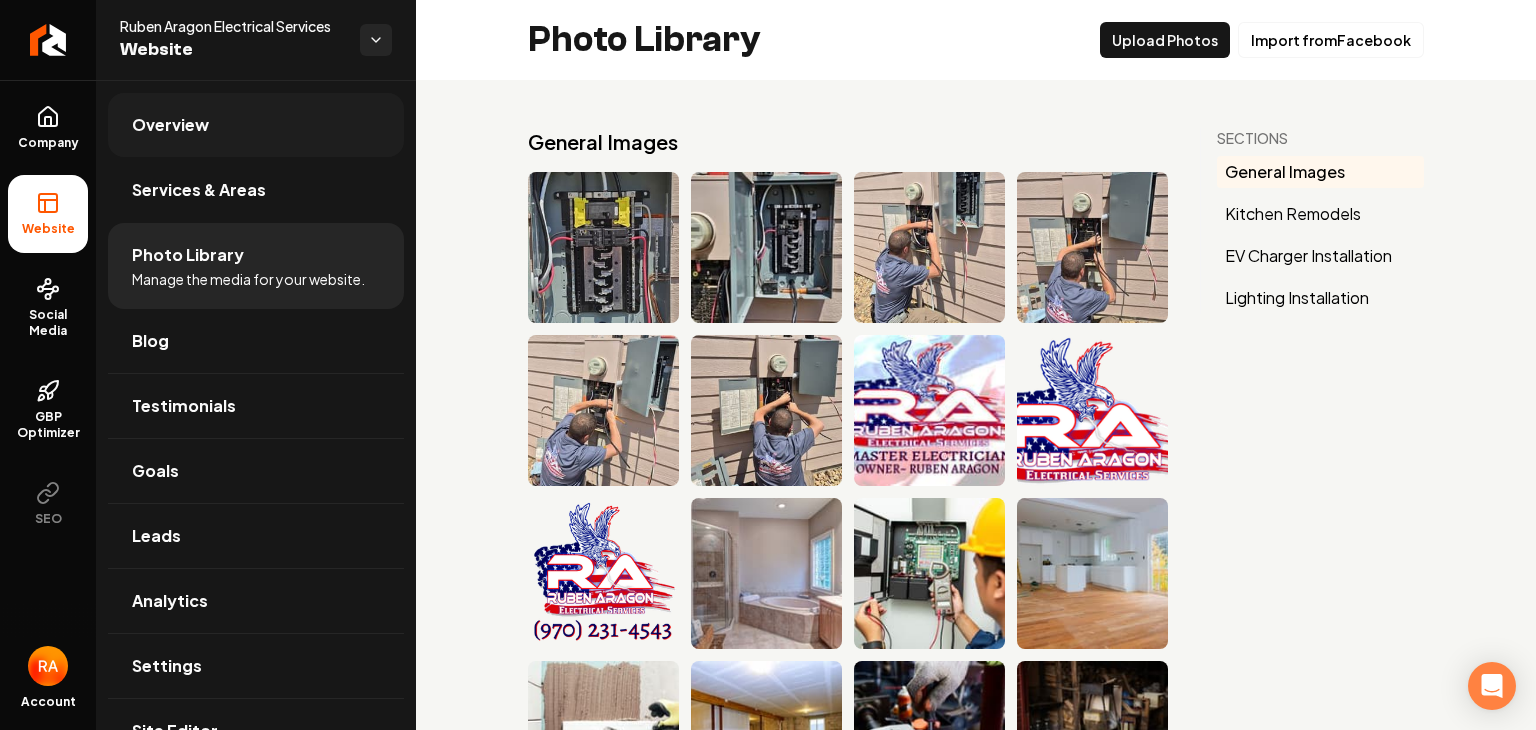 click on "Overview" at bounding box center [170, 125] 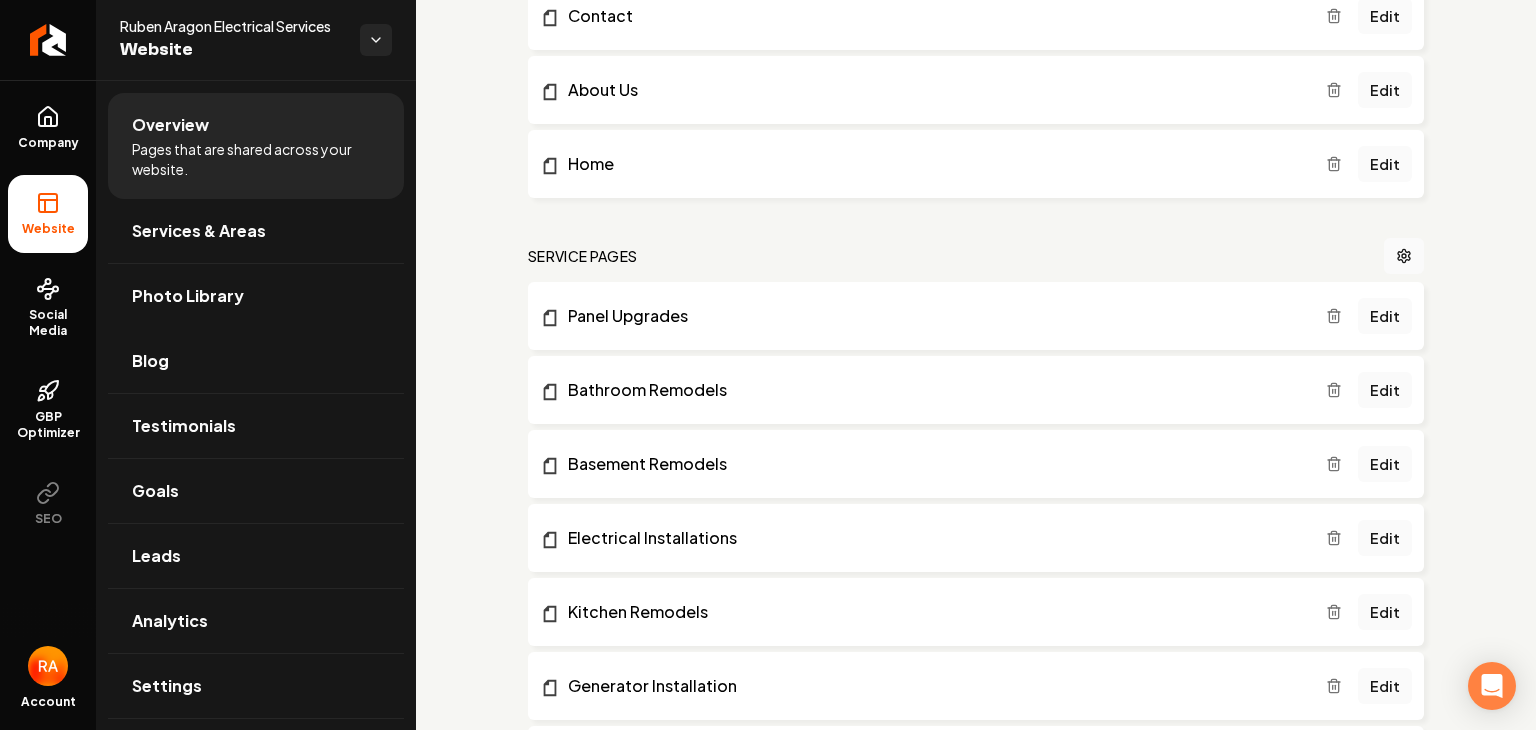 scroll, scrollTop: 262, scrollLeft: 0, axis: vertical 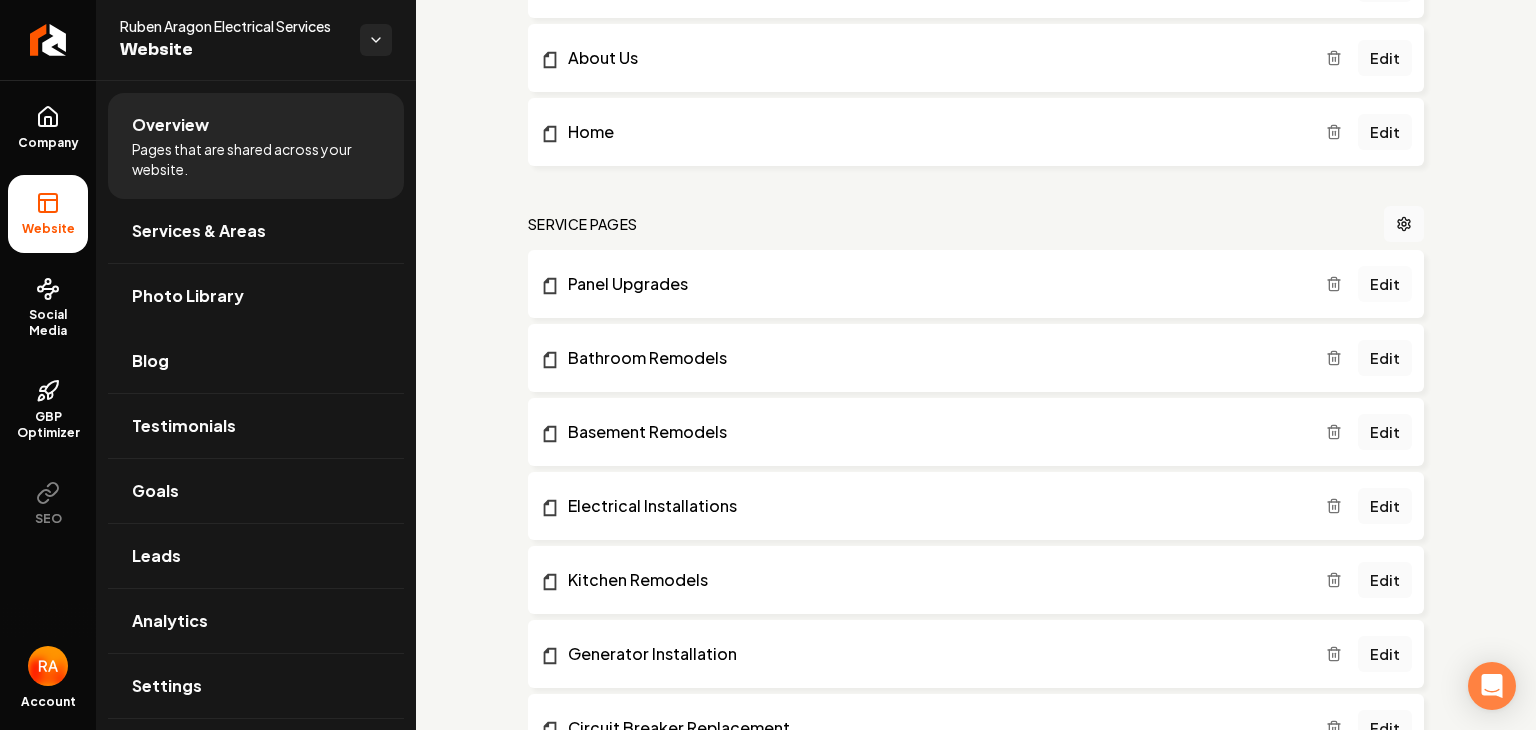 click on "Edit" at bounding box center [1385, 284] 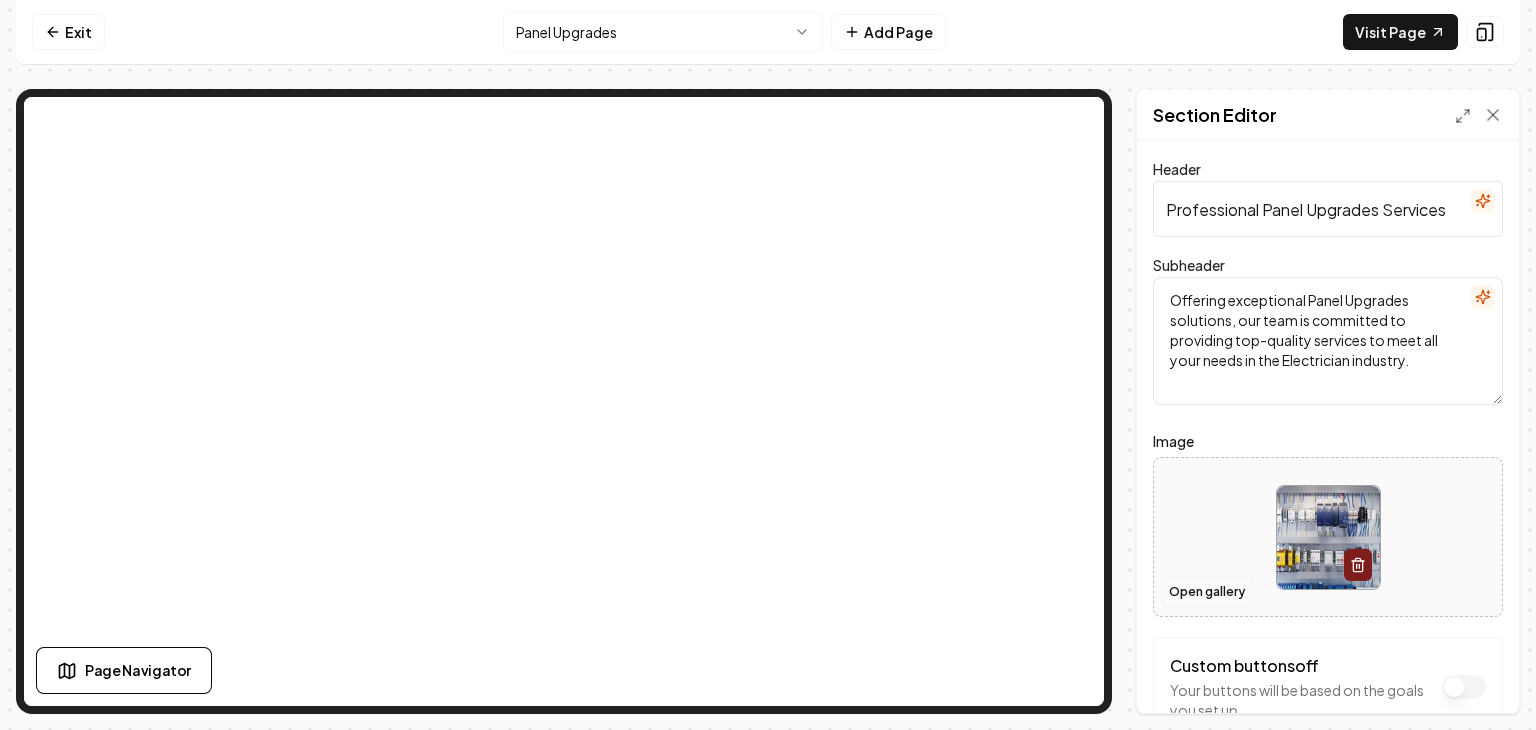 click on "Open gallery" at bounding box center (1207, 592) 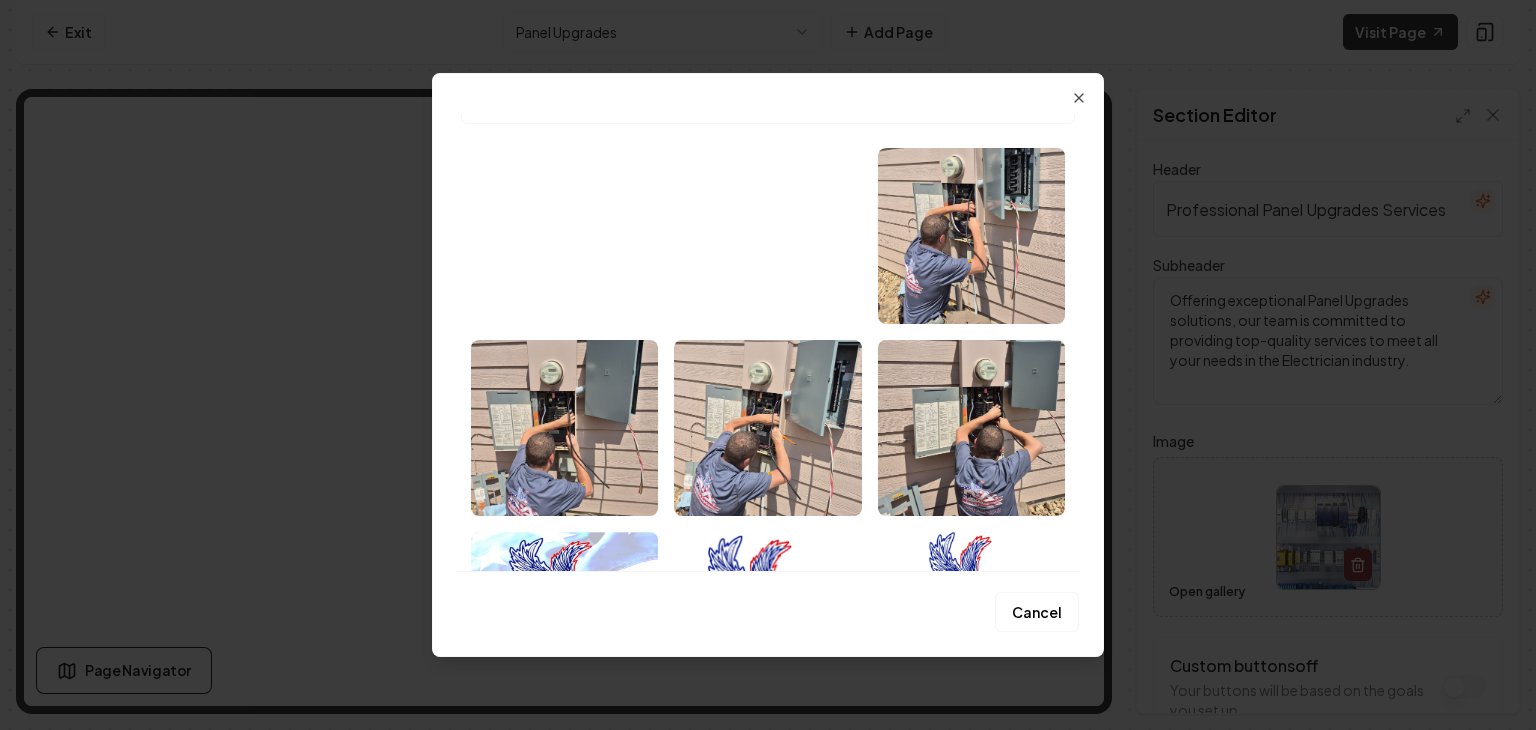 scroll, scrollTop: 0, scrollLeft: 0, axis: both 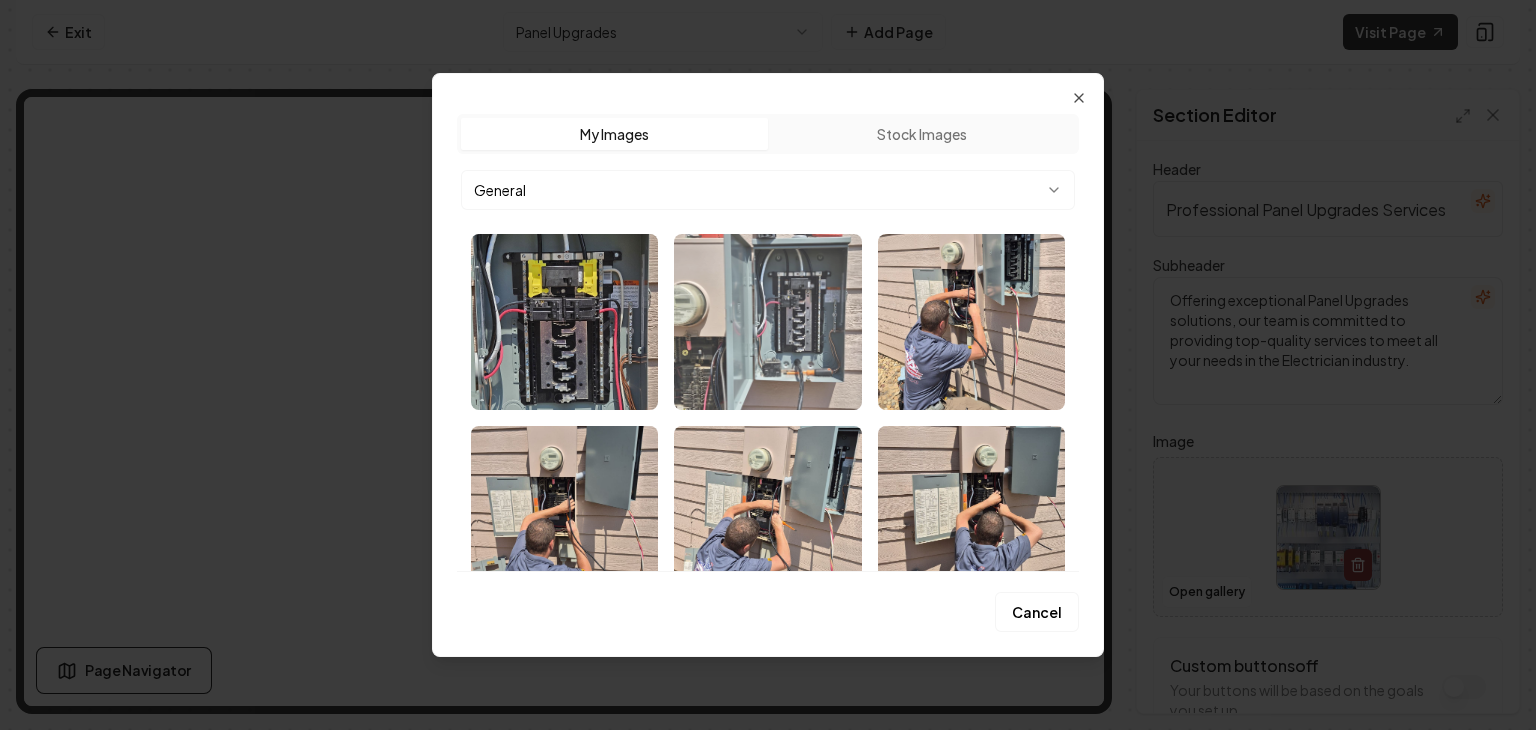 click at bounding box center [767, 322] 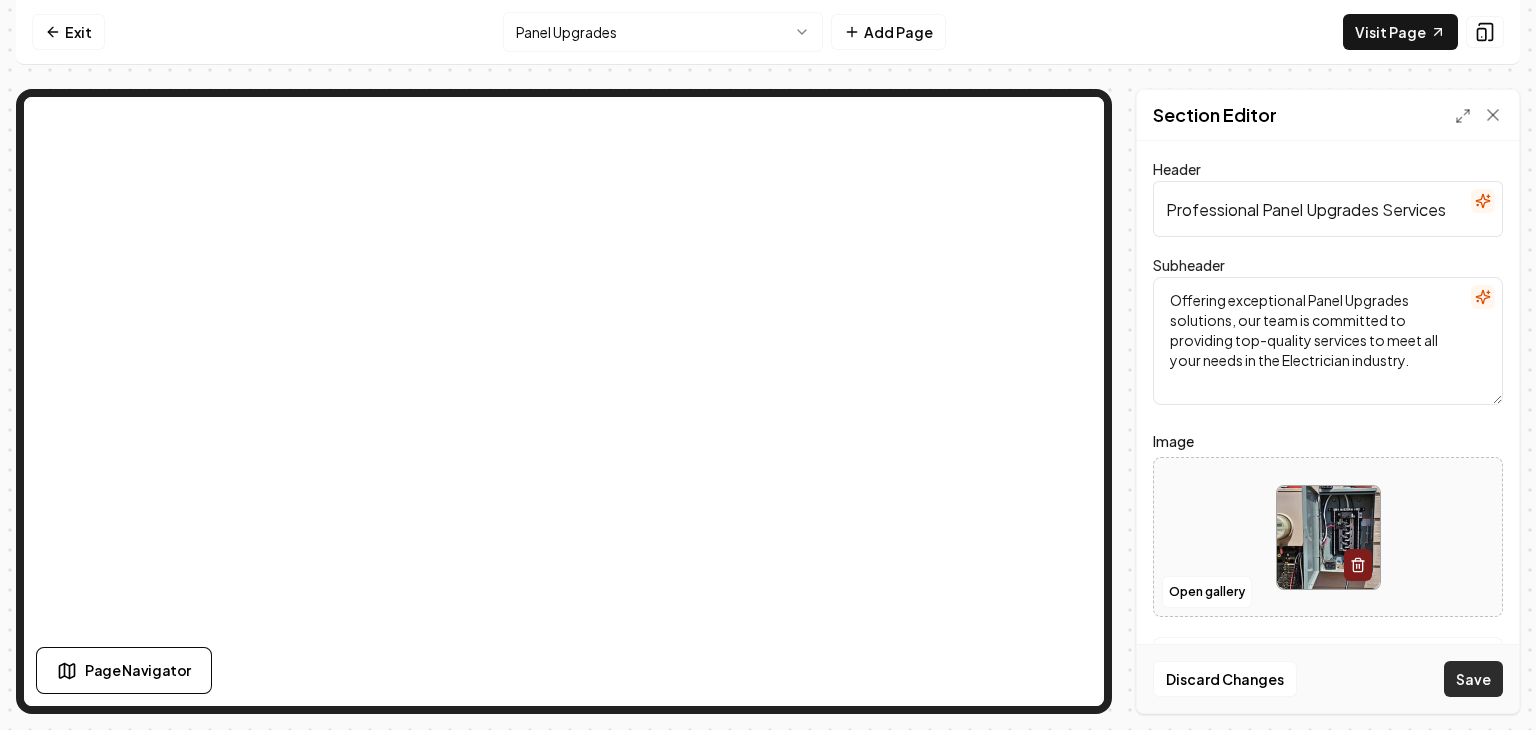 click on "Save" at bounding box center [1473, 679] 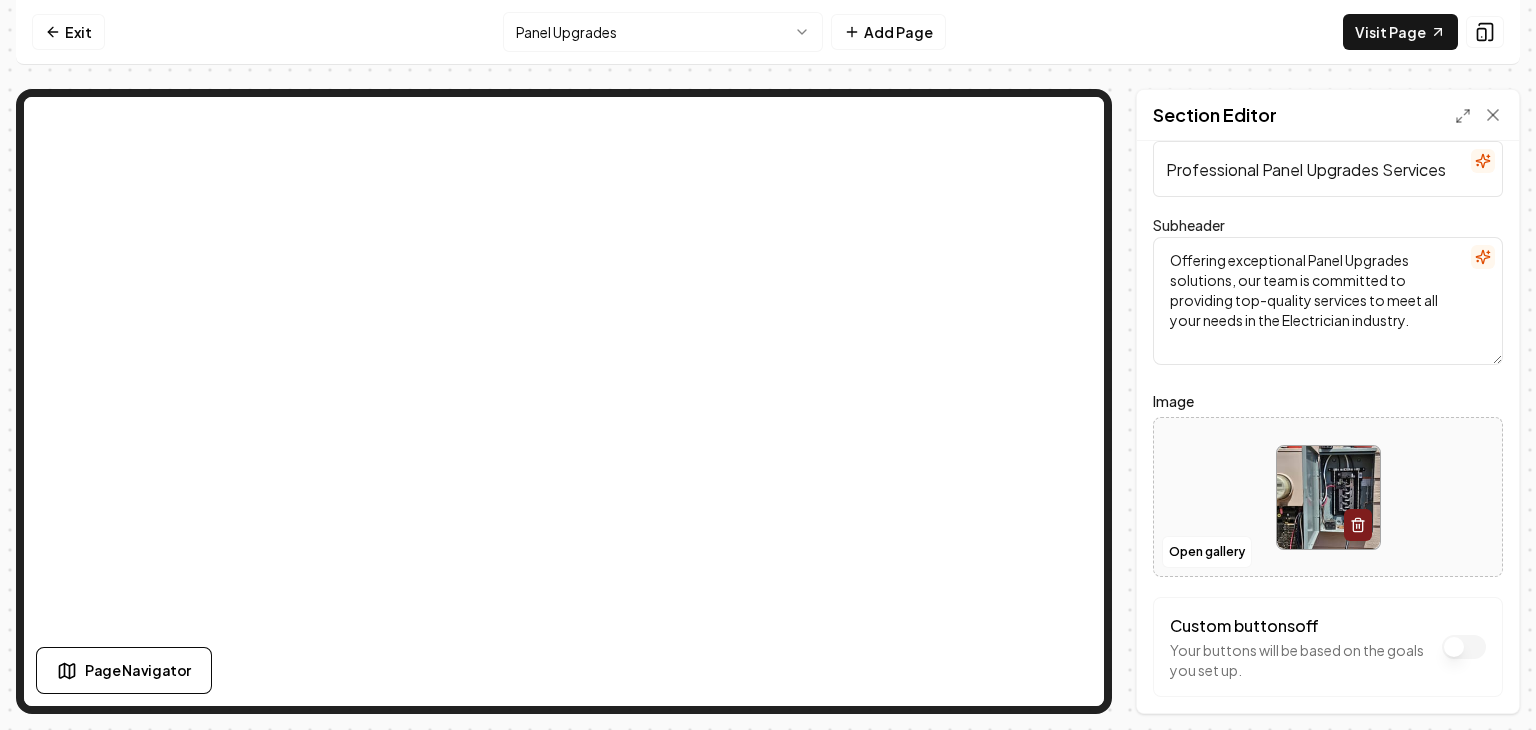 scroll, scrollTop: 0, scrollLeft: 0, axis: both 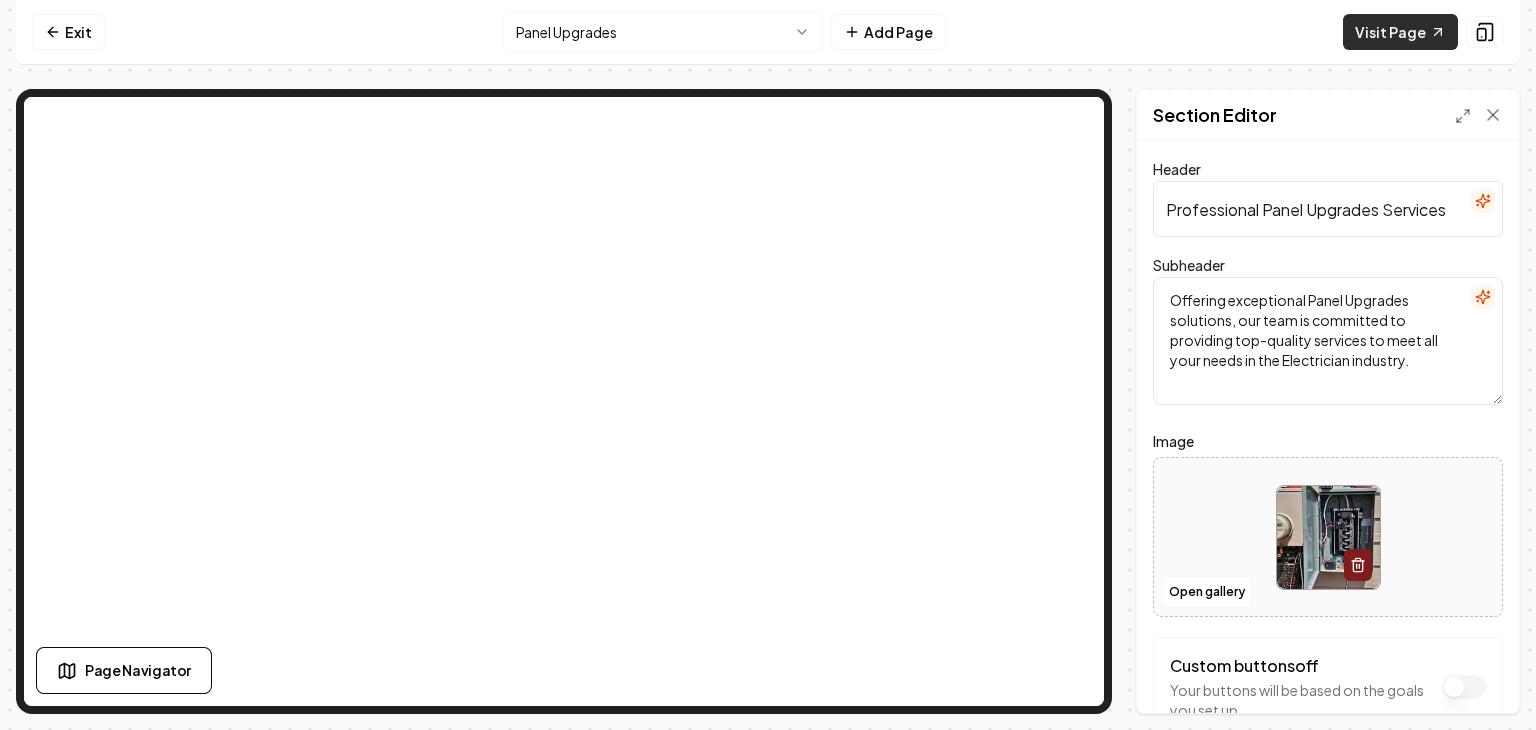 click on "Visit Page" at bounding box center (1400, 32) 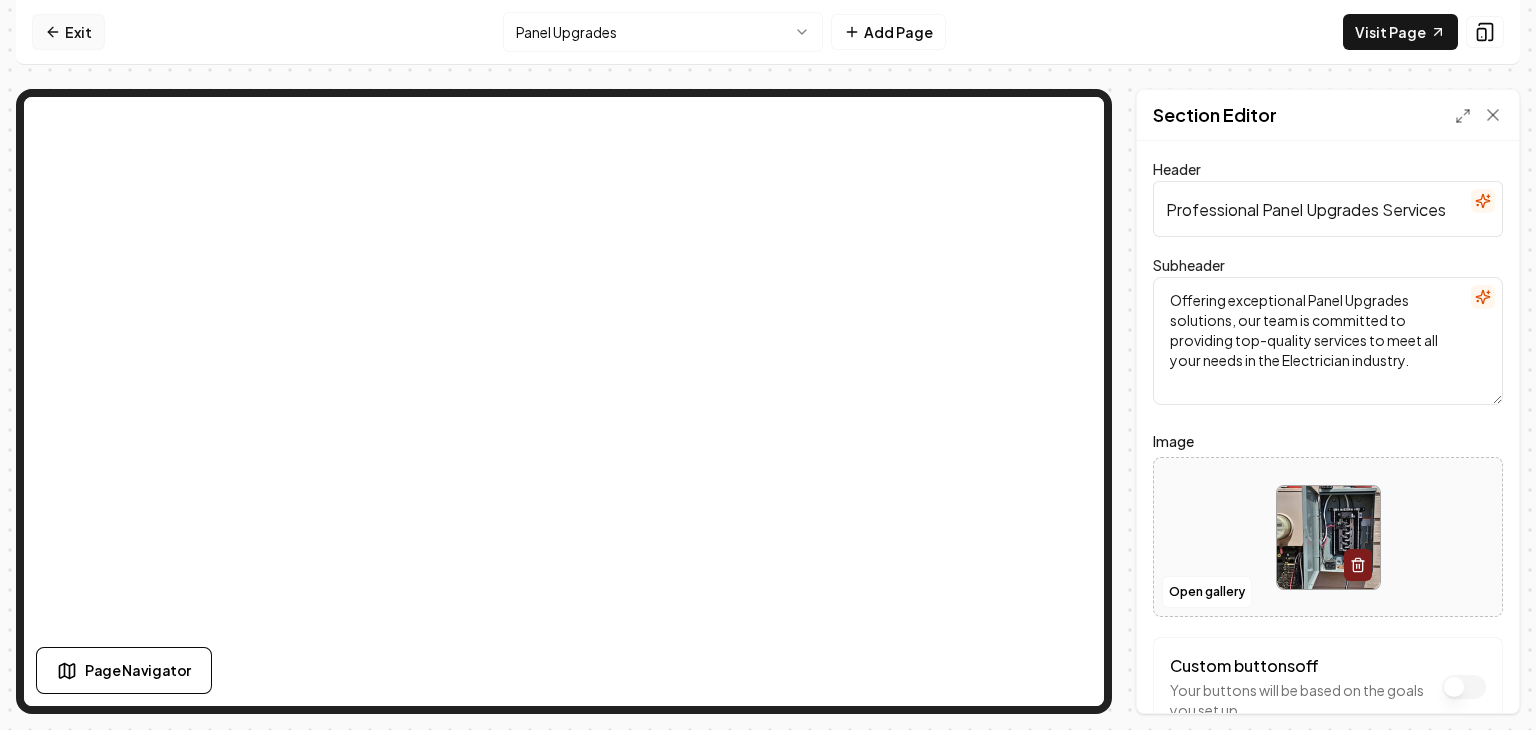click on "Exit" at bounding box center (68, 32) 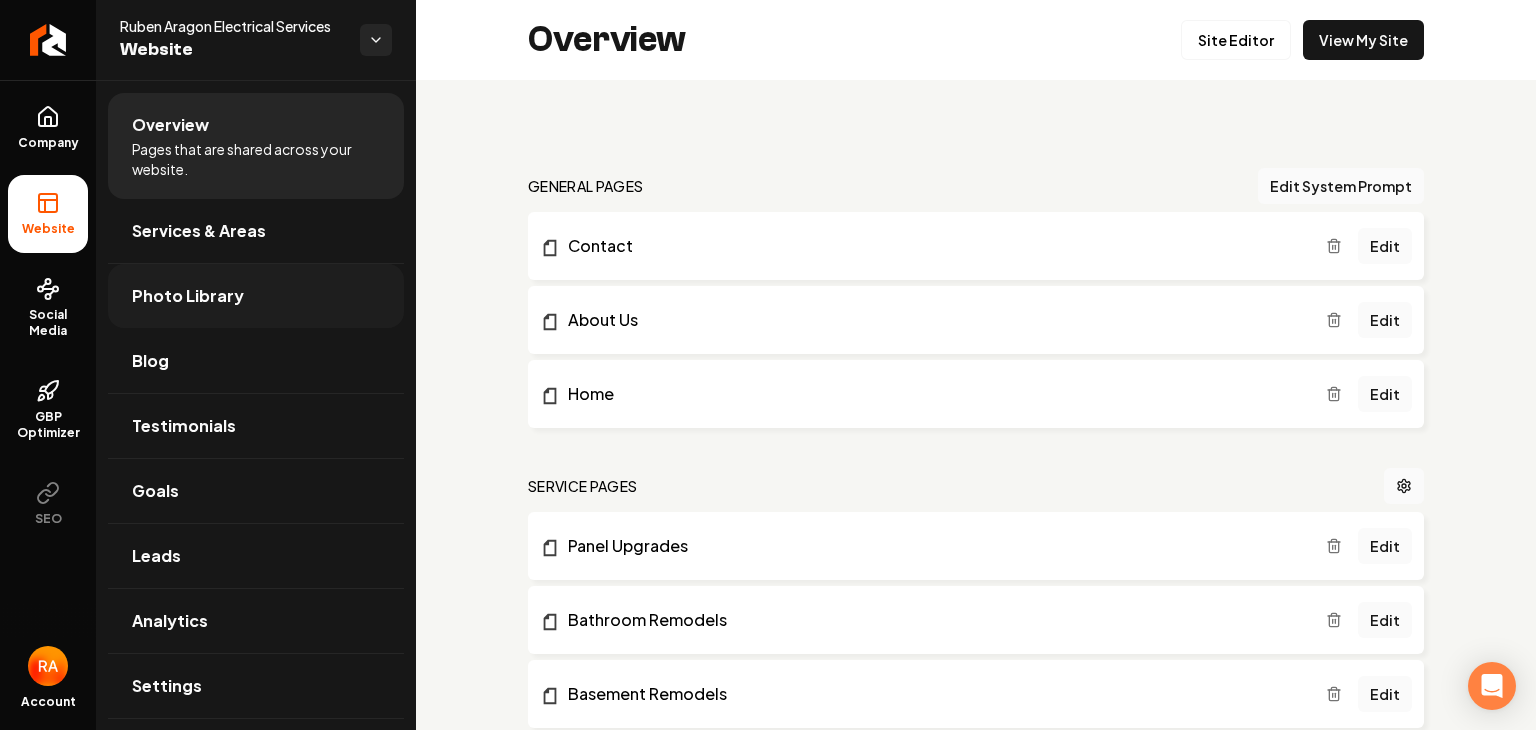 click on "Photo Library" at bounding box center [188, 296] 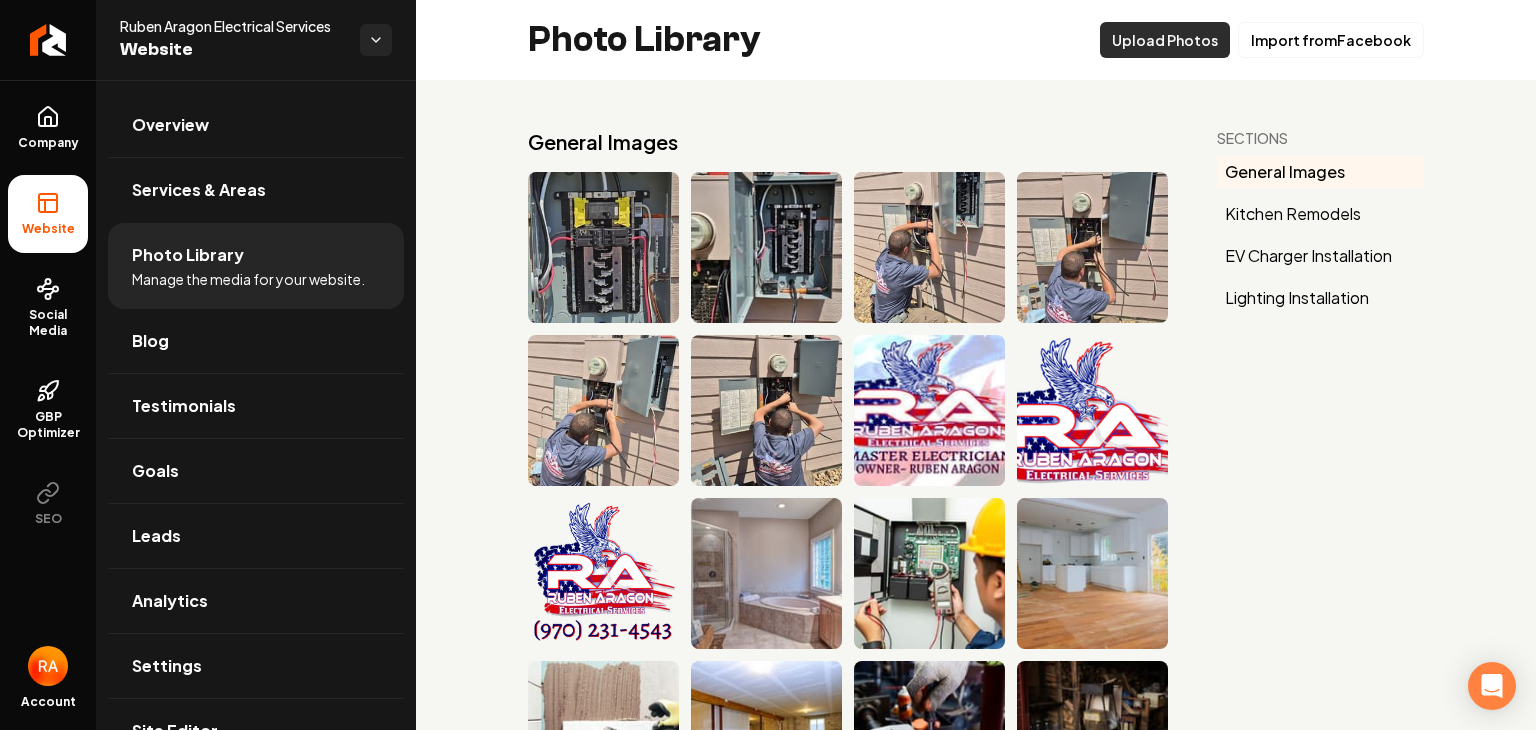 click on "Upload Photos" at bounding box center [1165, 40] 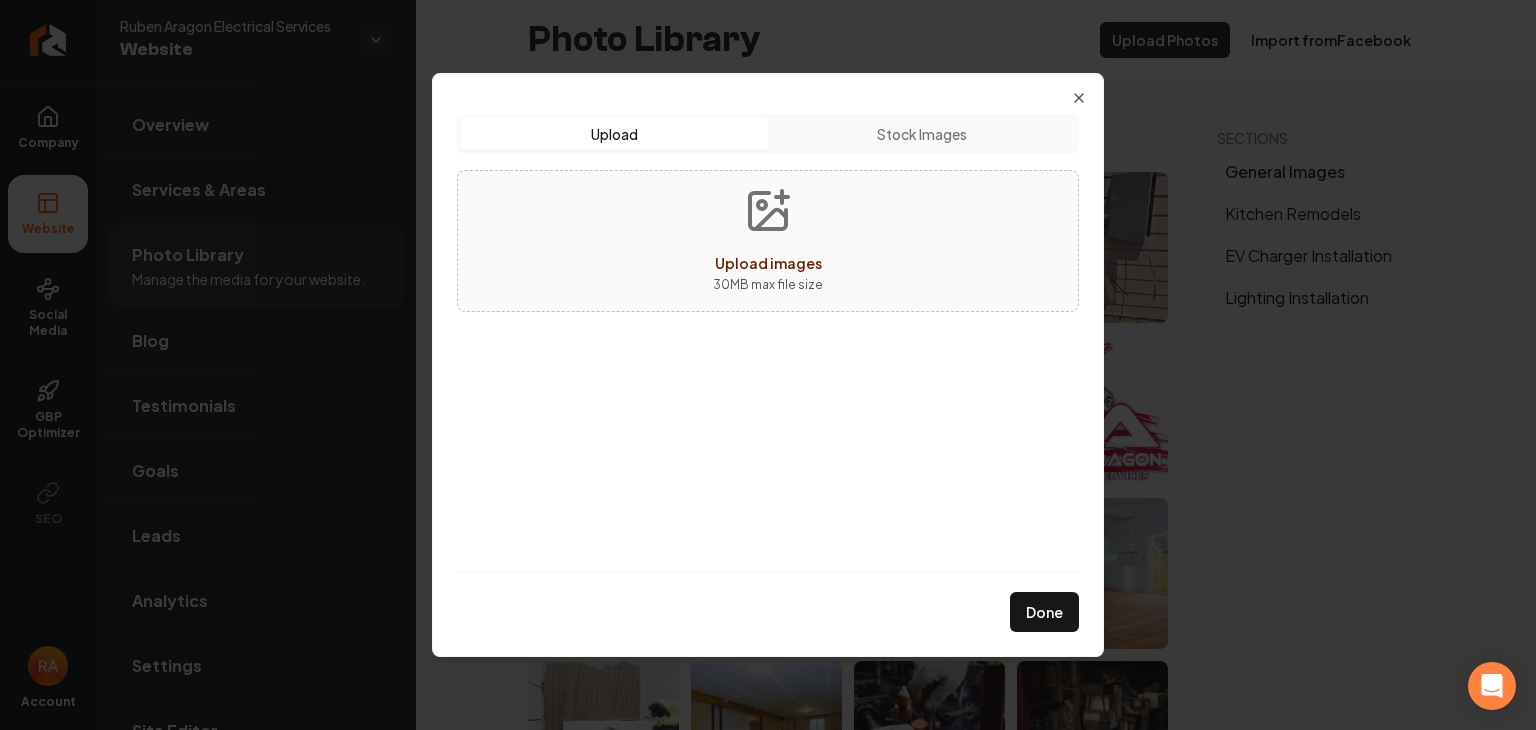 click on "Upload images 30  MB max file size" at bounding box center [768, 241] 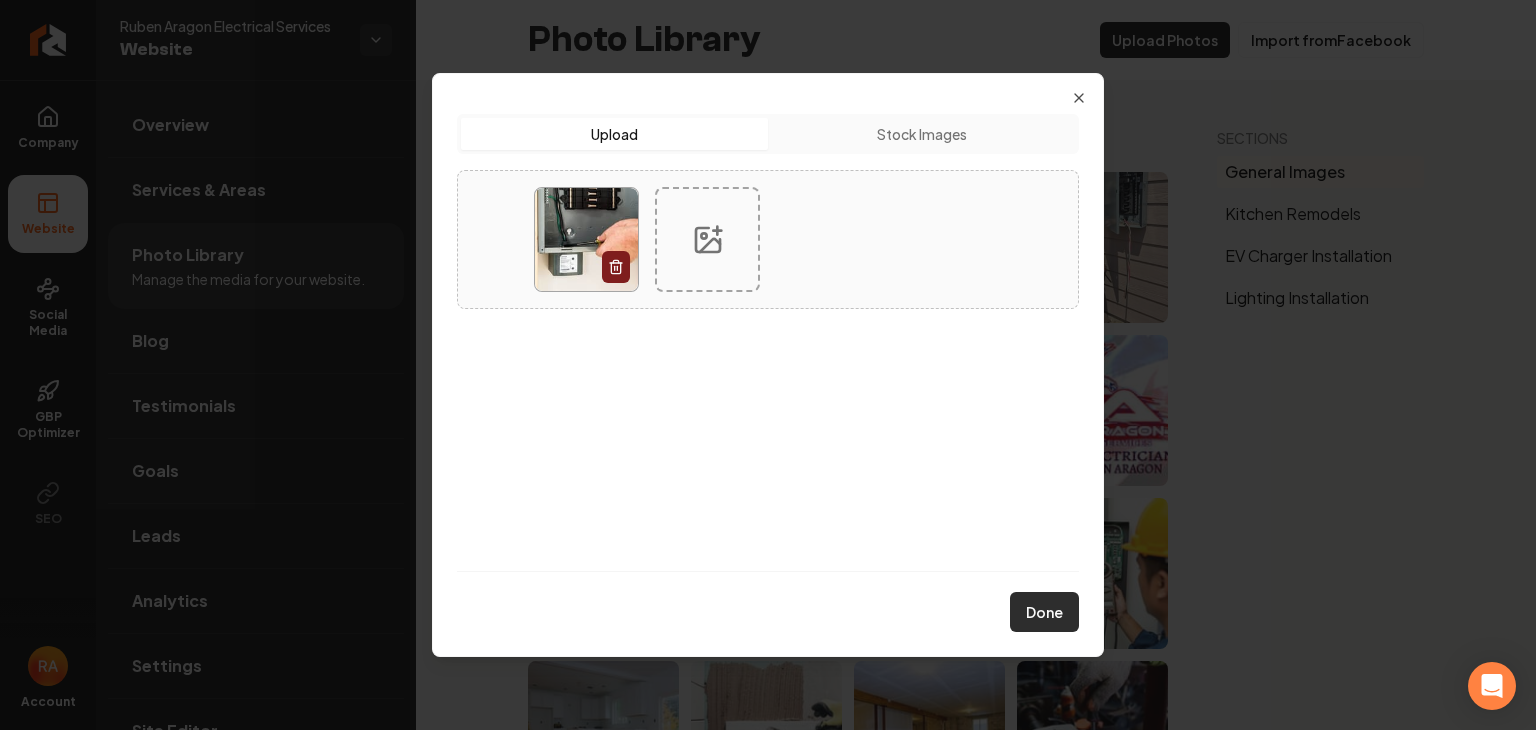 click on "Done" at bounding box center [1044, 612] 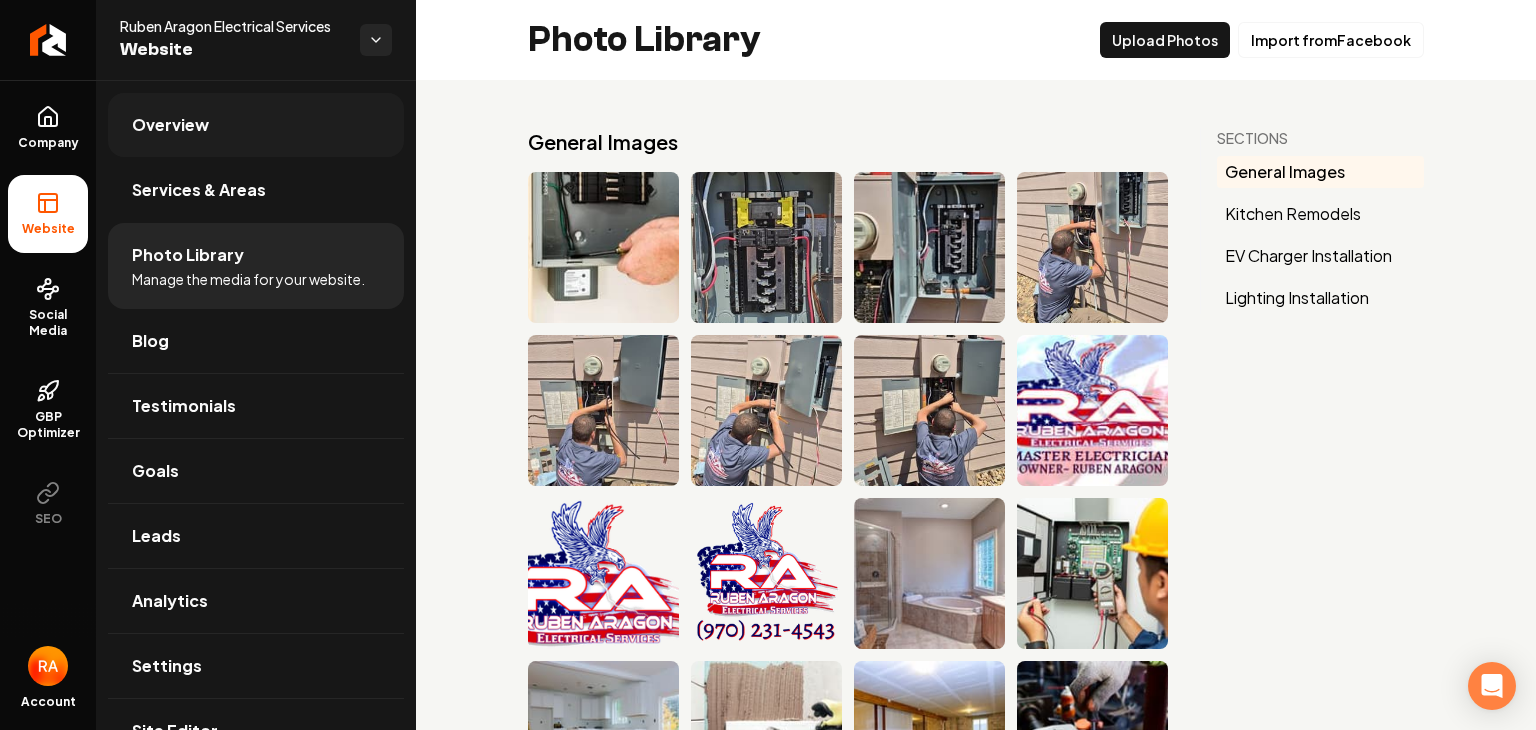 click on "Overview" at bounding box center [256, 125] 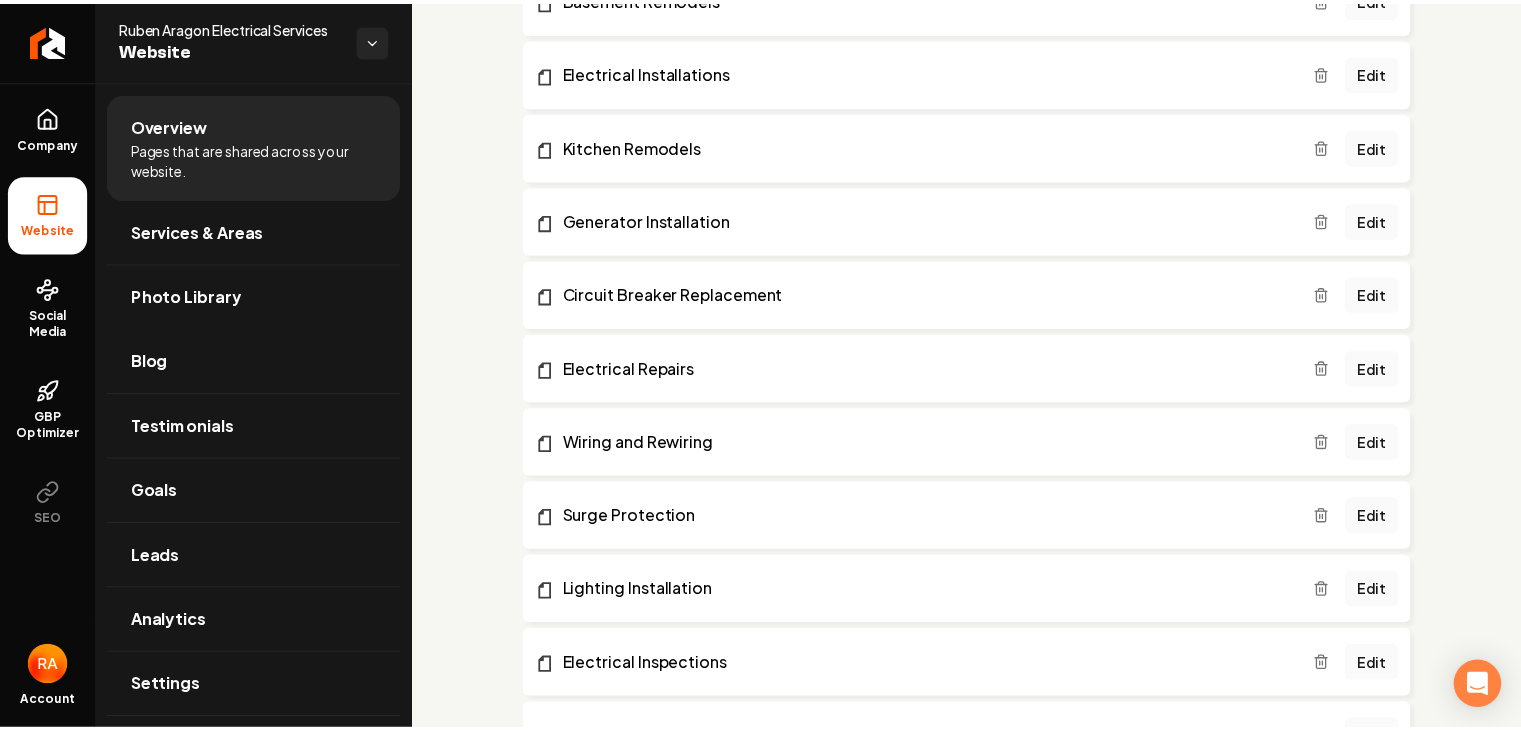 scroll, scrollTop: 700, scrollLeft: 0, axis: vertical 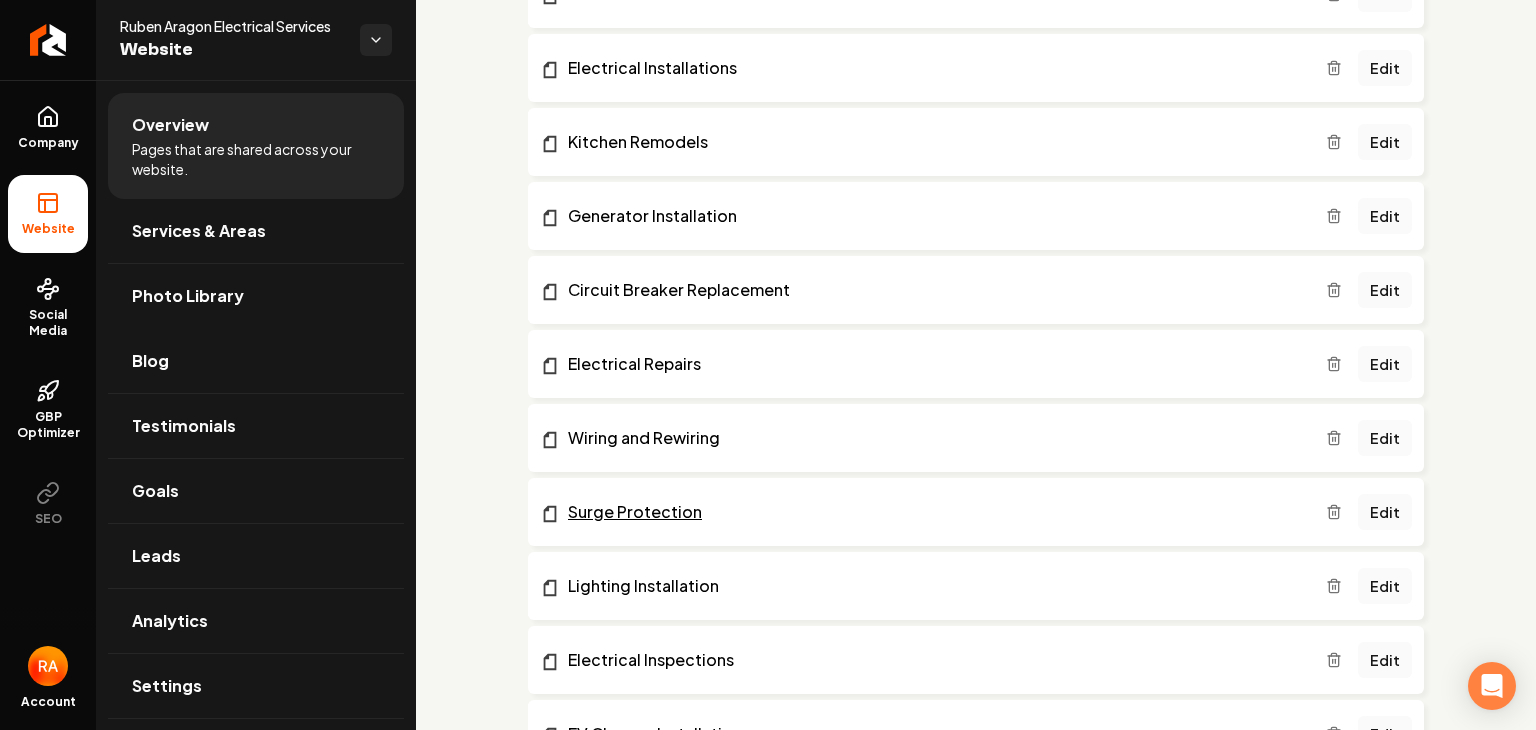 click on "Surge Protection" at bounding box center [933, 512] 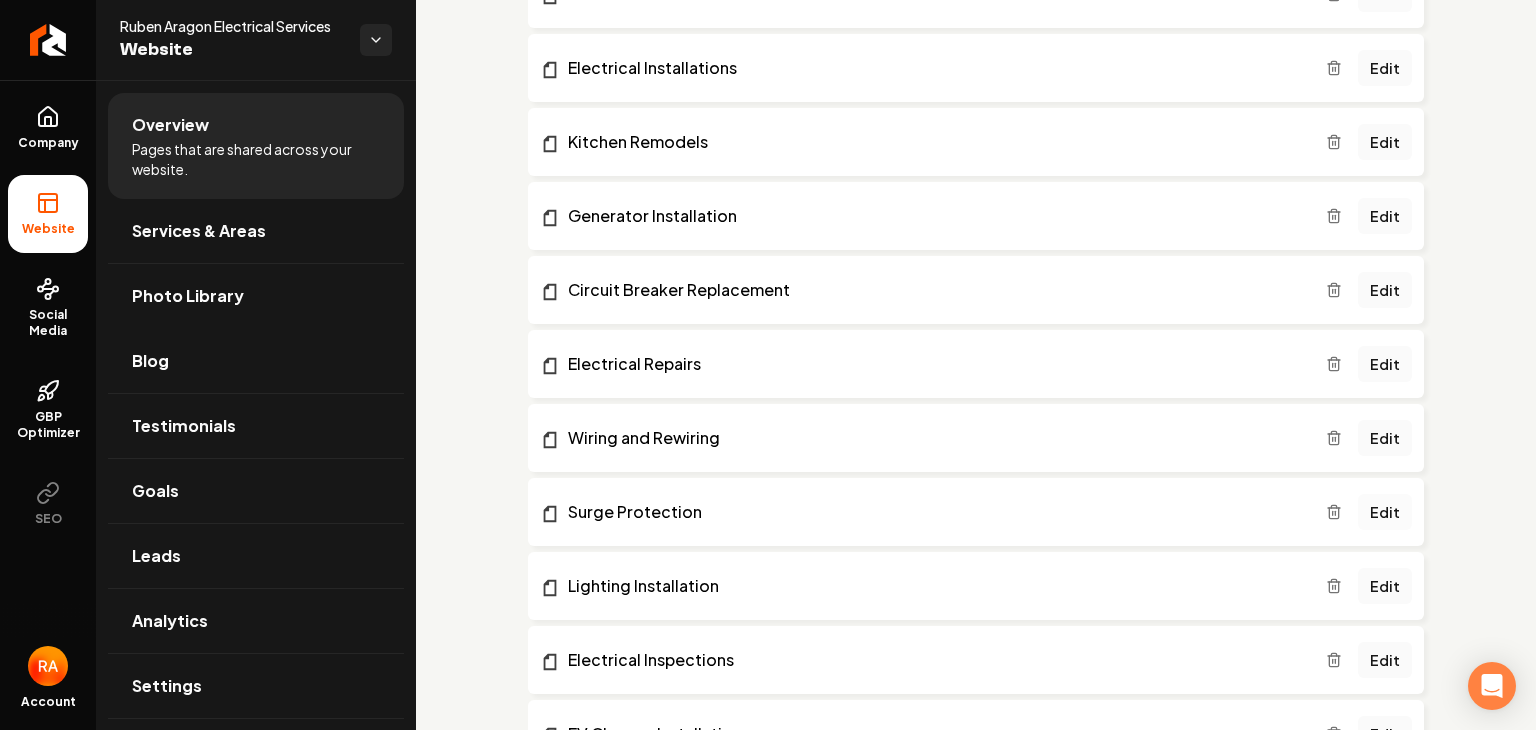 click on "Edit" at bounding box center [1385, 512] 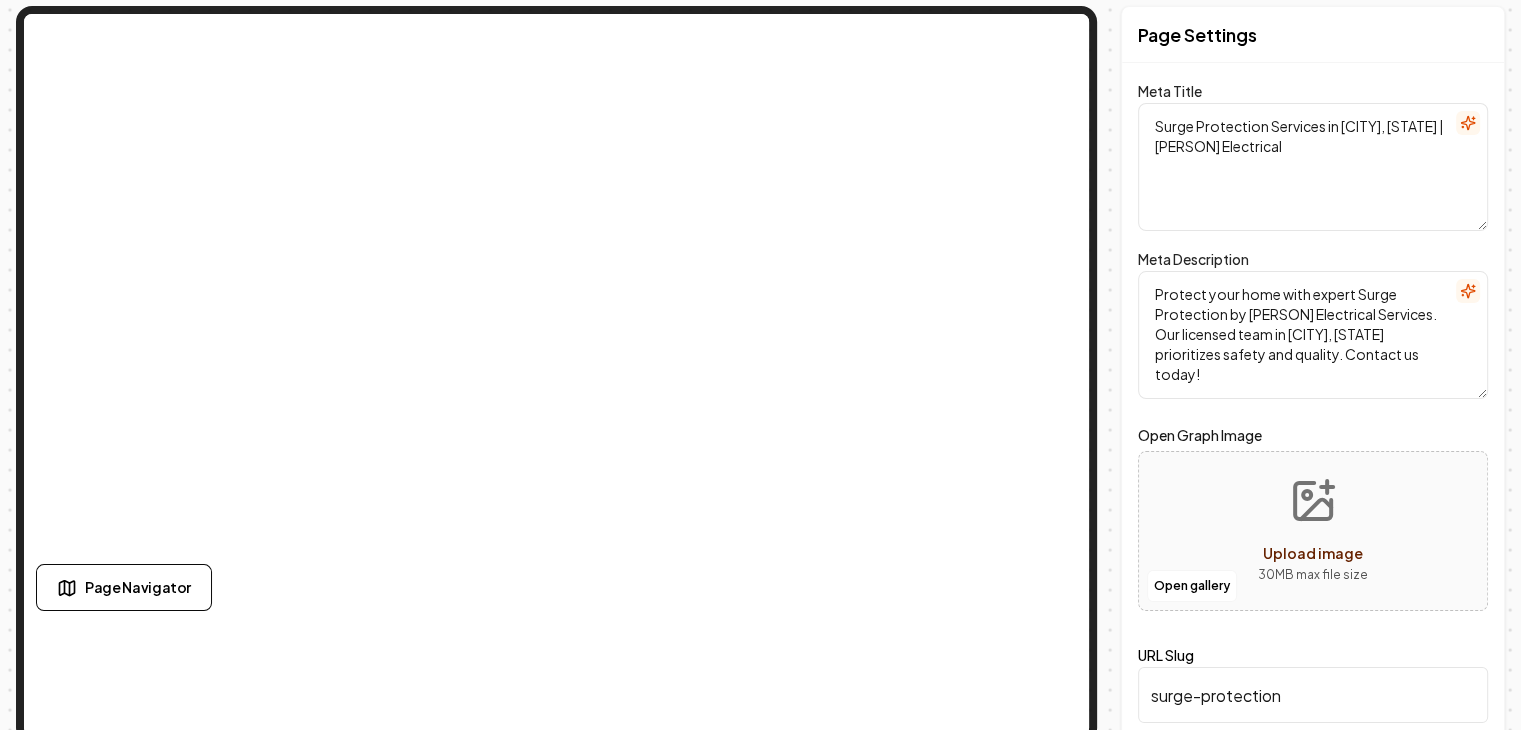 scroll, scrollTop: 96, scrollLeft: 0, axis: vertical 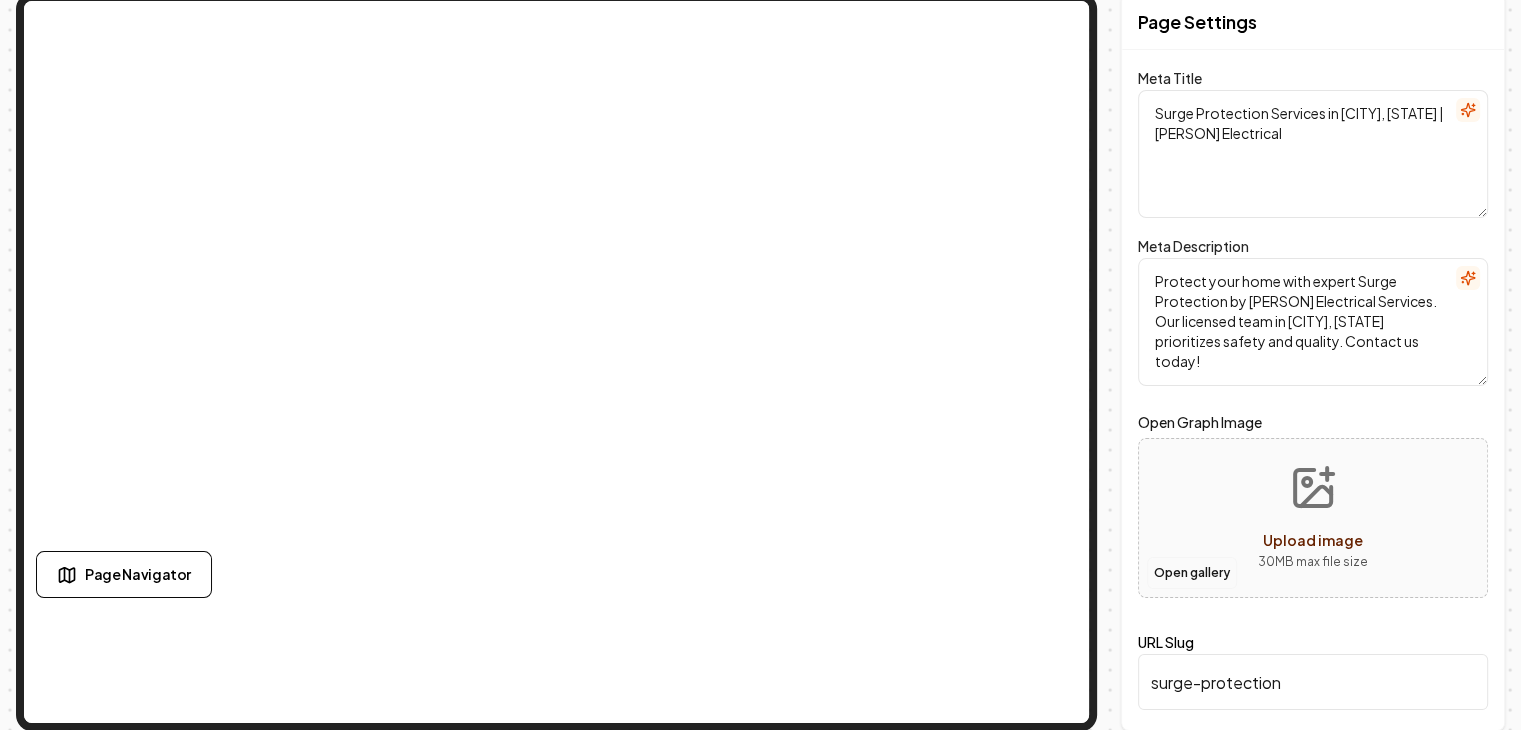 click on "Open gallery" at bounding box center [1192, 573] 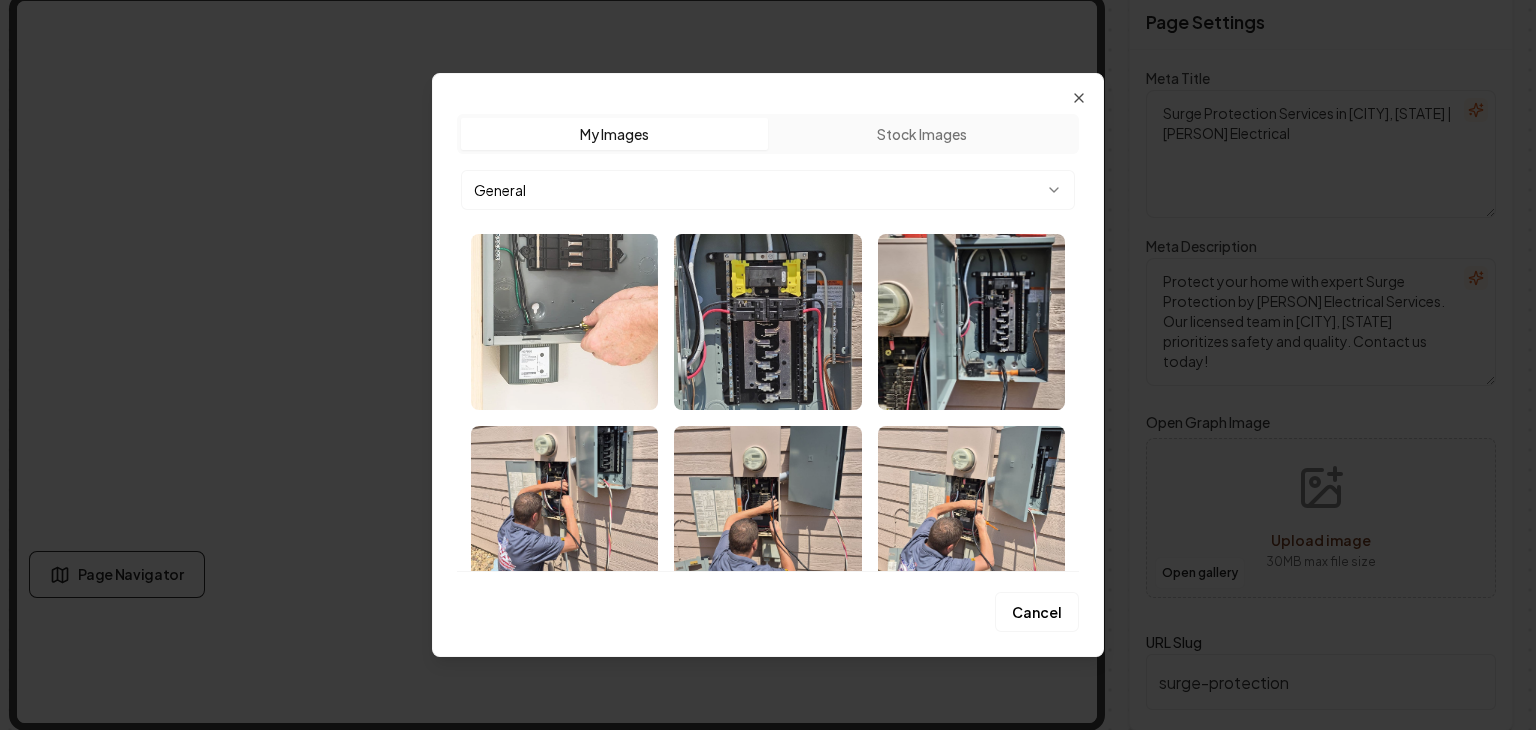 click at bounding box center [564, 322] 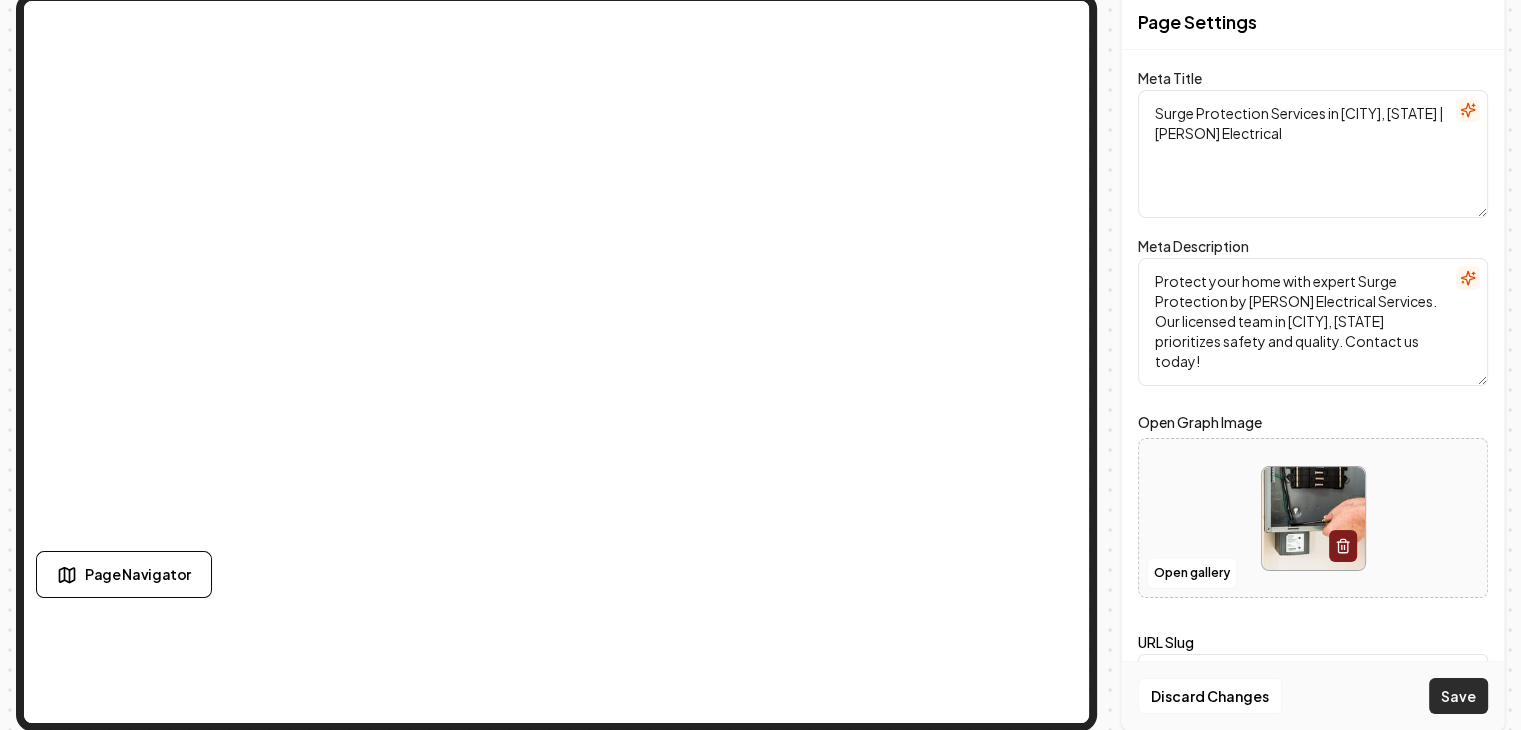 click on "Save" at bounding box center (1458, 696) 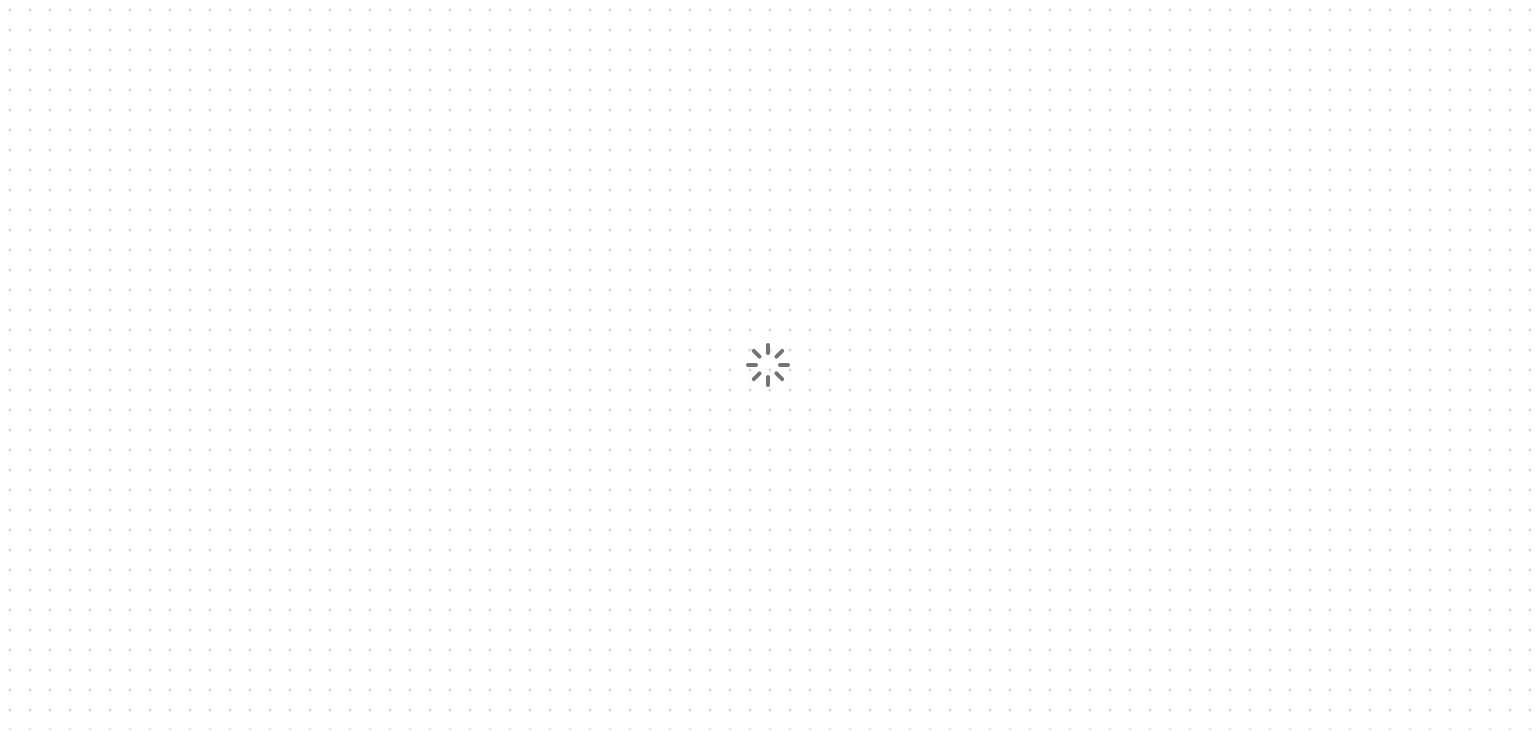scroll, scrollTop: 0, scrollLeft: 0, axis: both 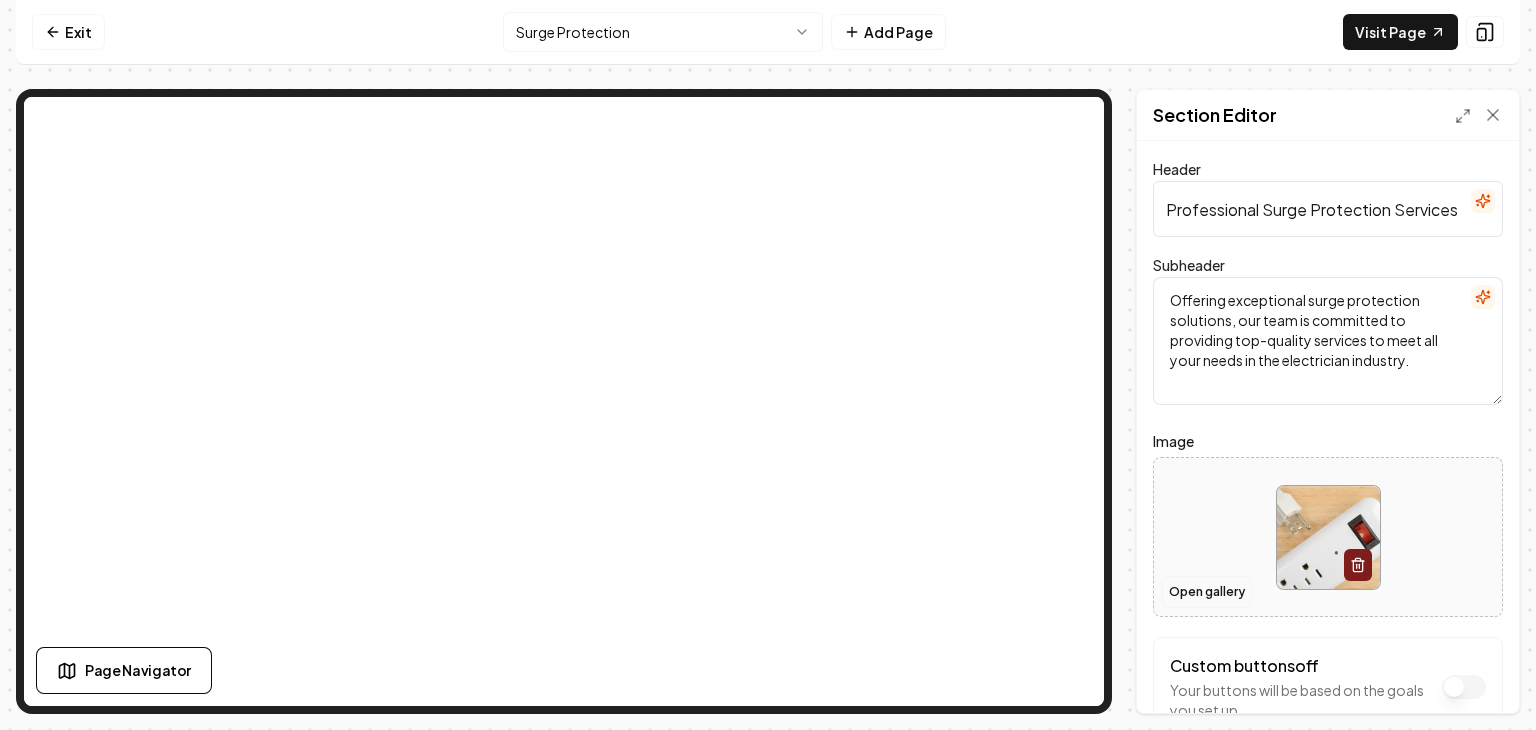 click on "Open gallery" at bounding box center (1207, 592) 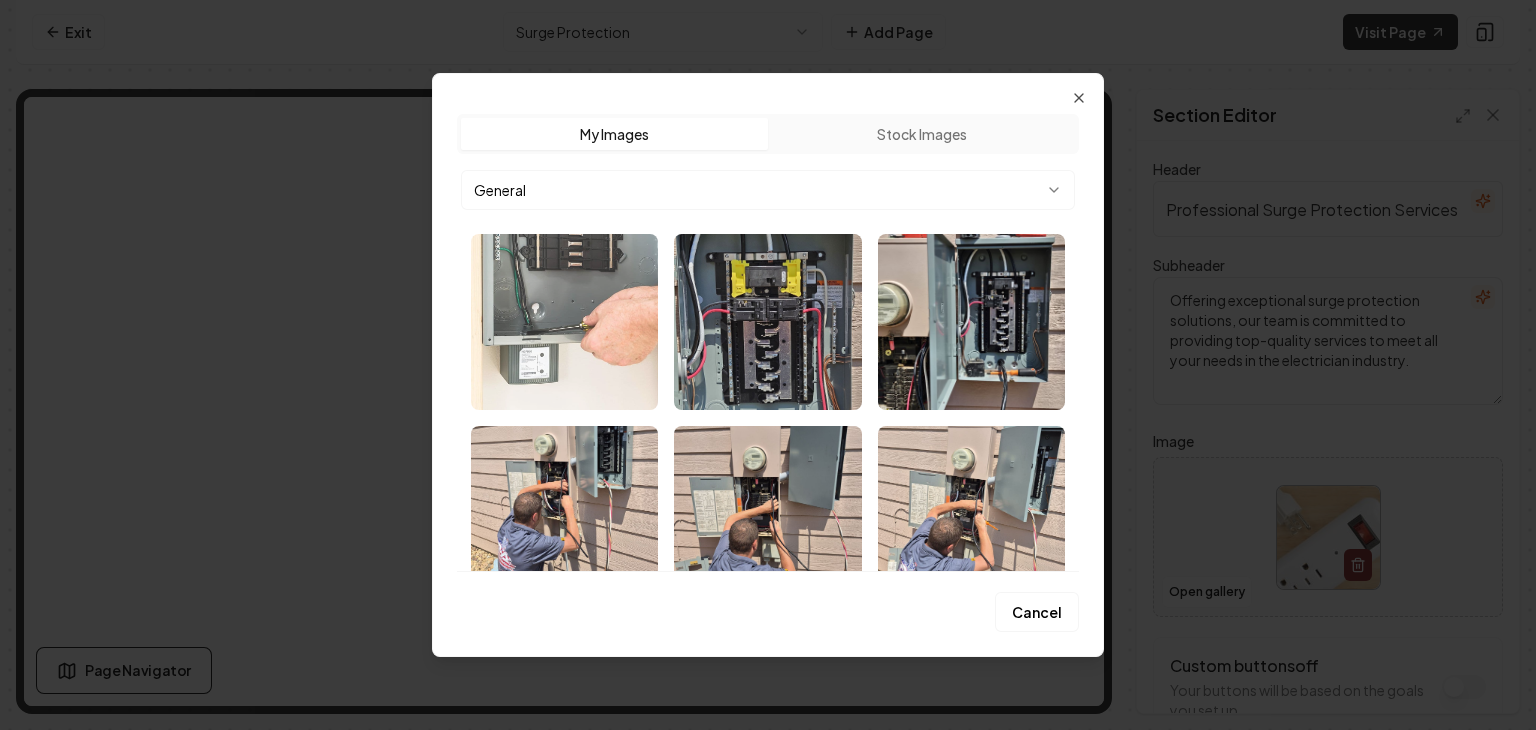 click at bounding box center (564, 322) 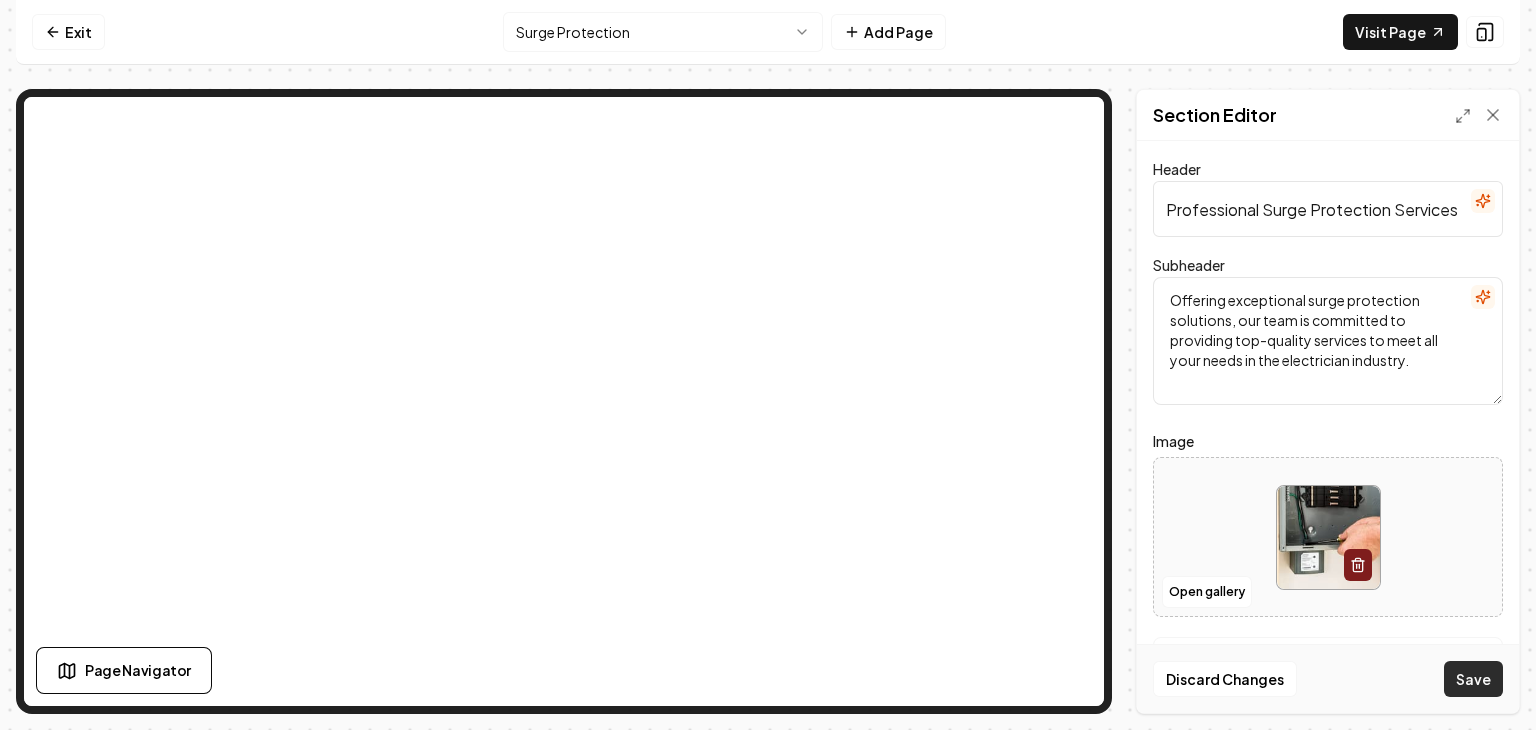 click on "Save" at bounding box center [1473, 679] 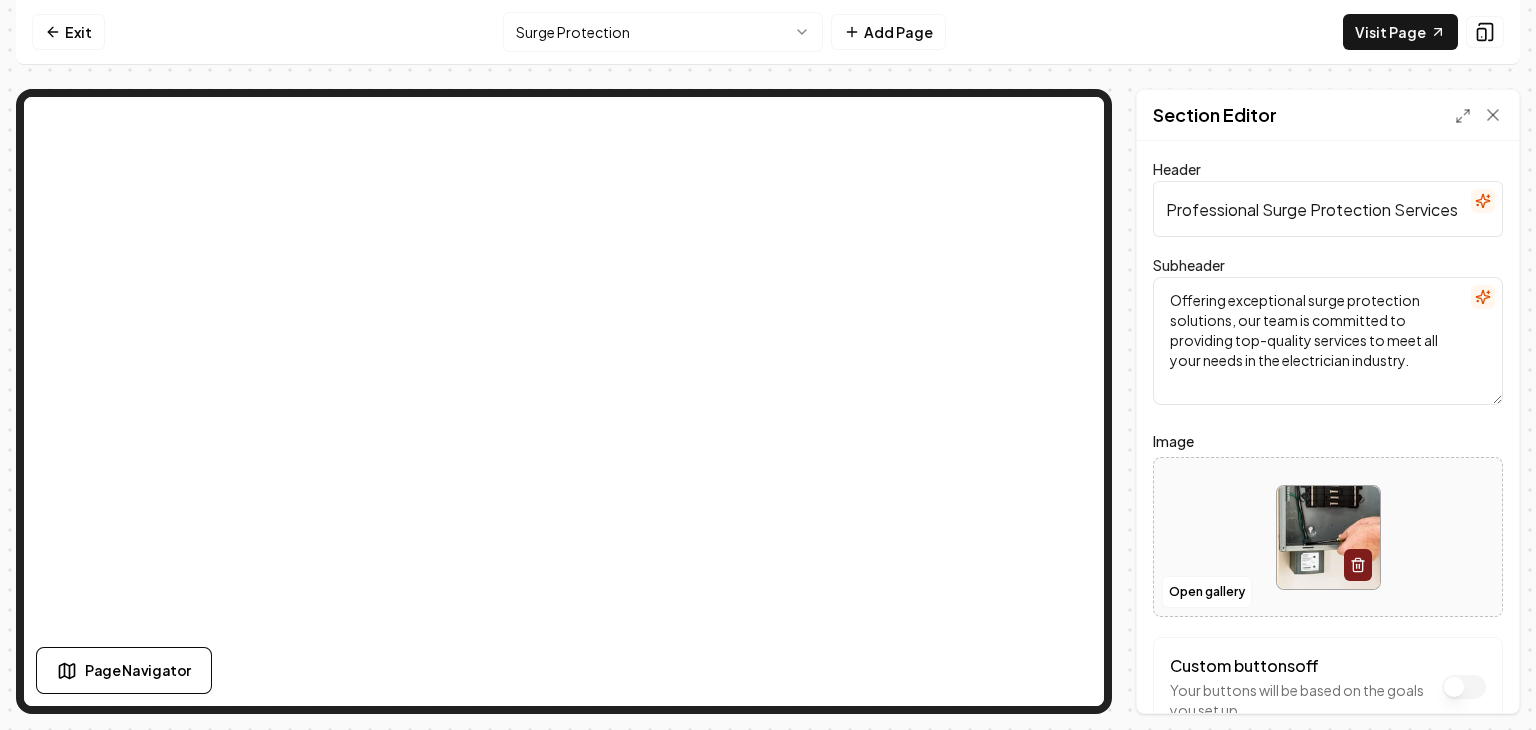 click at bounding box center [1328, 537] 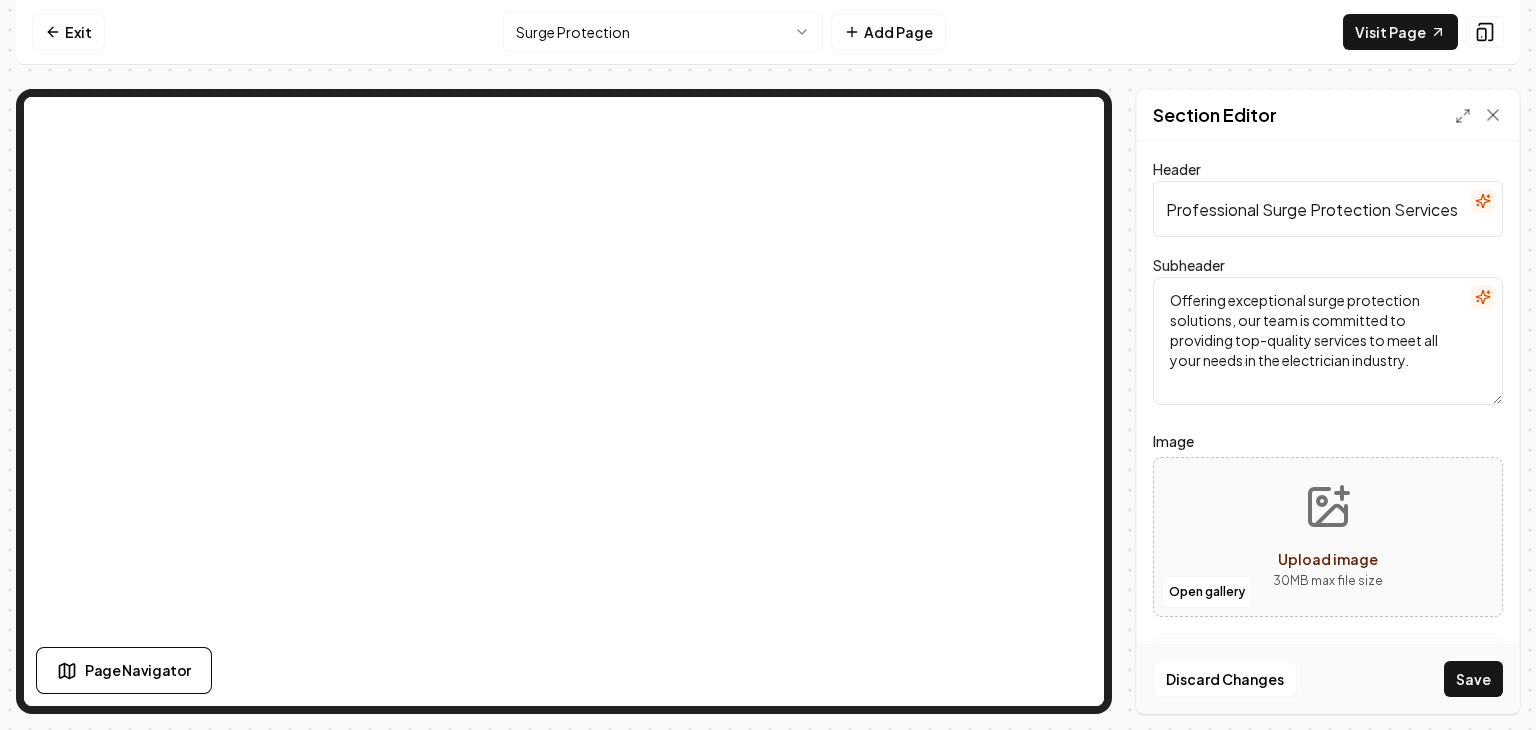click on "Open gallery Upload image 30  MB max file size" at bounding box center (1328, 537) 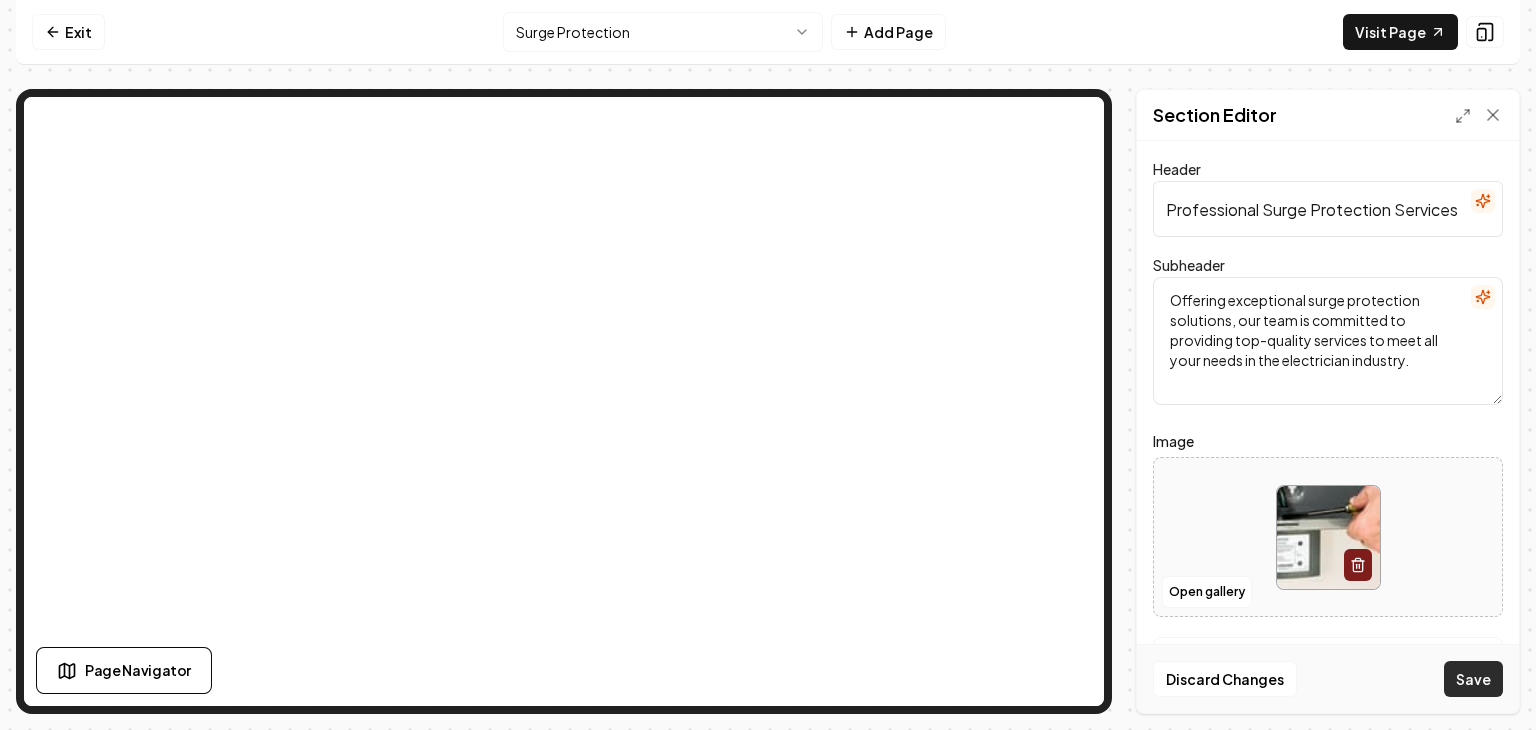 click on "Save" at bounding box center (1473, 679) 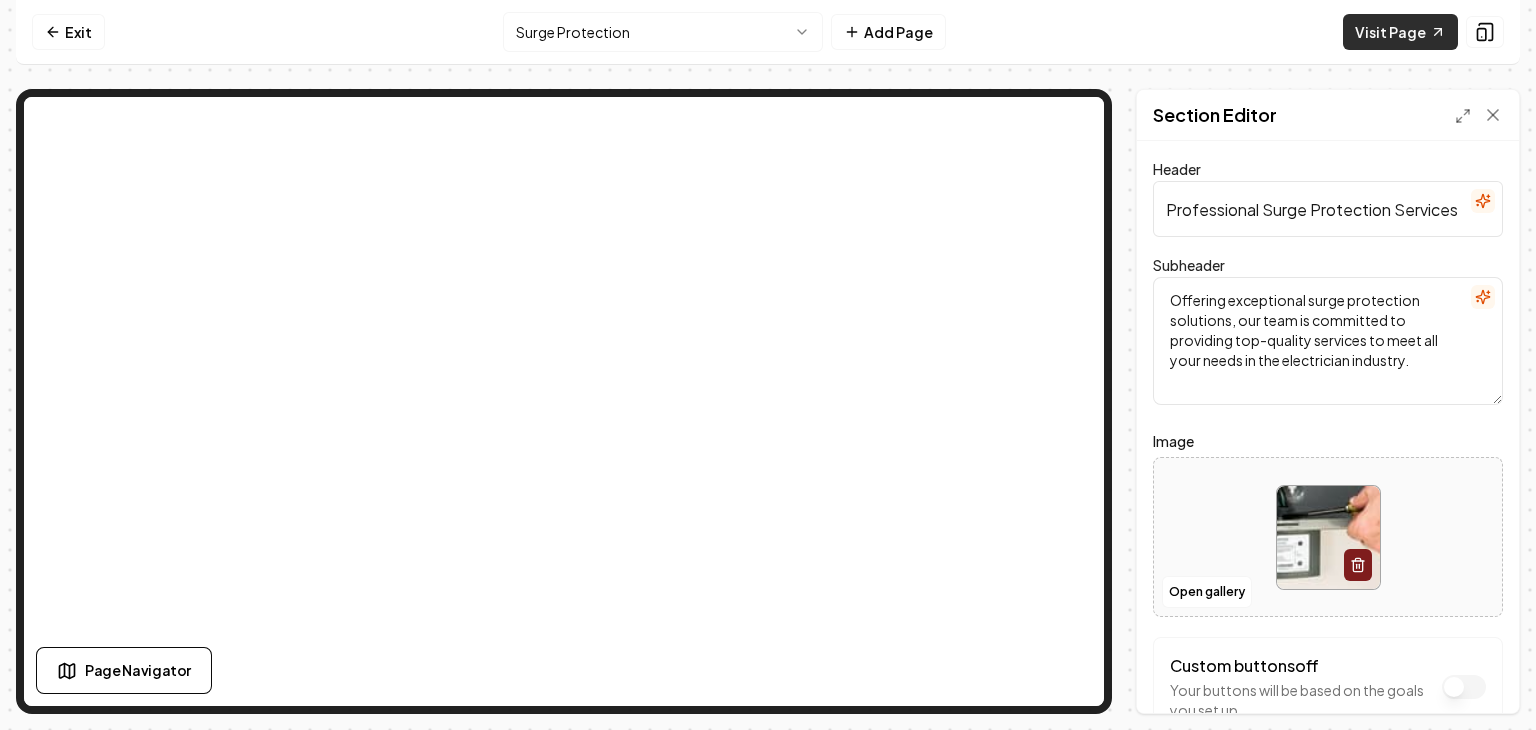 click on "Visit Page" at bounding box center [1400, 32] 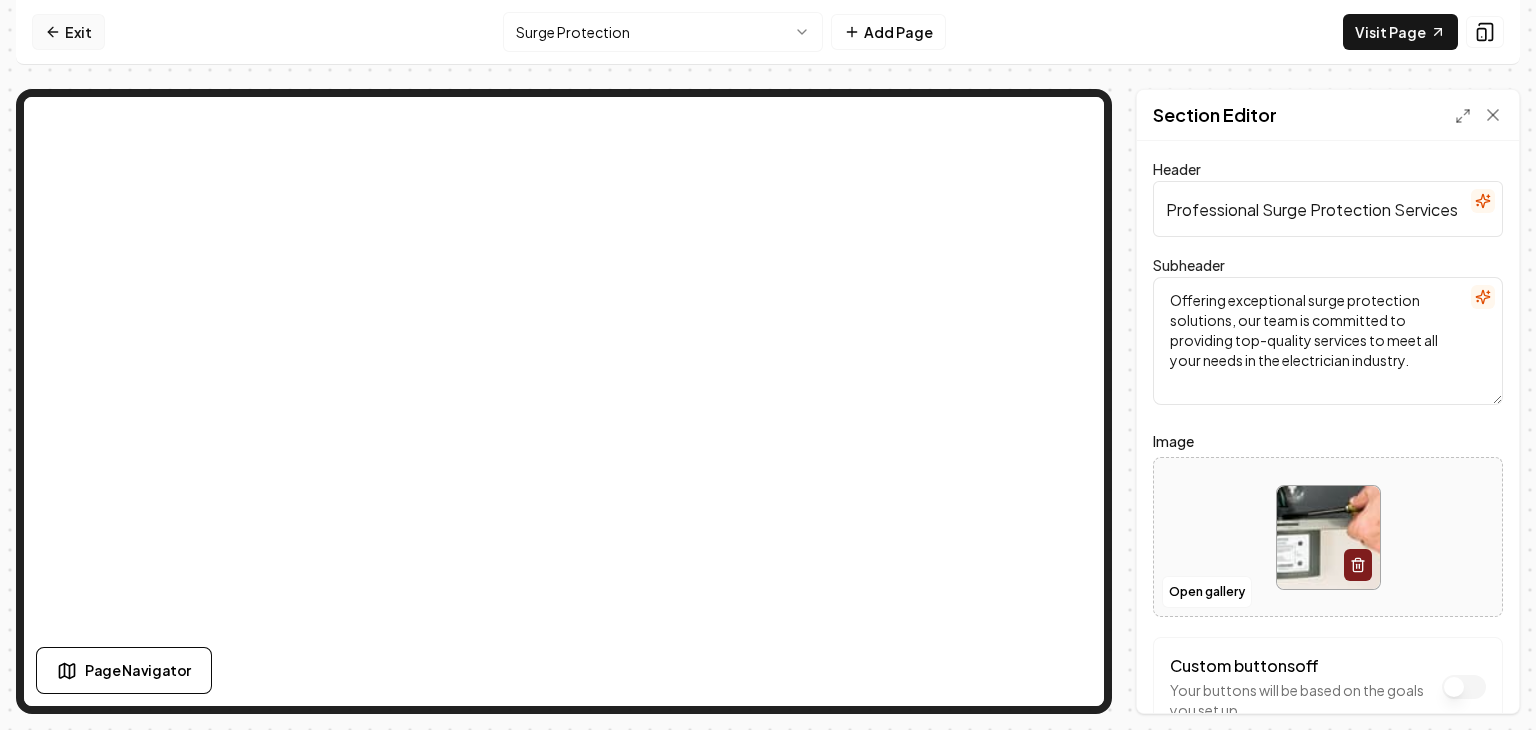 click on "Exit" at bounding box center (68, 32) 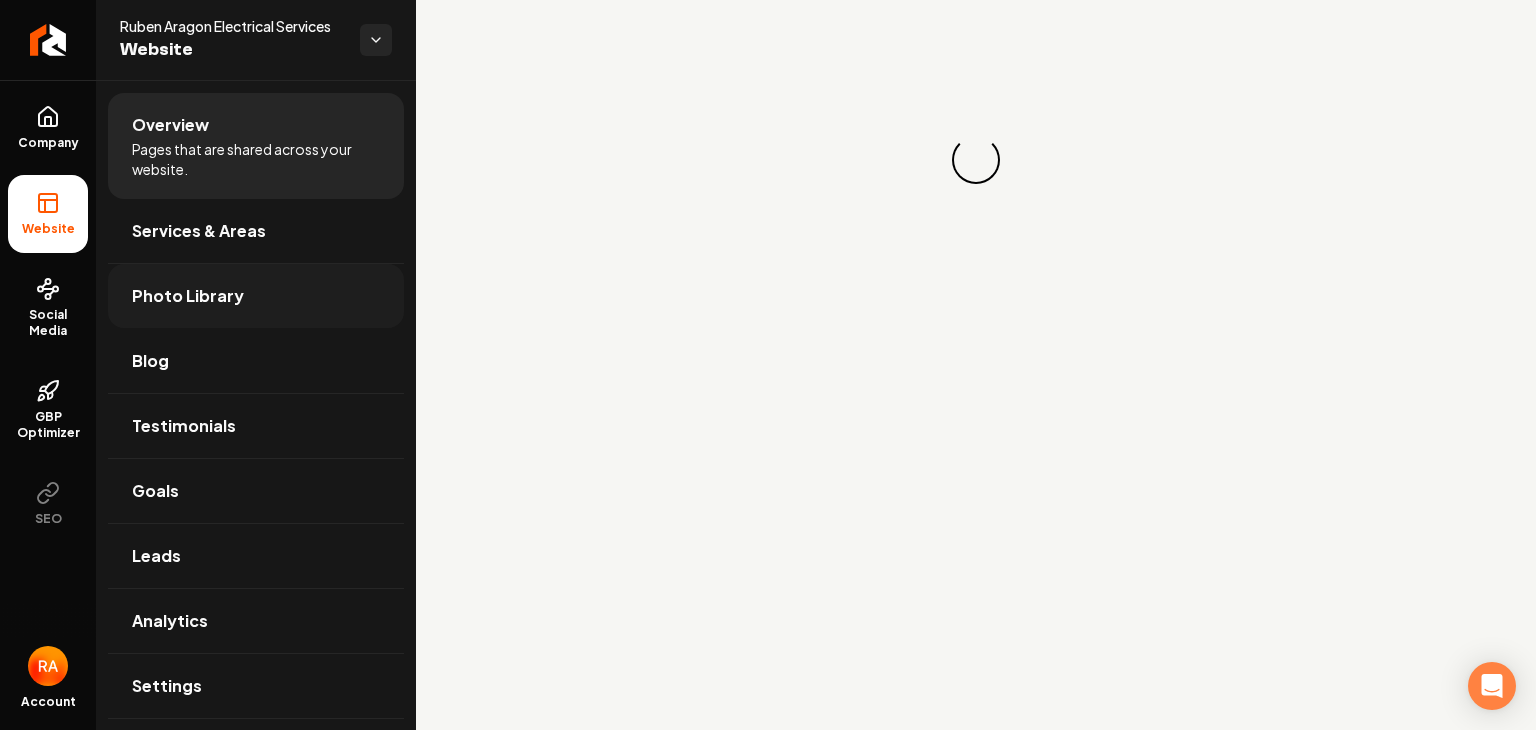 click on "Photo Library" at bounding box center (188, 296) 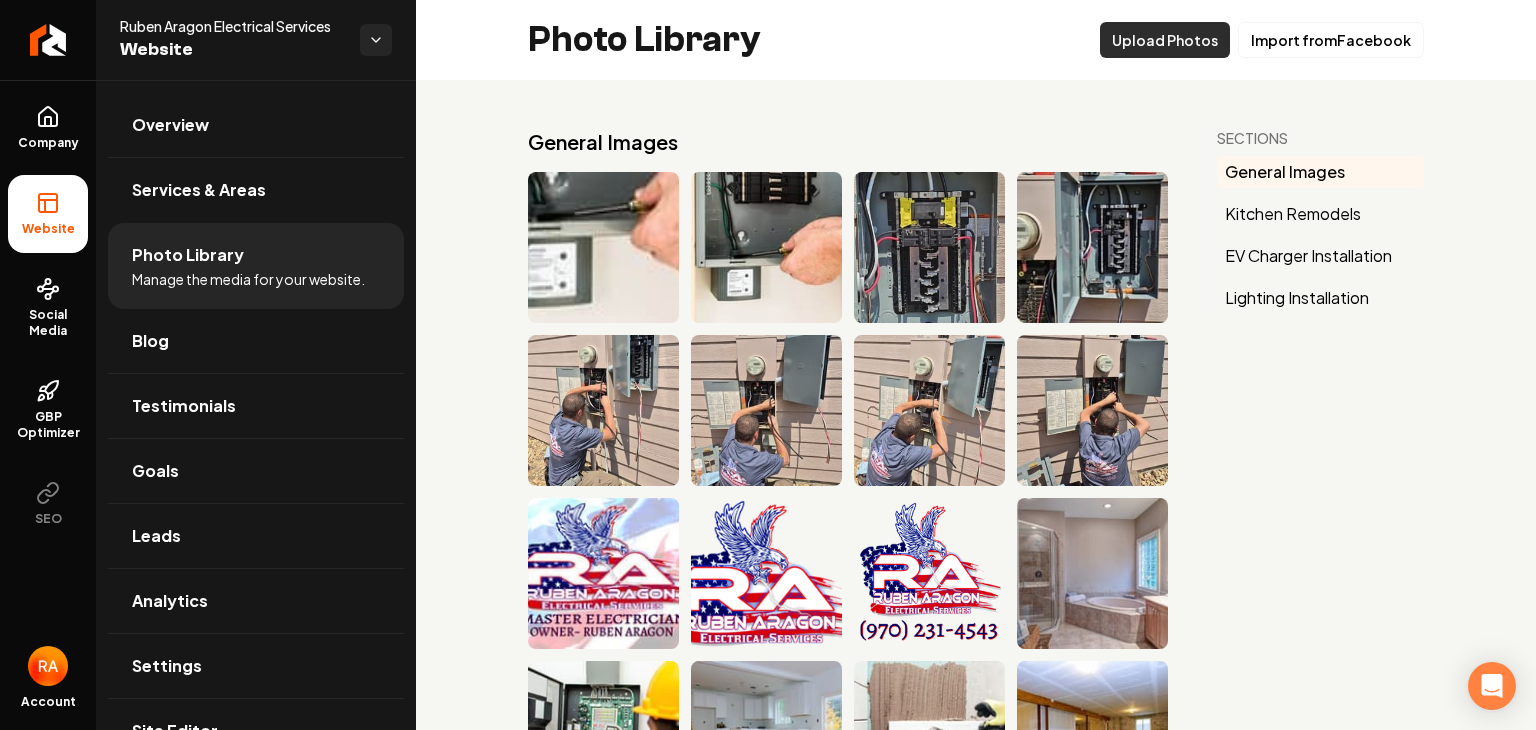 click on "Upload Photos" at bounding box center [1165, 40] 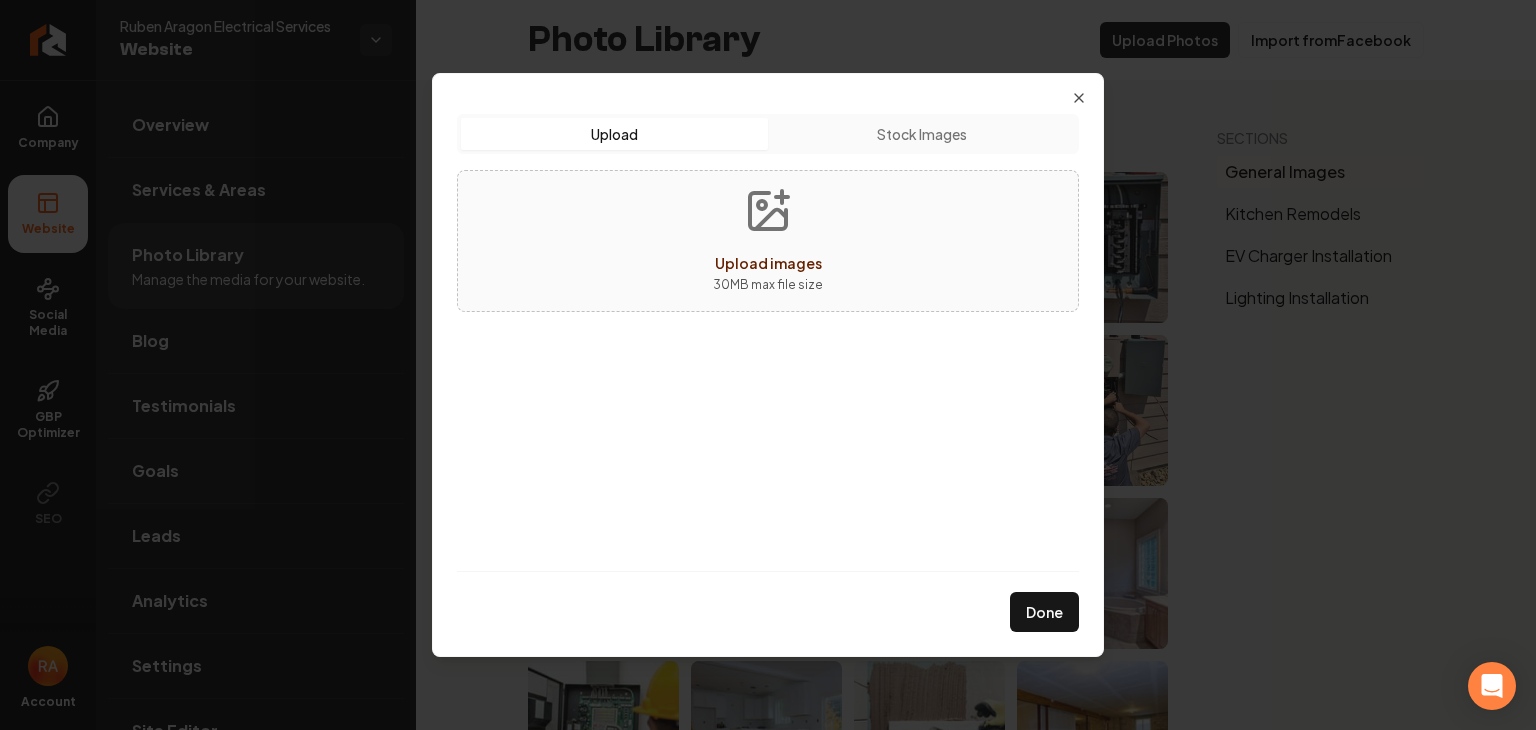 click on "Upload images 30  MB max file size" at bounding box center [768, 241] 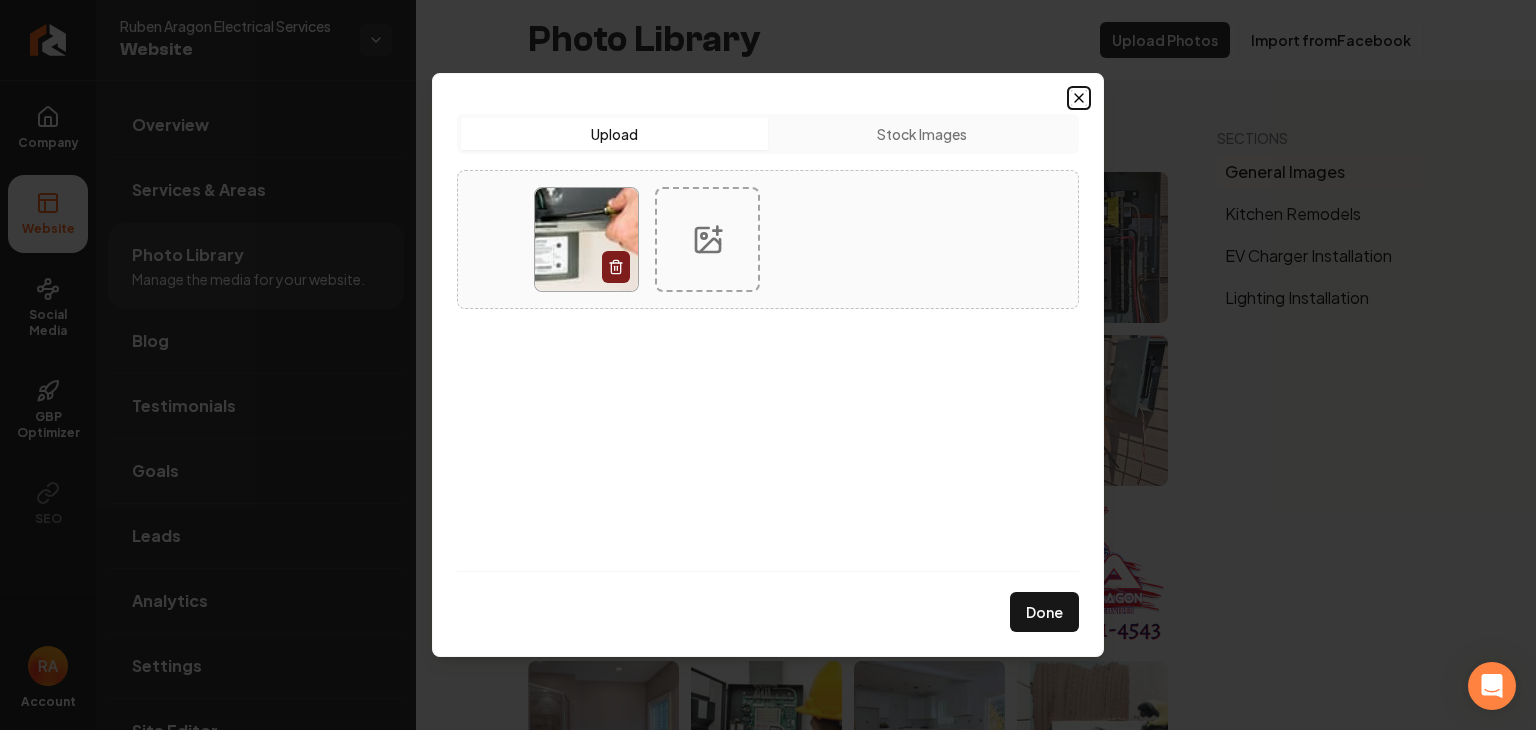 click 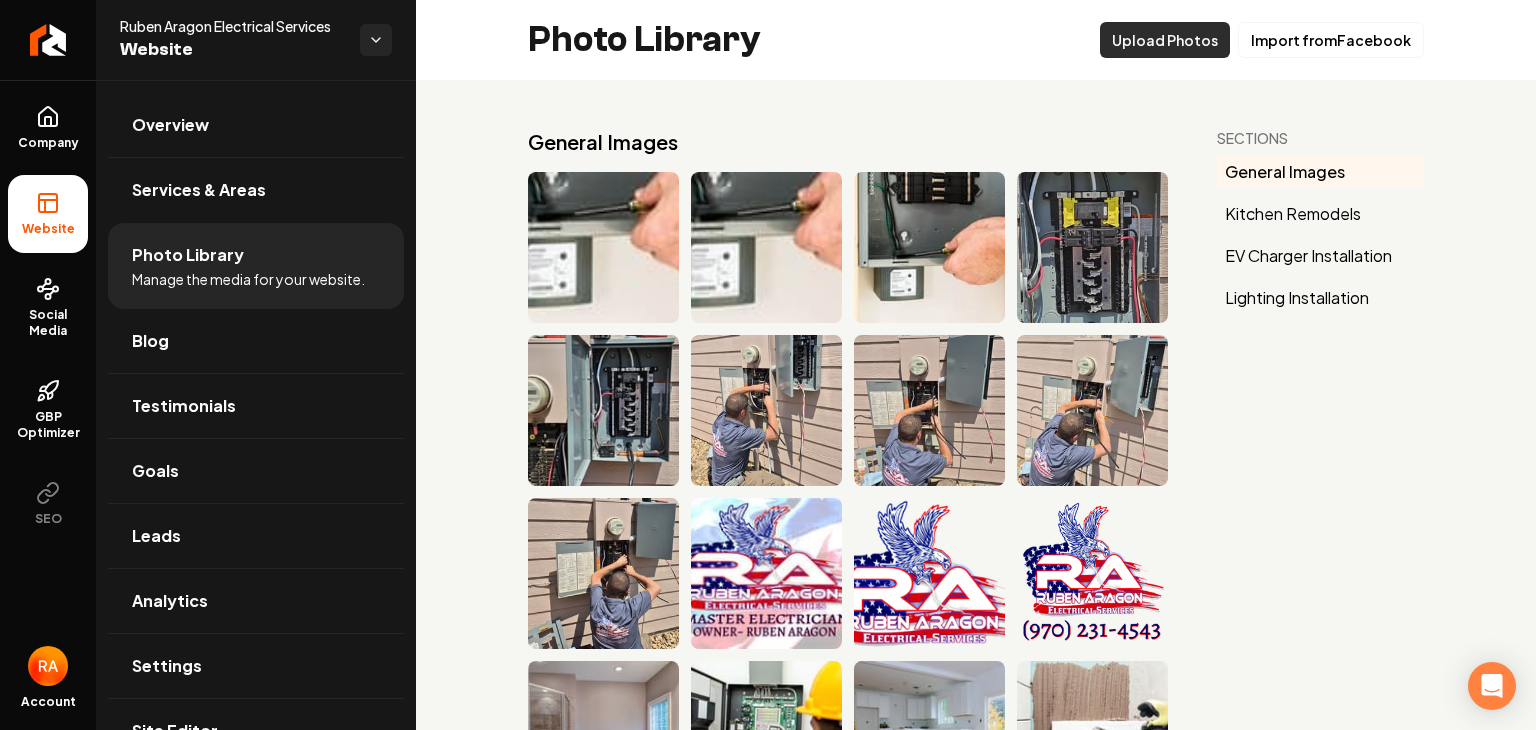 click on "Upload Photos" at bounding box center (1165, 40) 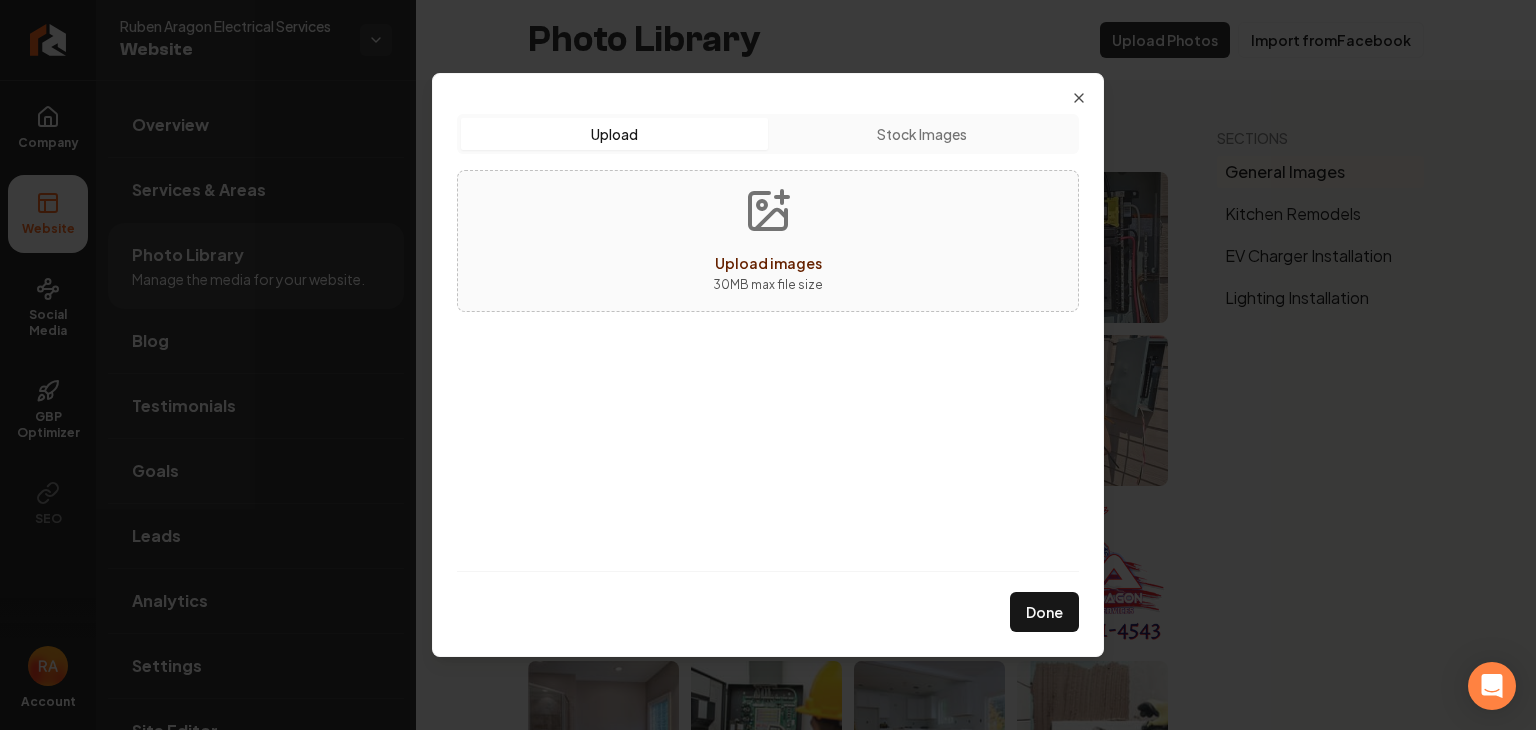 click on "Upload images 30  MB max file size" at bounding box center (768, 241) 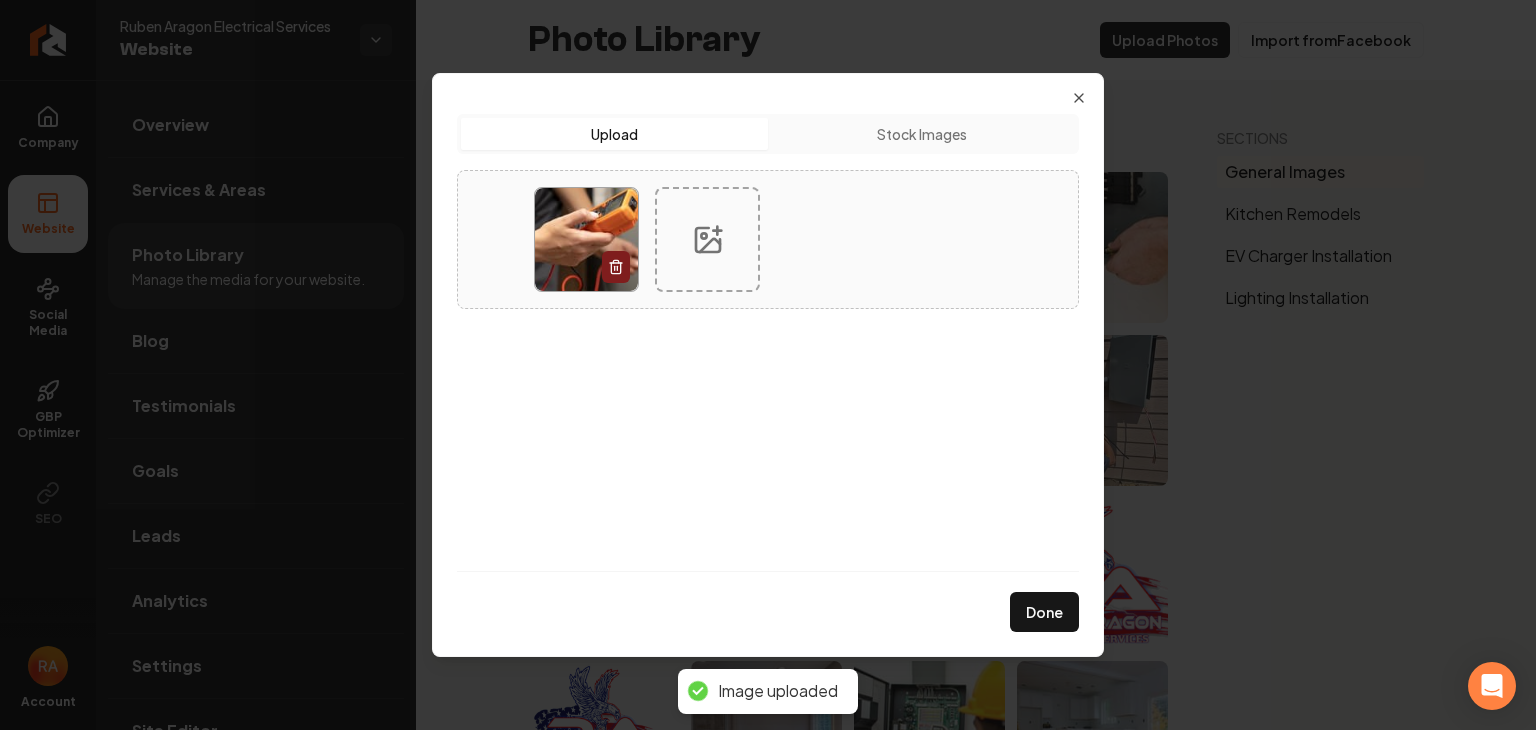 click at bounding box center [586, 239] 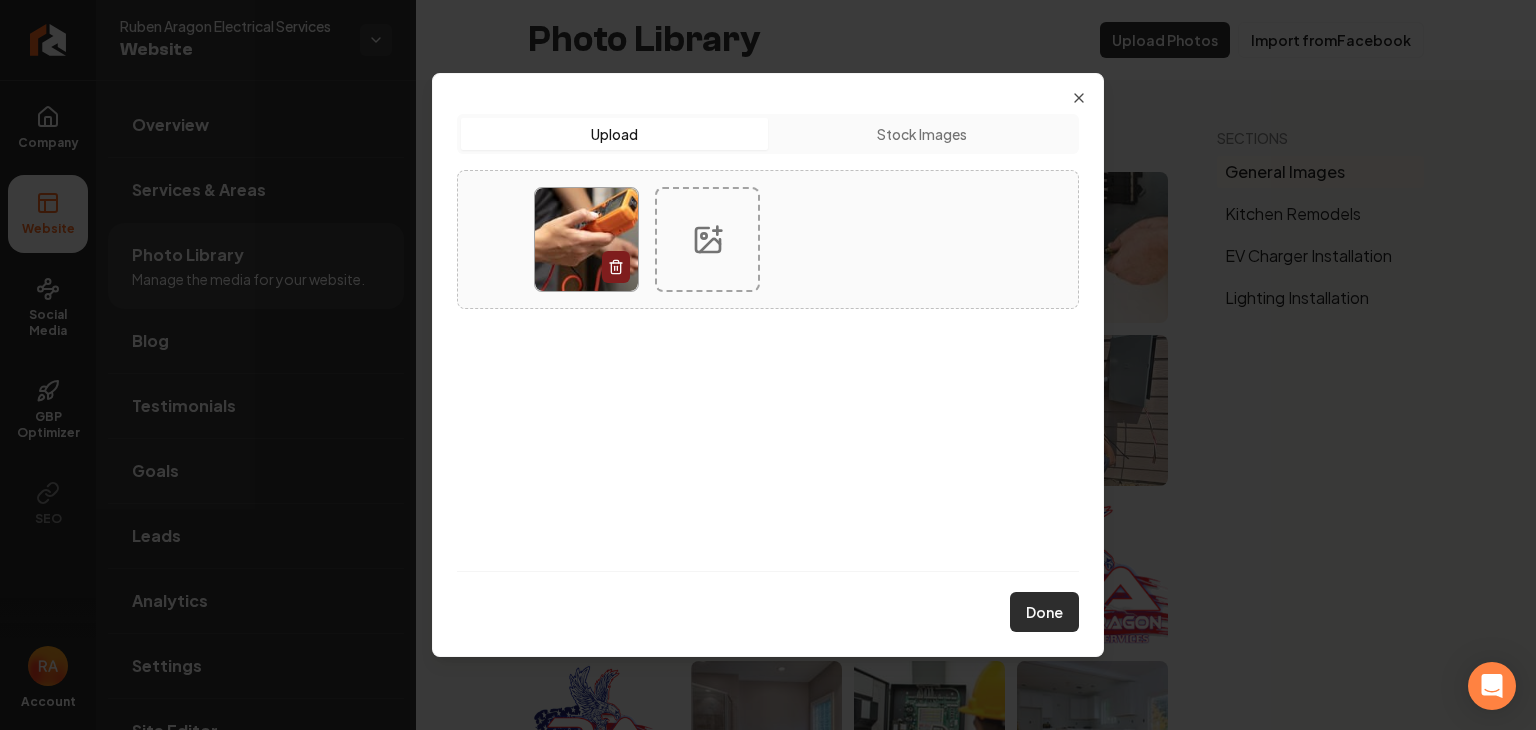 click on "Done" at bounding box center (1044, 612) 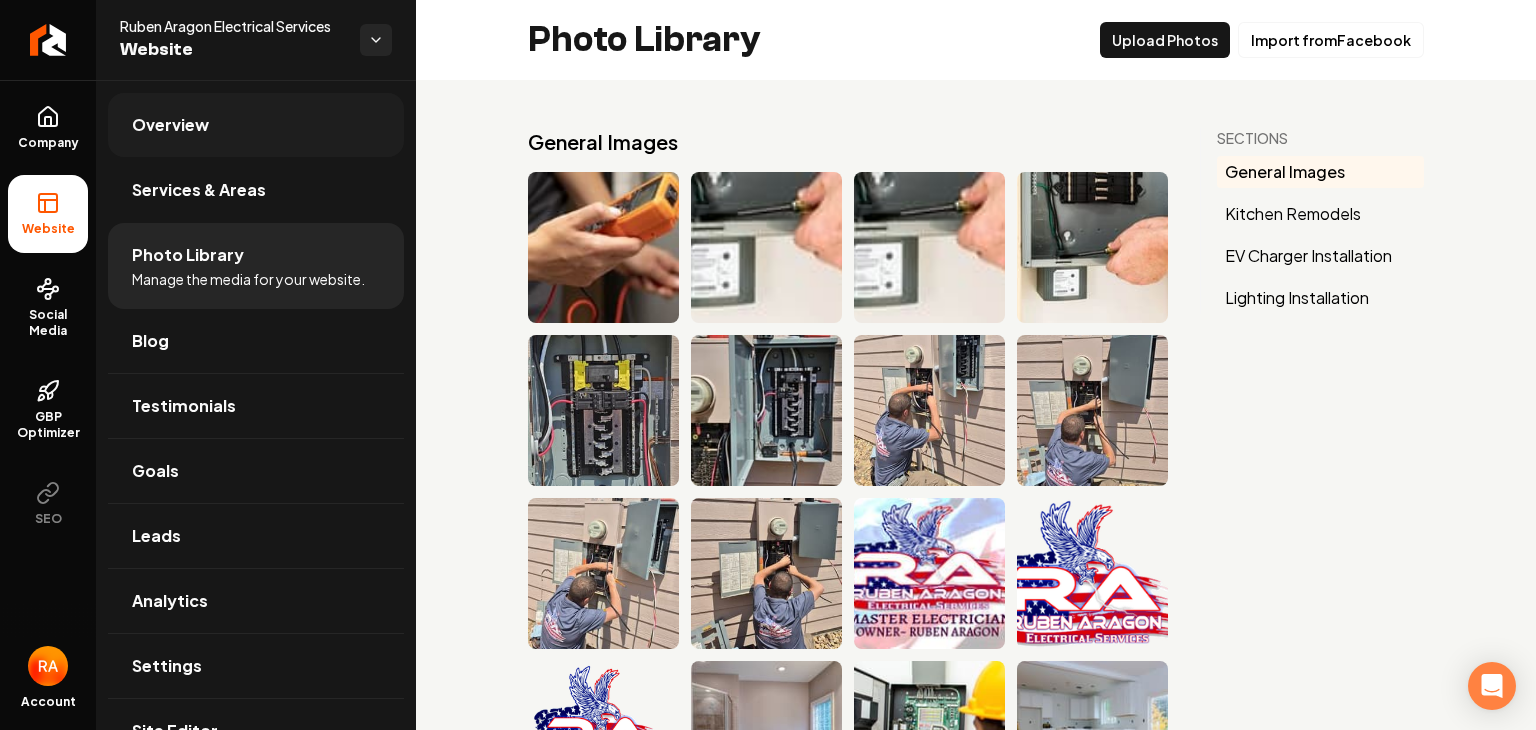 click on "Overview" at bounding box center (170, 125) 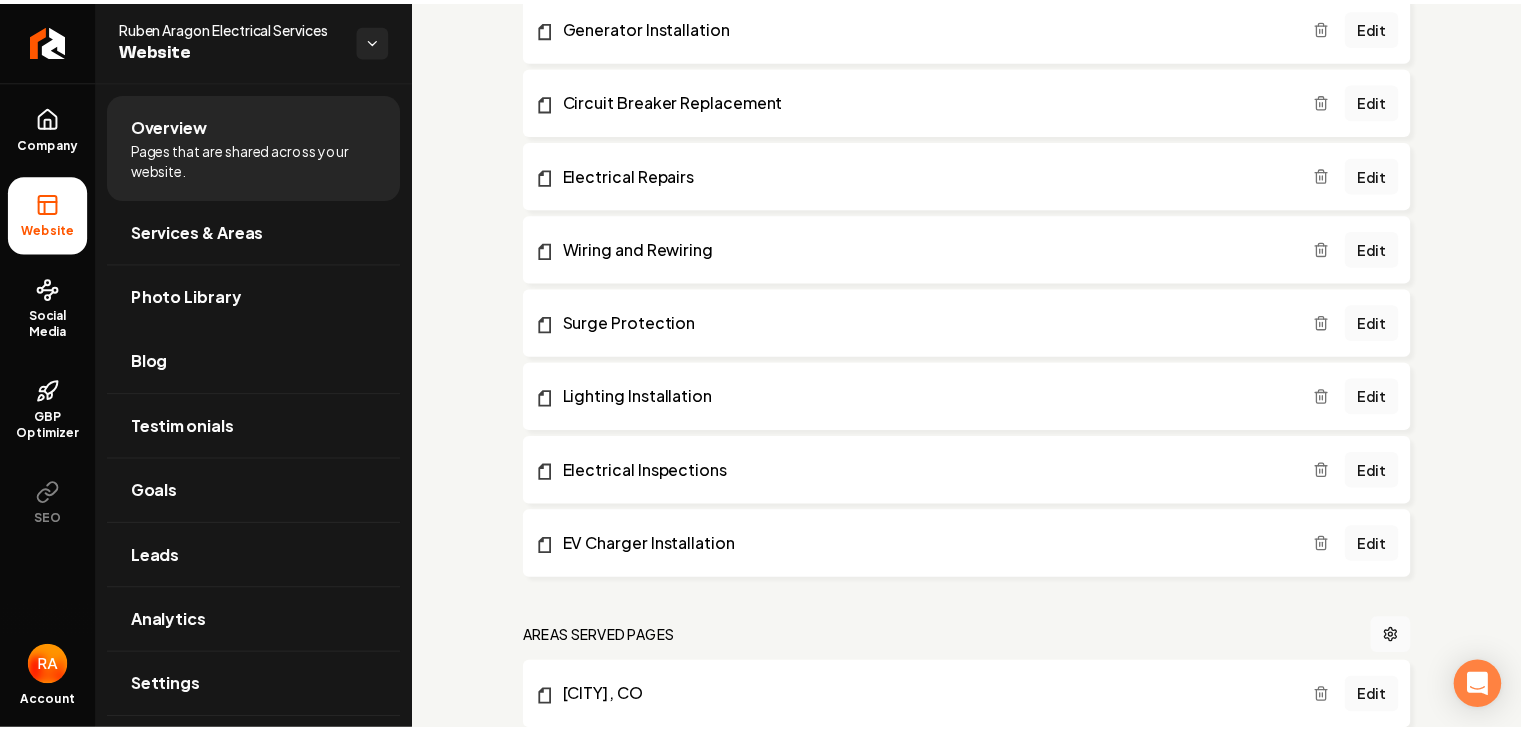 scroll, scrollTop: 895, scrollLeft: 0, axis: vertical 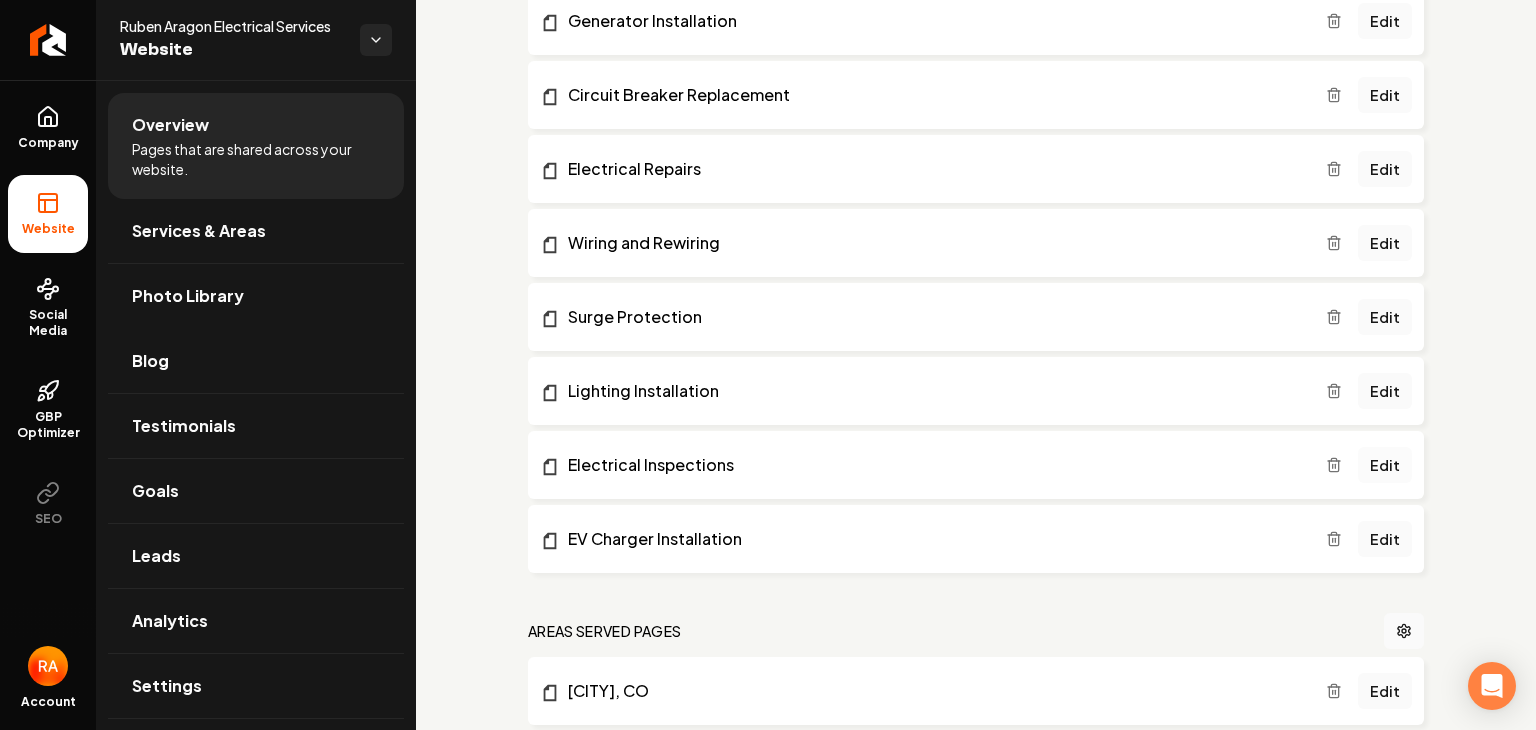 click on "Edit" at bounding box center [1385, 465] 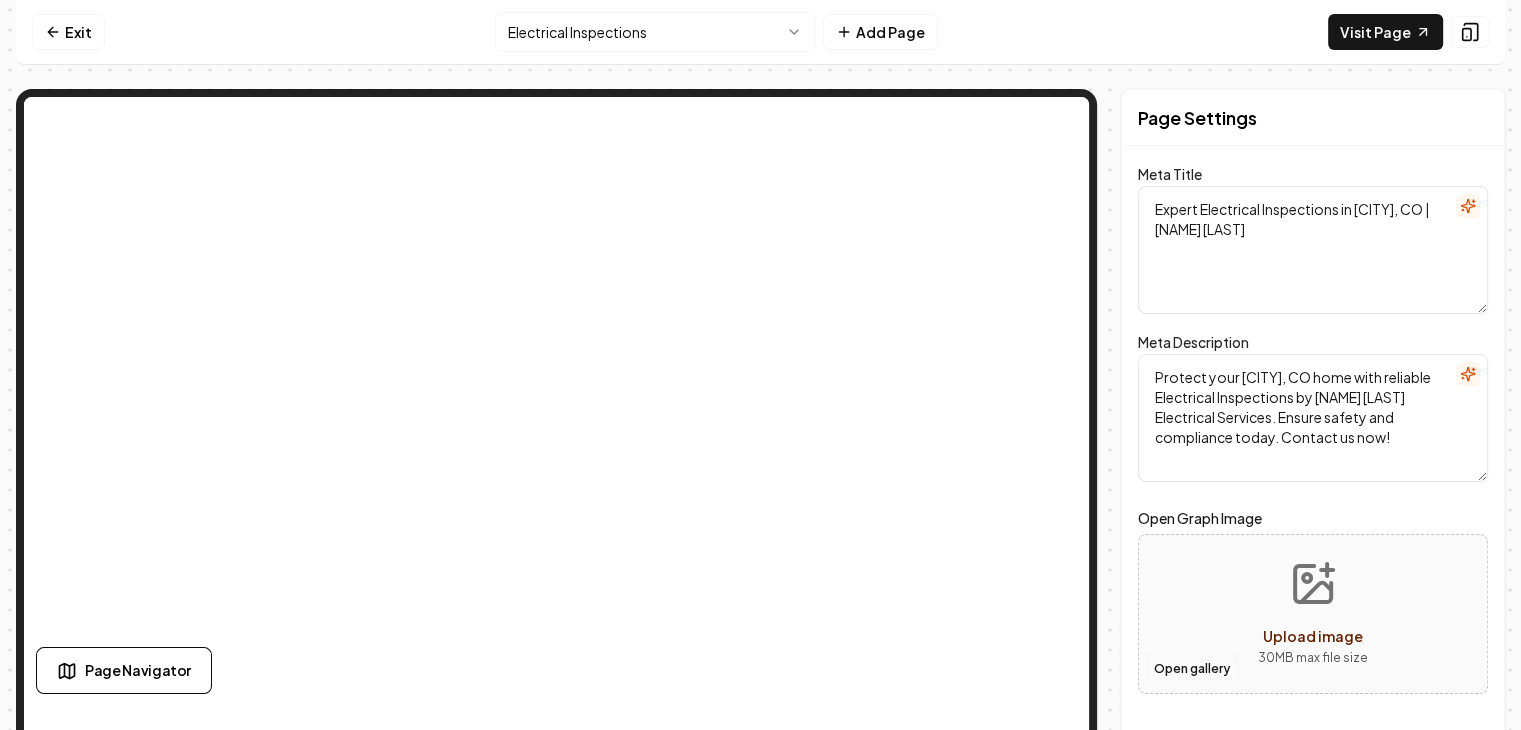 click on "Open gallery" at bounding box center [1192, 669] 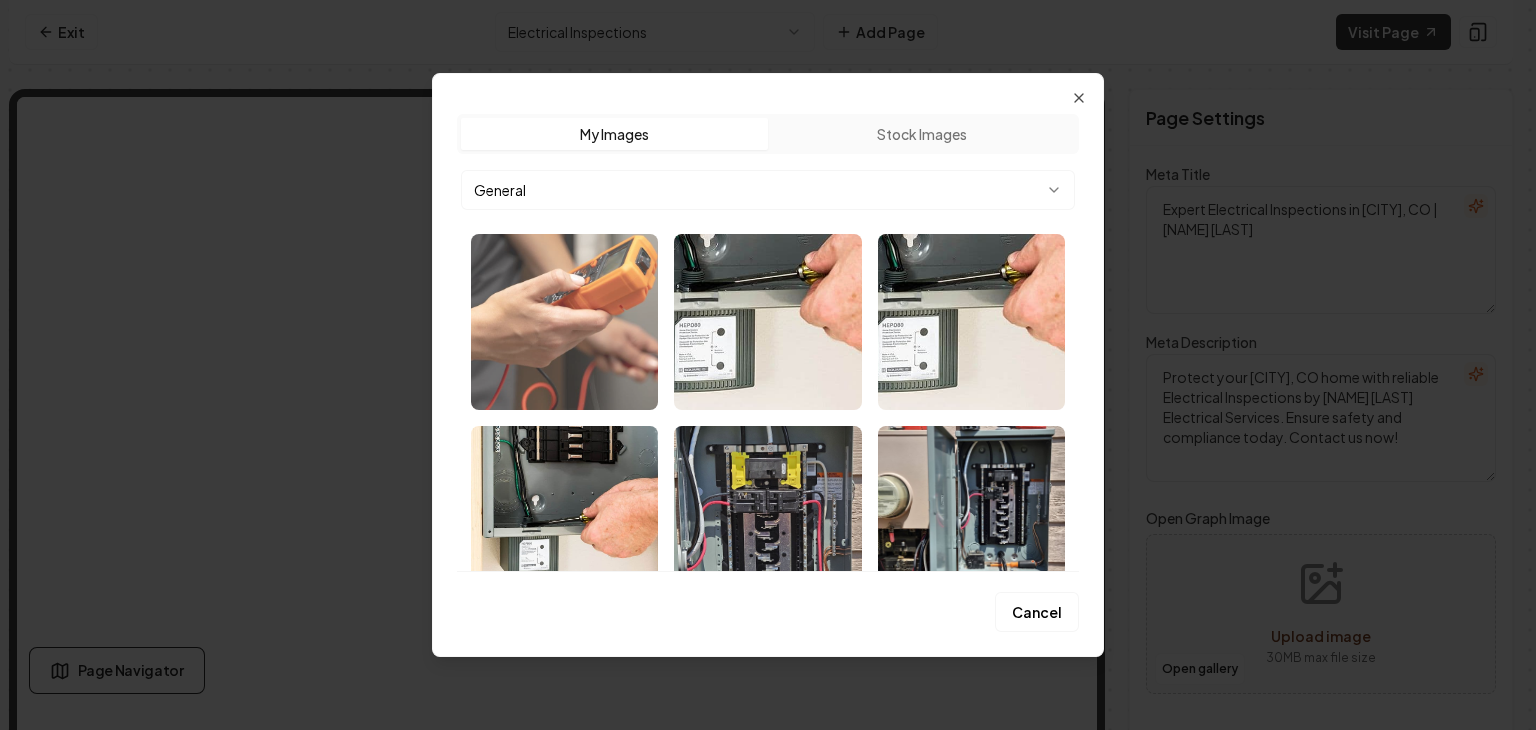 click at bounding box center (564, 322) 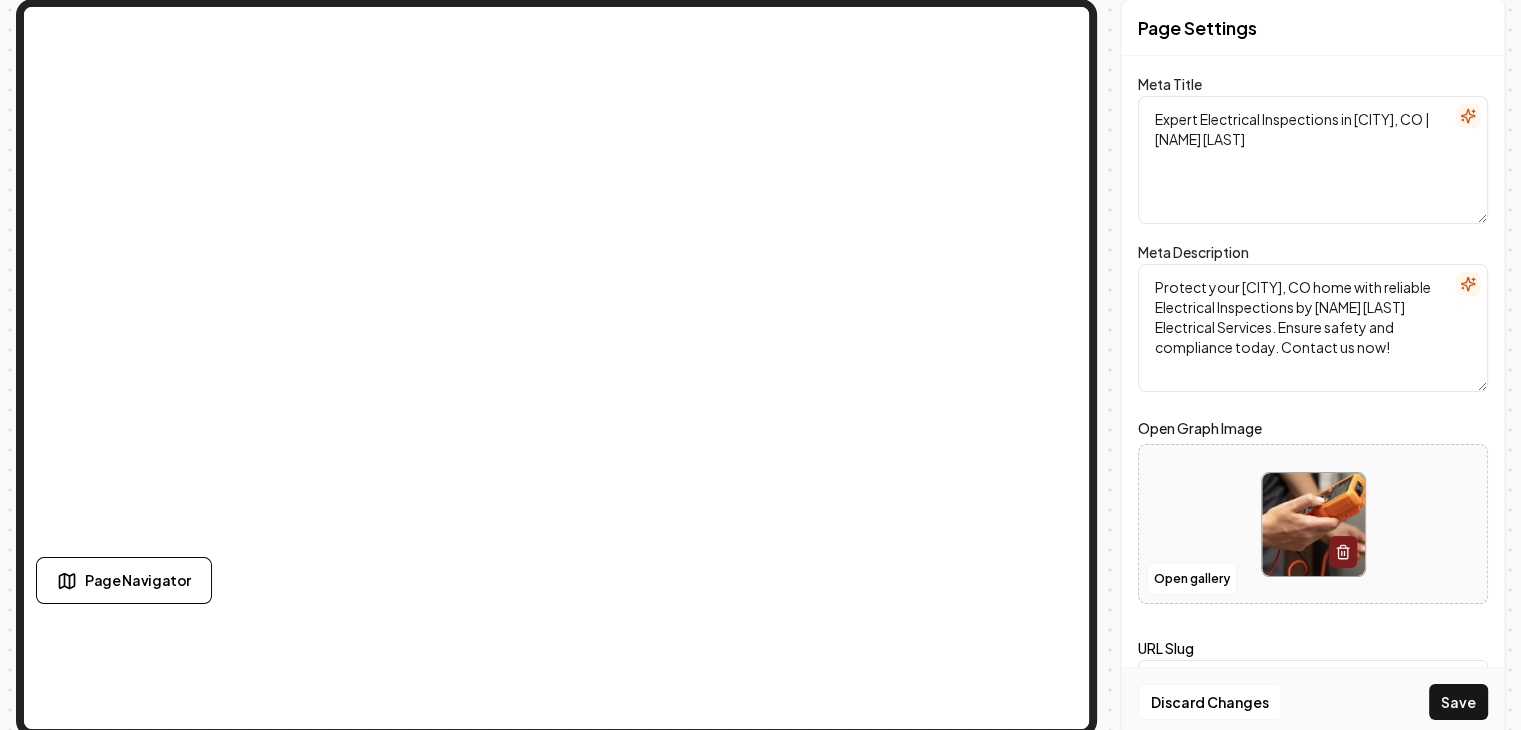 scroll, scrollTop: 96, scrollLeft: 0, axis: vertical 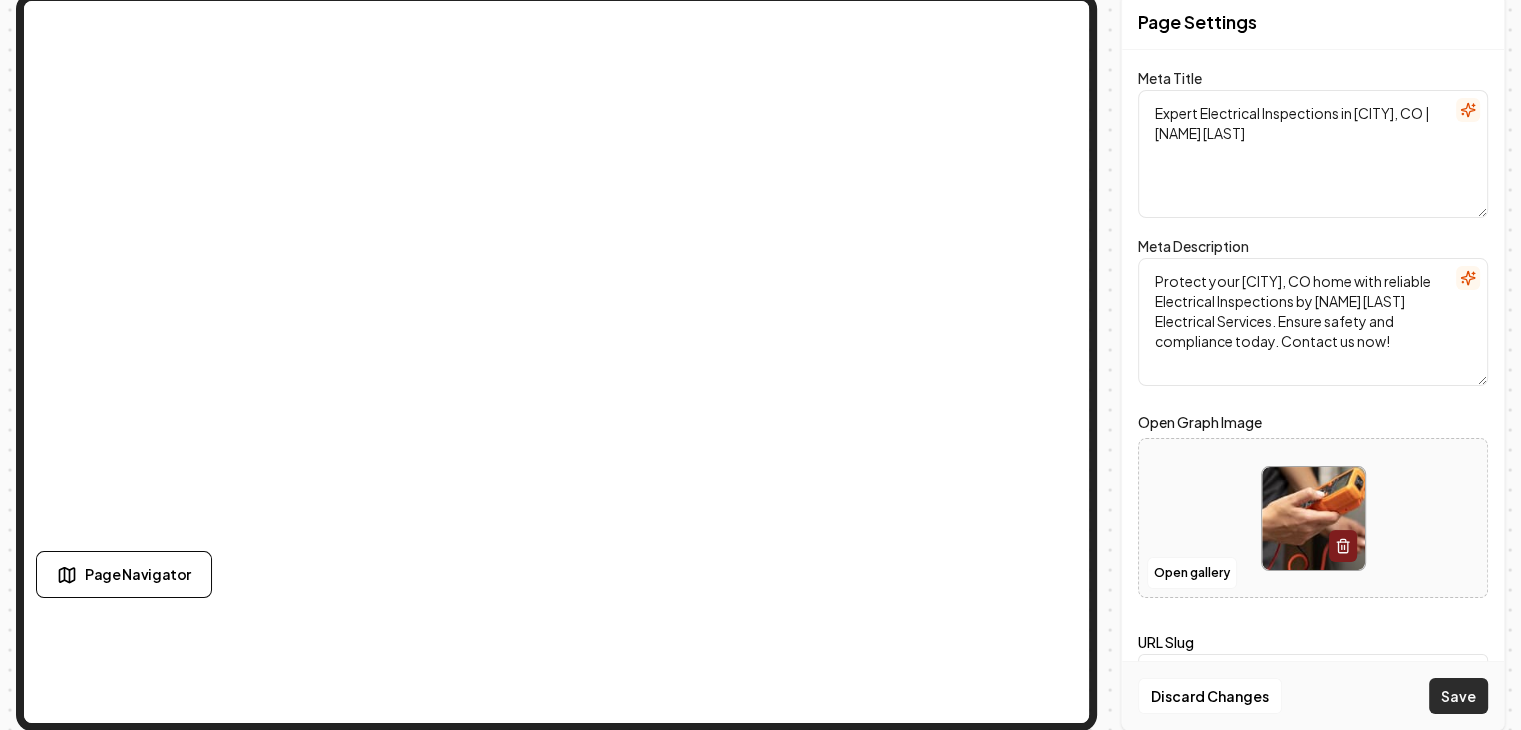 click on "Save" at bounding box center [1458, 696] 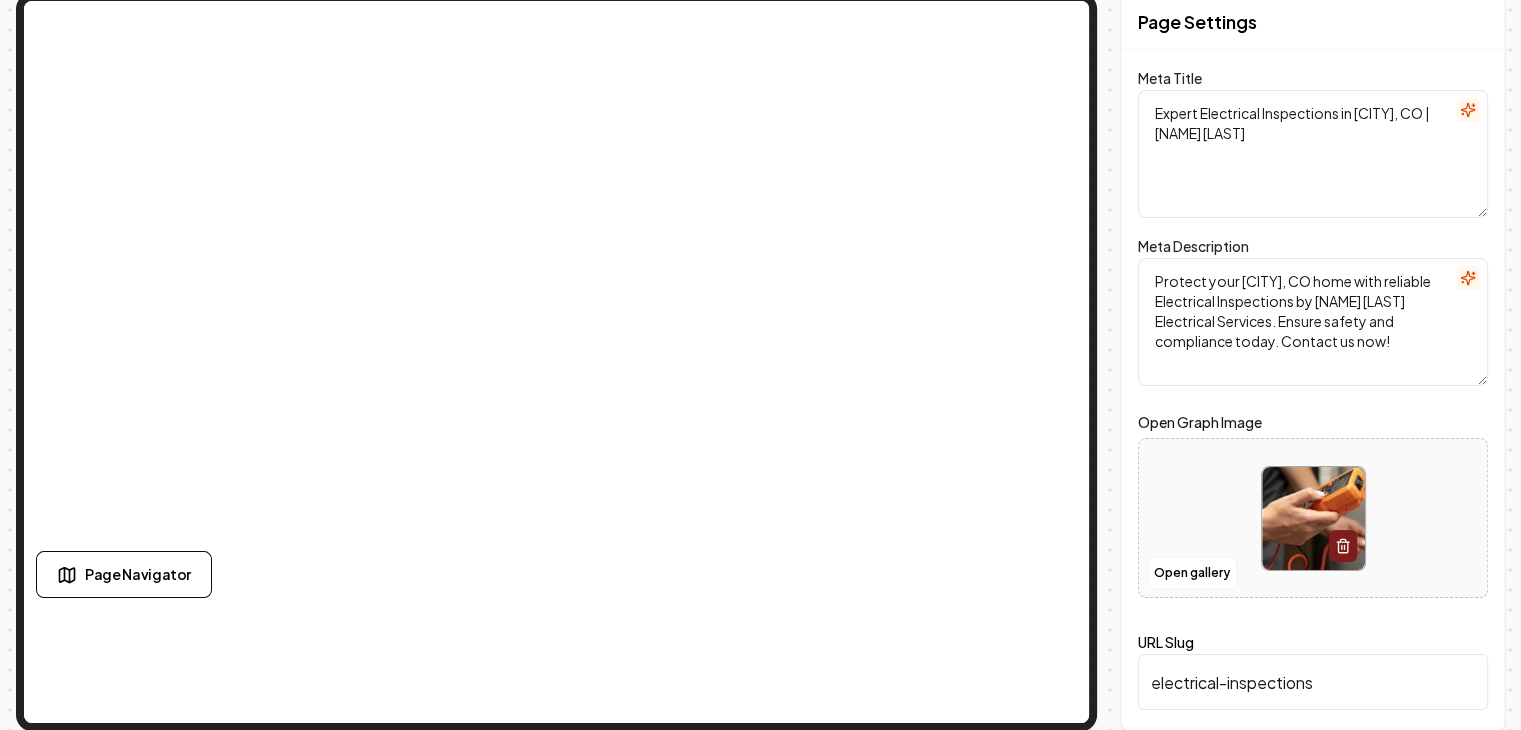 click at bounding box center [1313, 518] 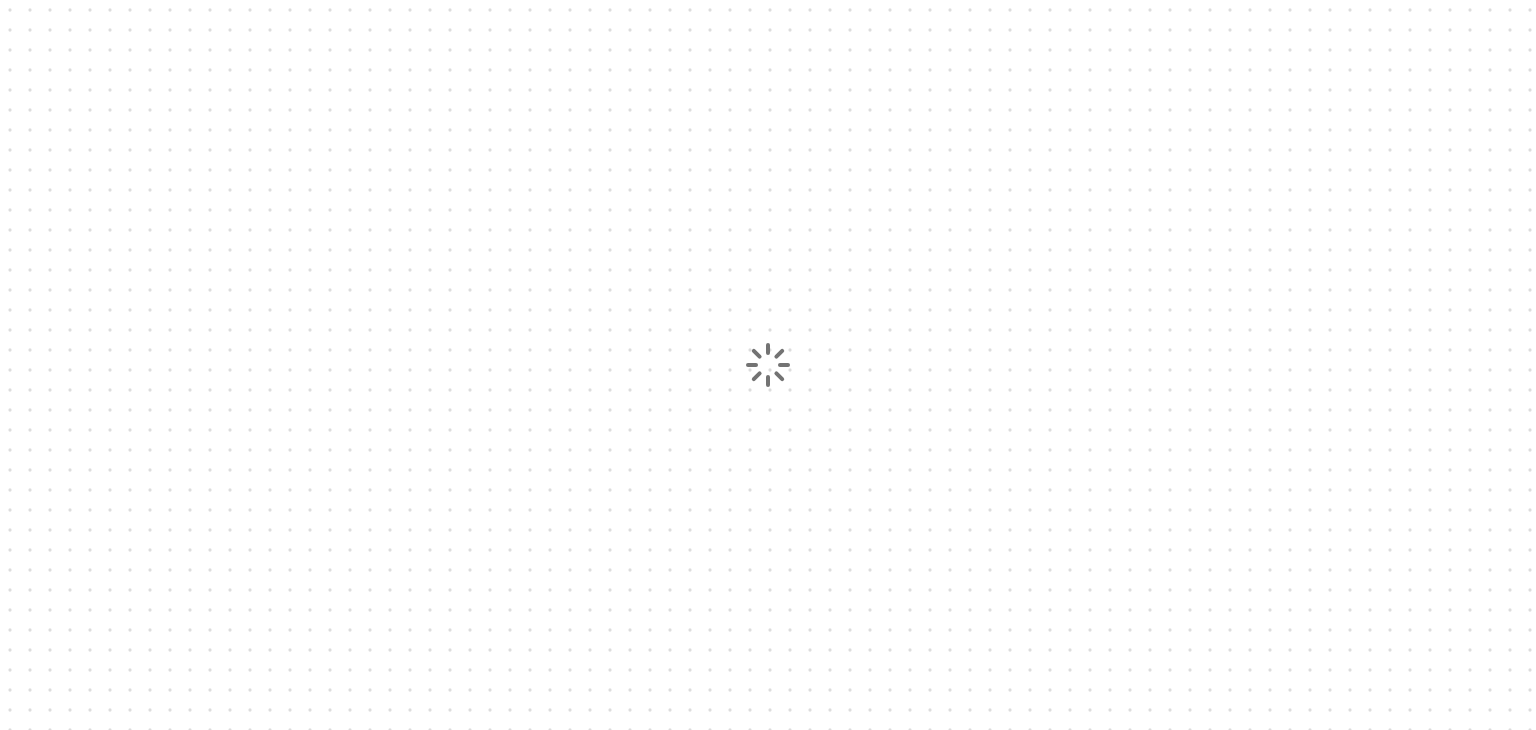 scroll, scrollTop: 0, scrollLeft: 0, axis: both 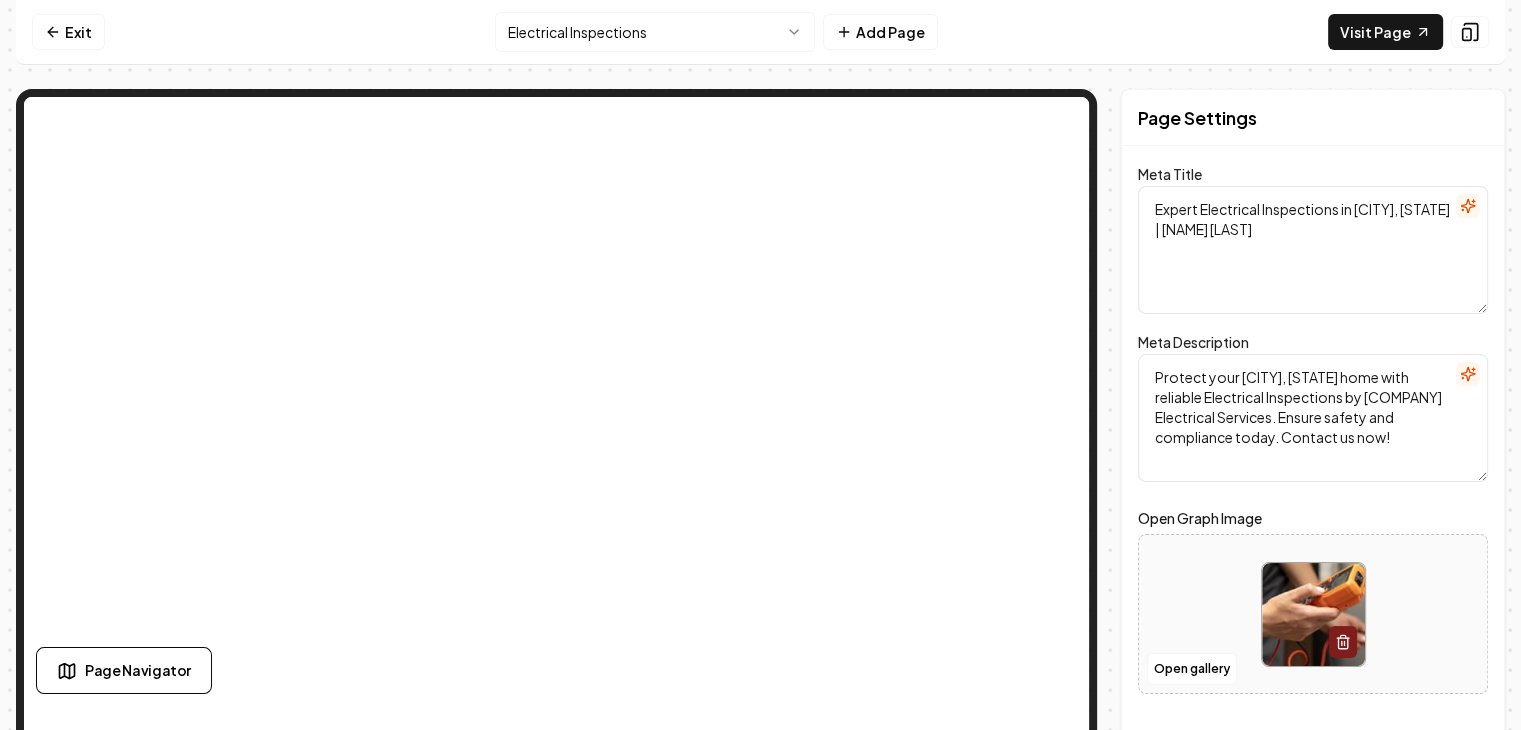click 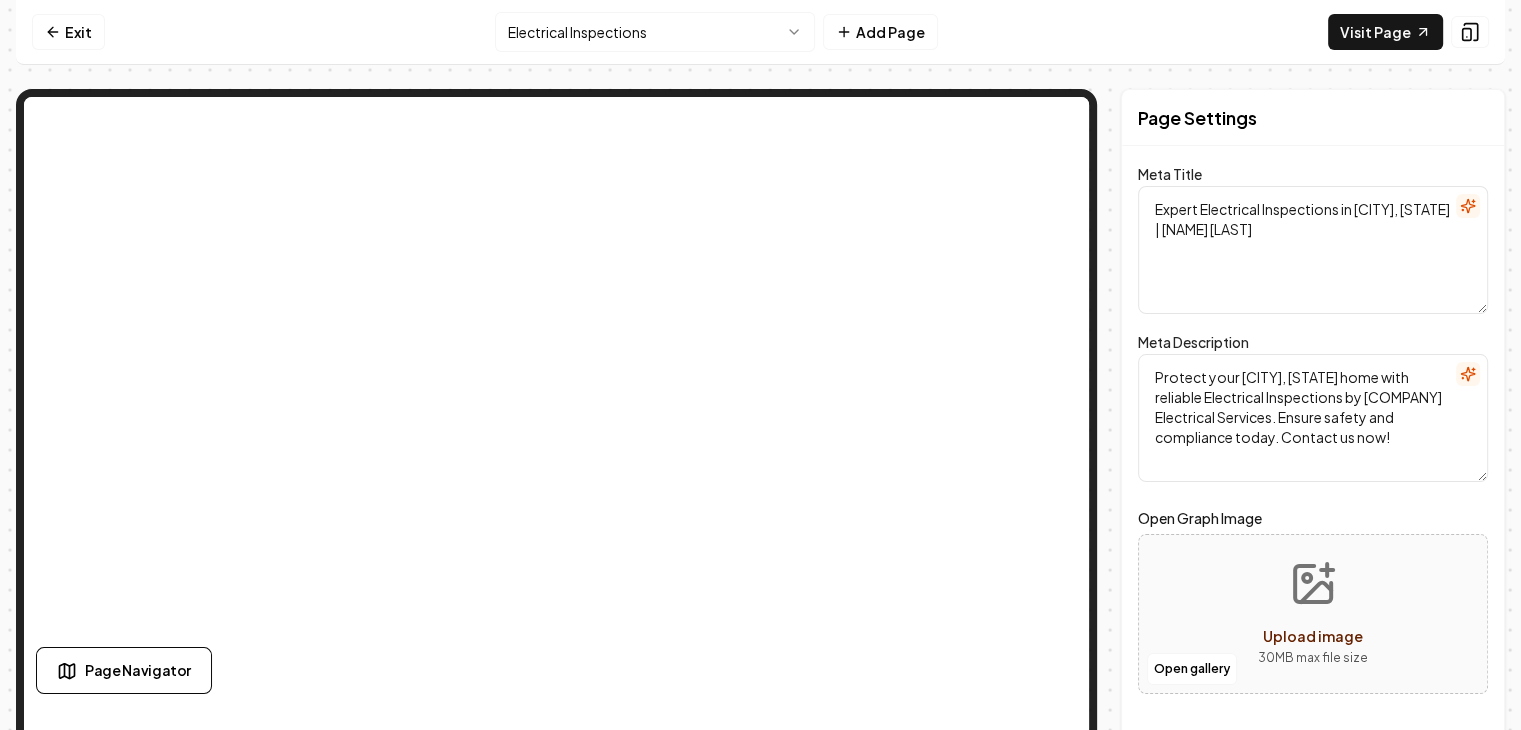click on "Upload image 30  MB max file size" at bounding box center (1313, 614) 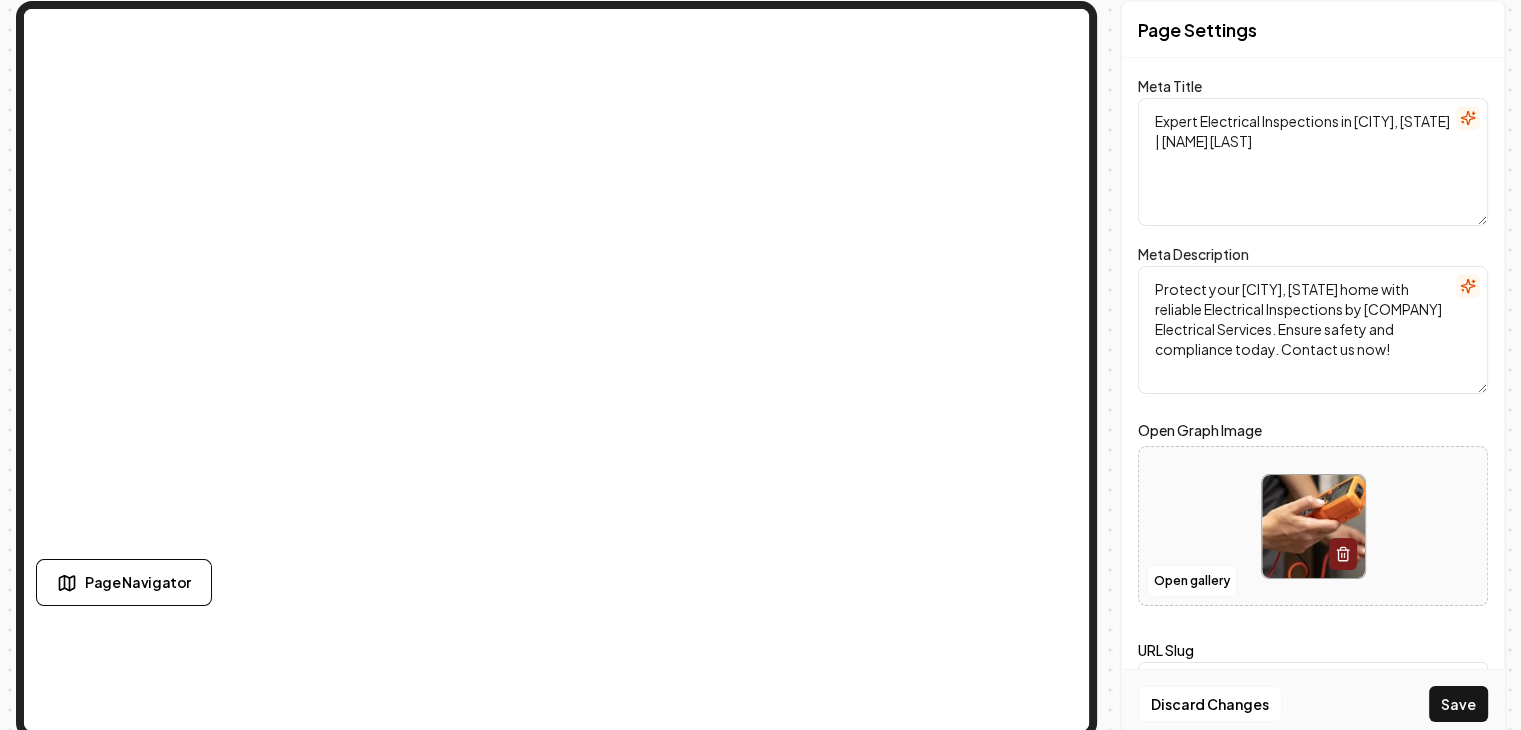 scroll, scrollTop: 96, scrollLeft: 0, axis: vertical 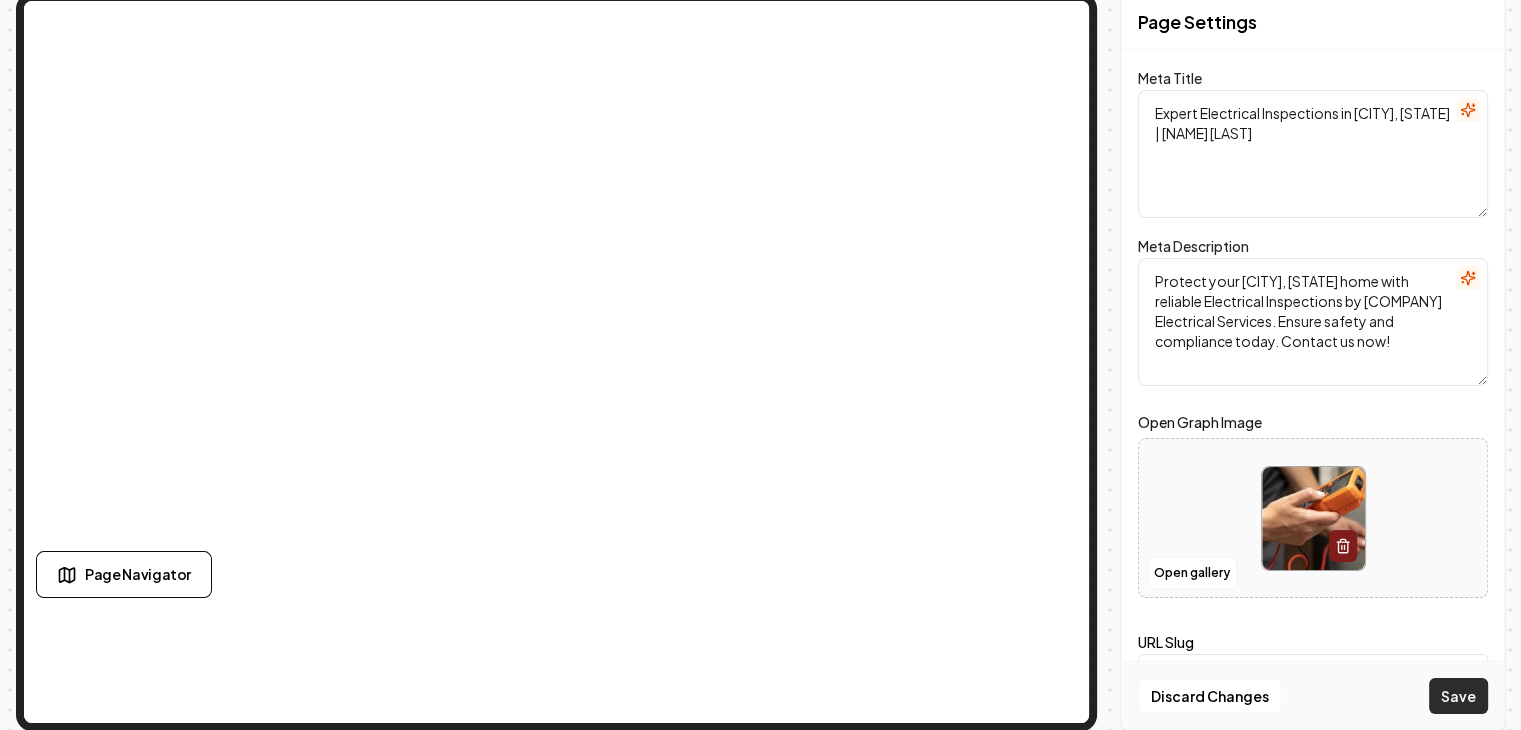 click on "Save" at bounding box center [1458, 696] 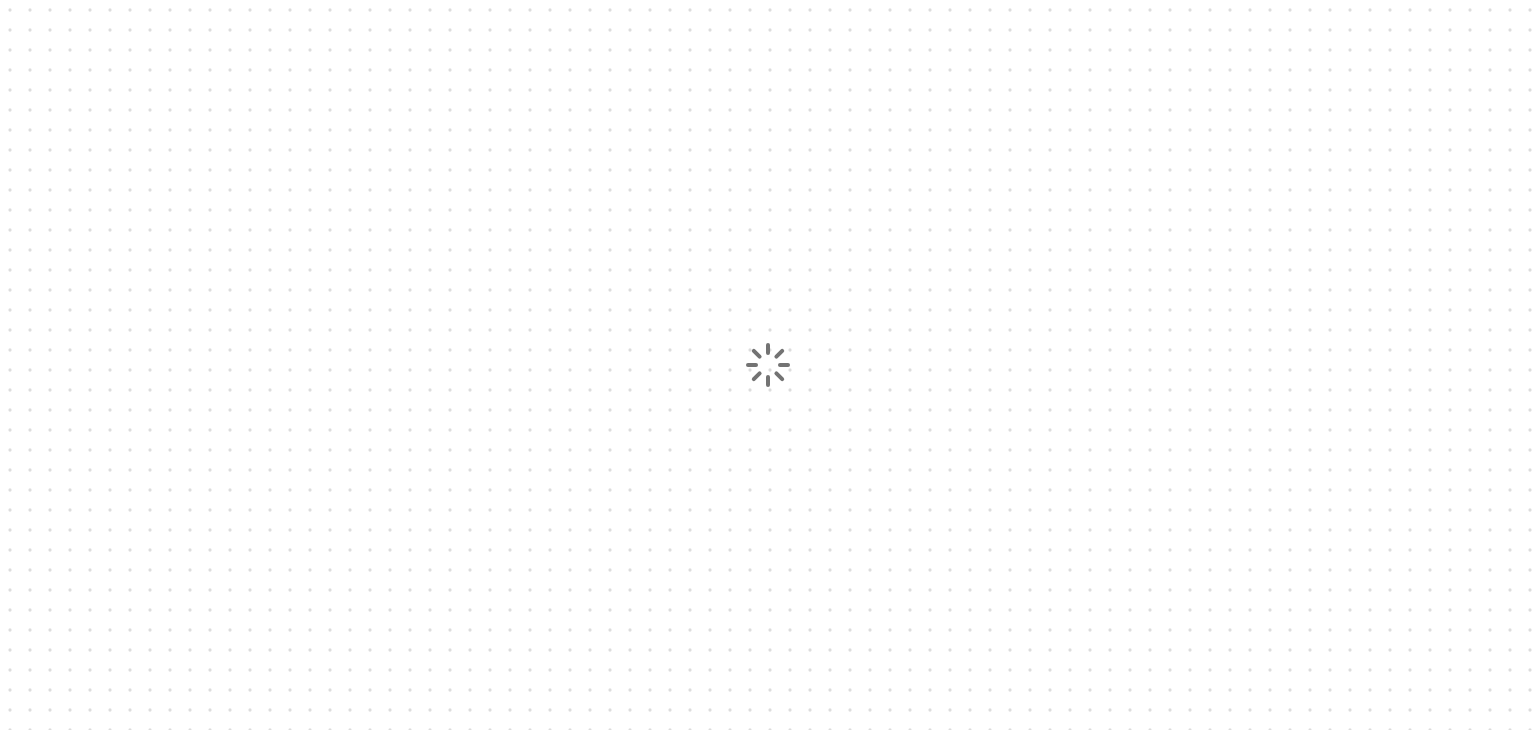 scroll, scrollTop: 0, scrollLeft: 0, axis: both 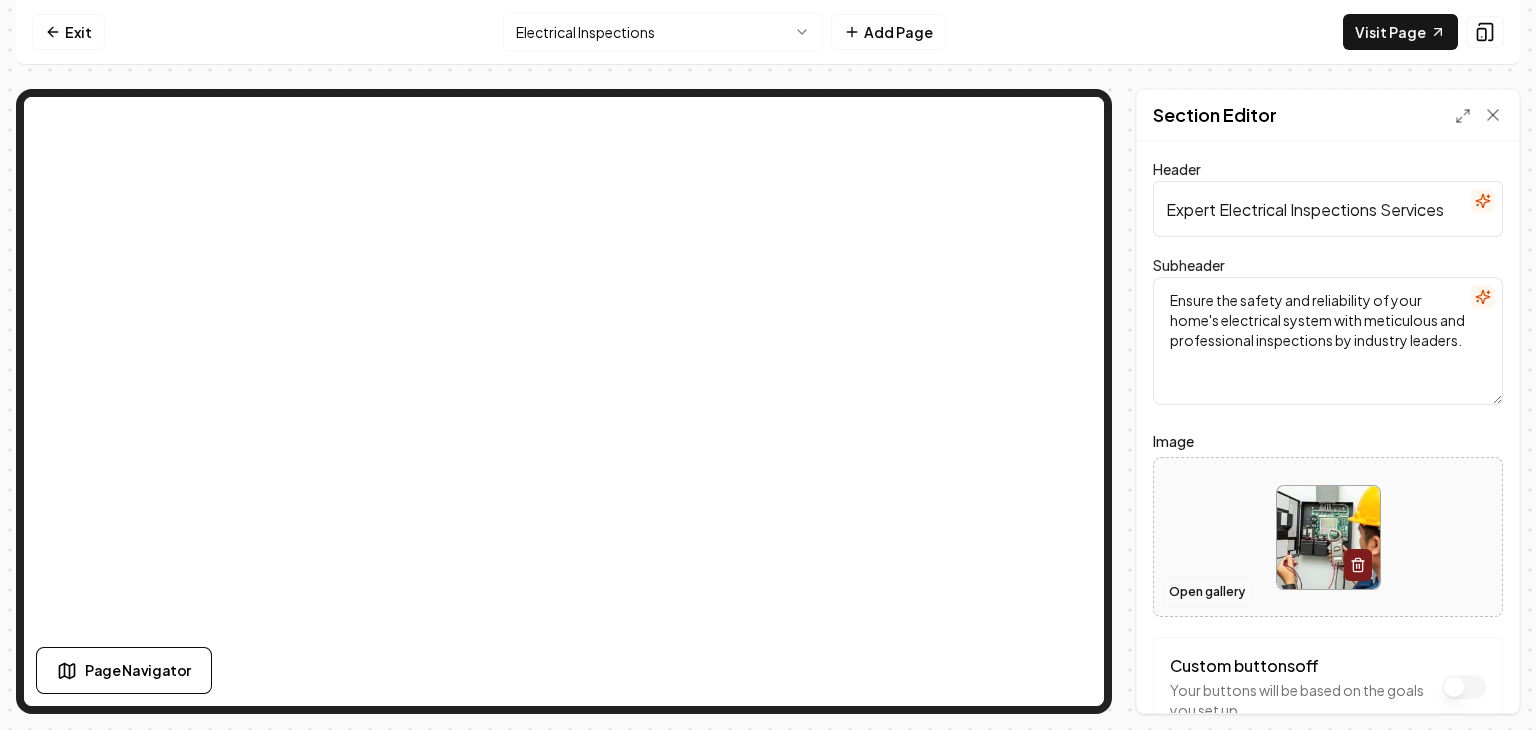 click on "Open gallery" at bounding box center [1207, 592] 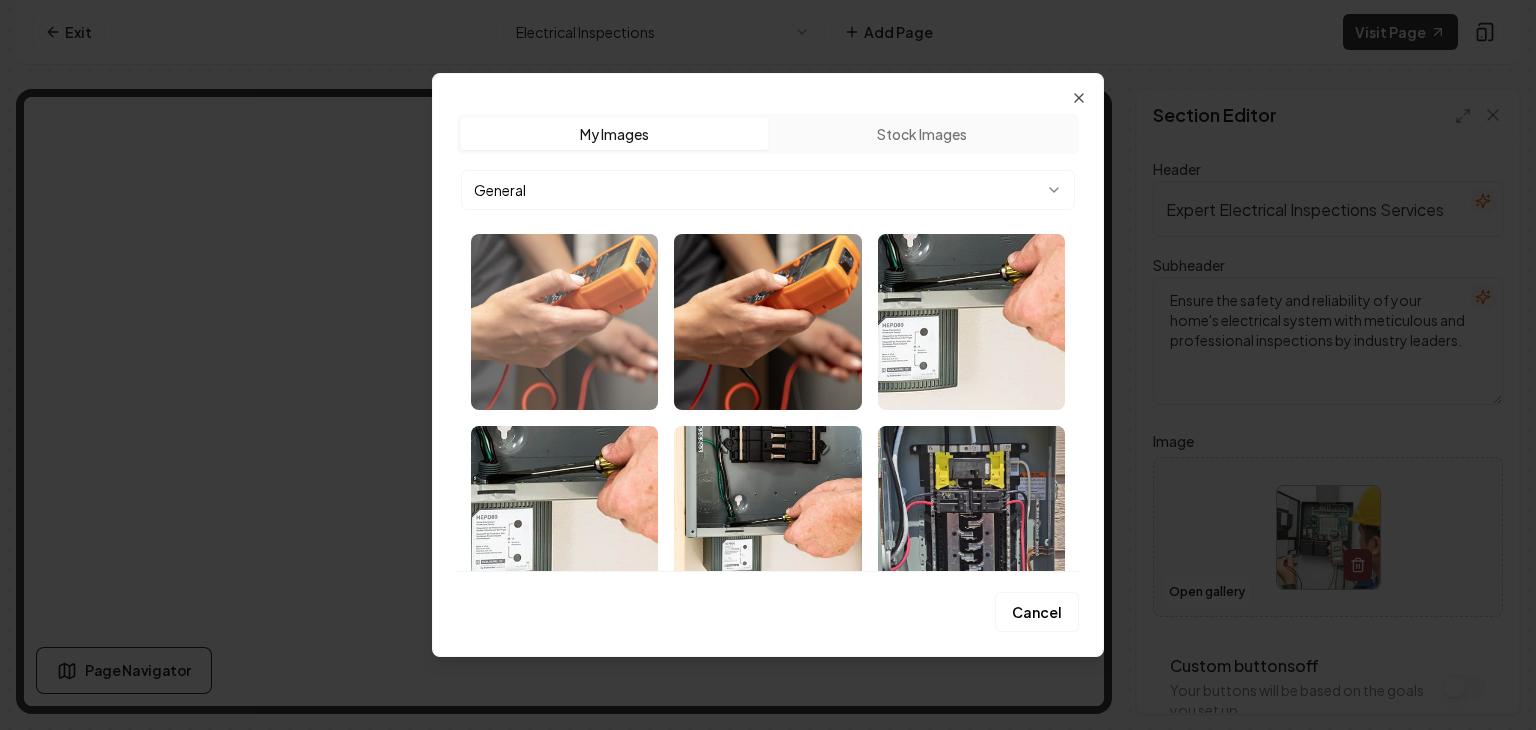 click at bounding box center (564, 322) 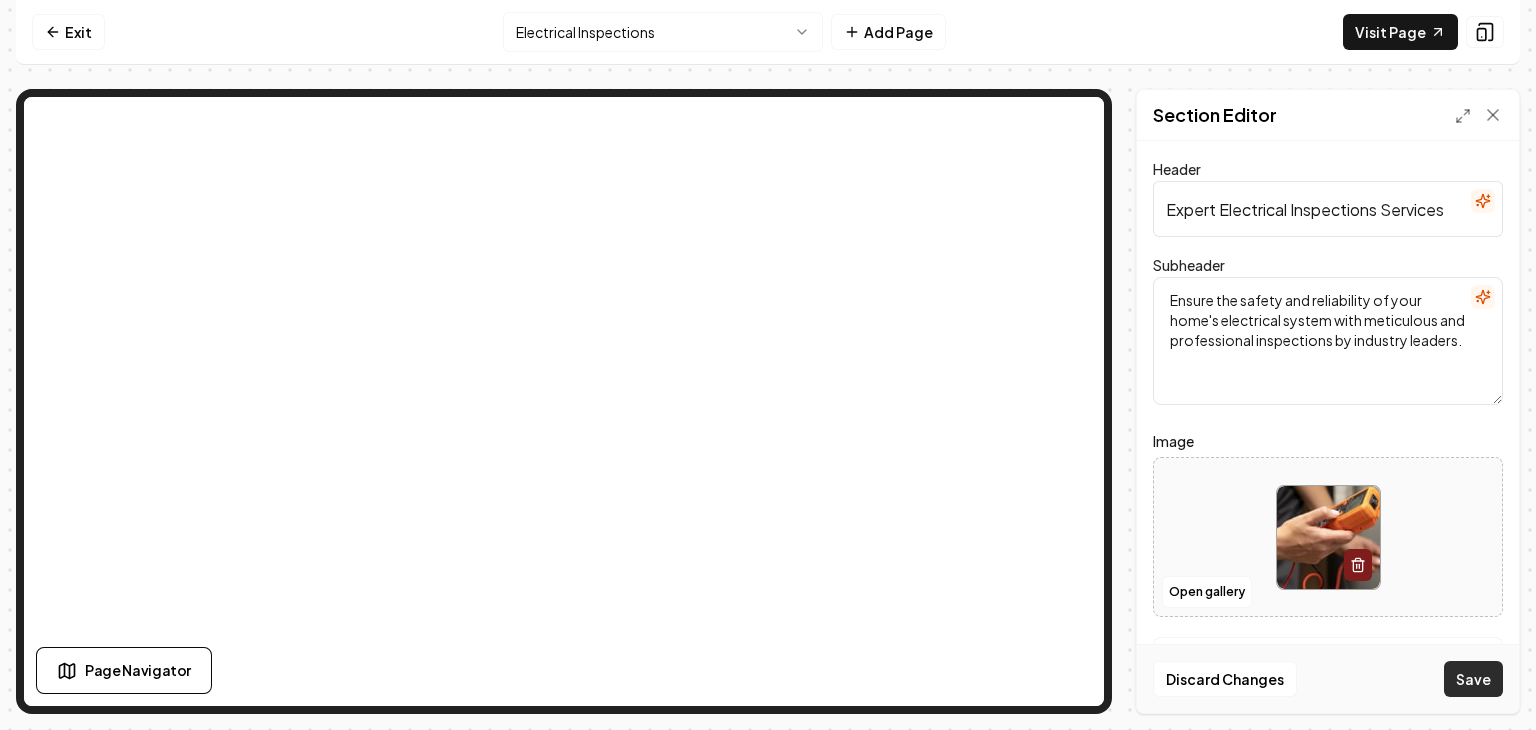 click on "Save" at bounding box center [1473, 679] 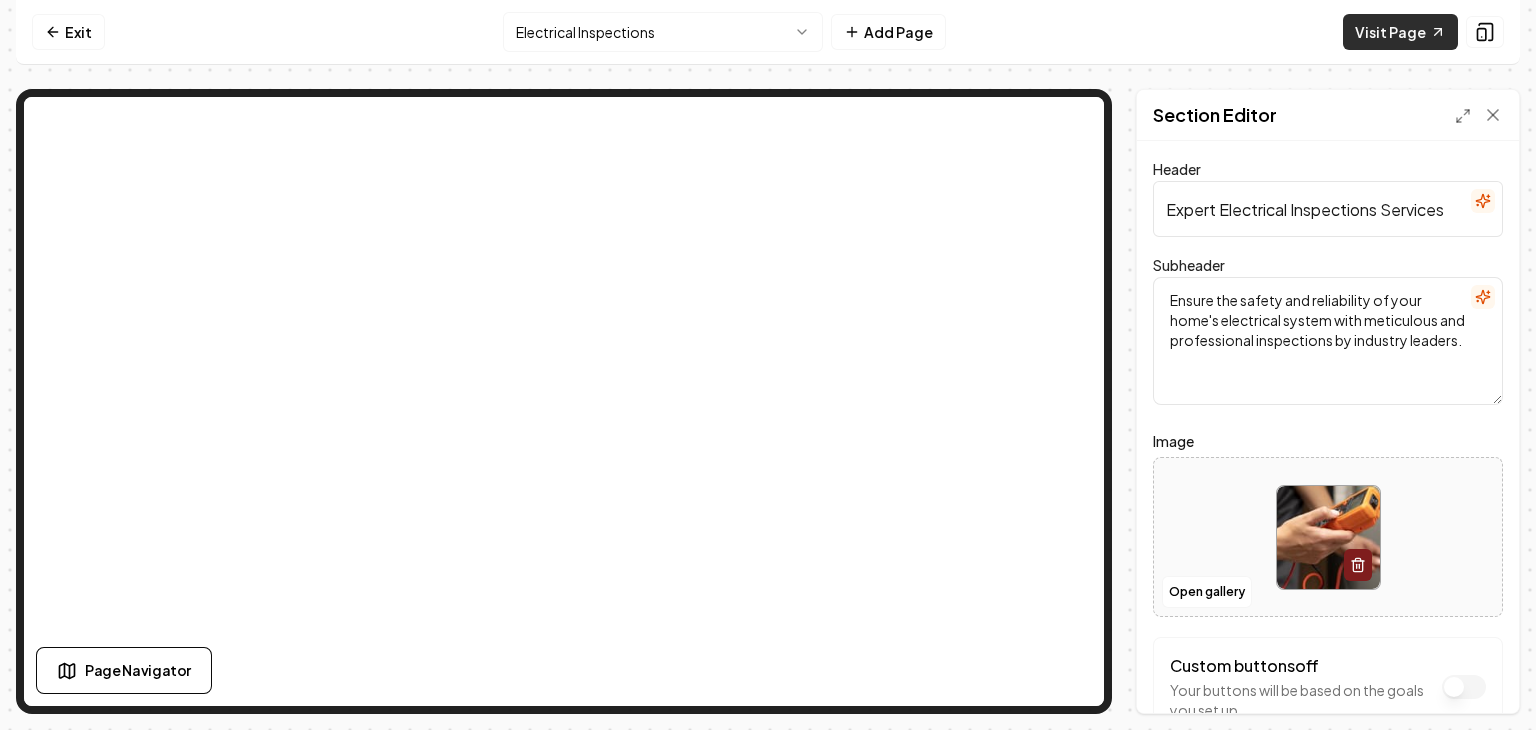 click on "Visit Page" at bounding box center [1400, 32] 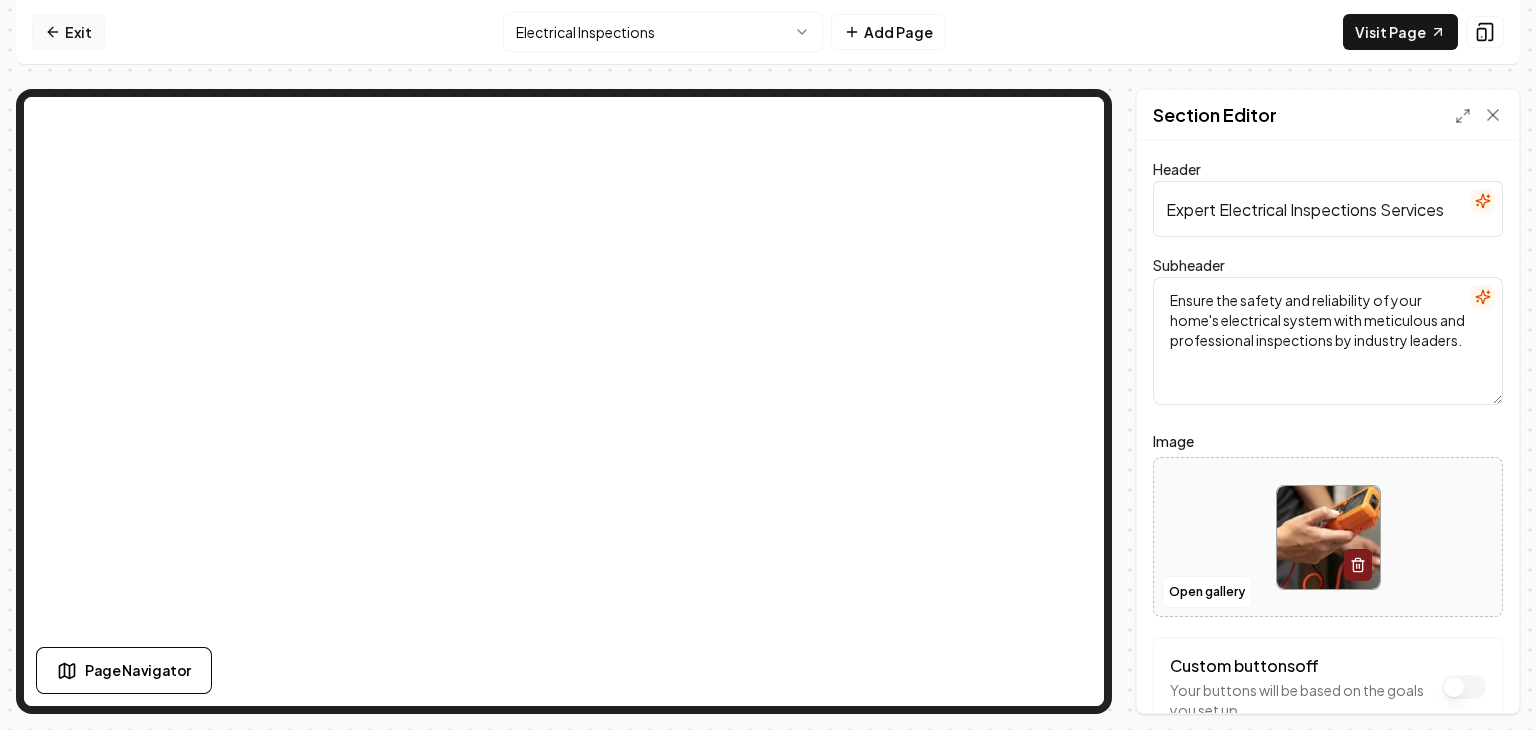 click on "Exit" at bounding box center (68, 32) 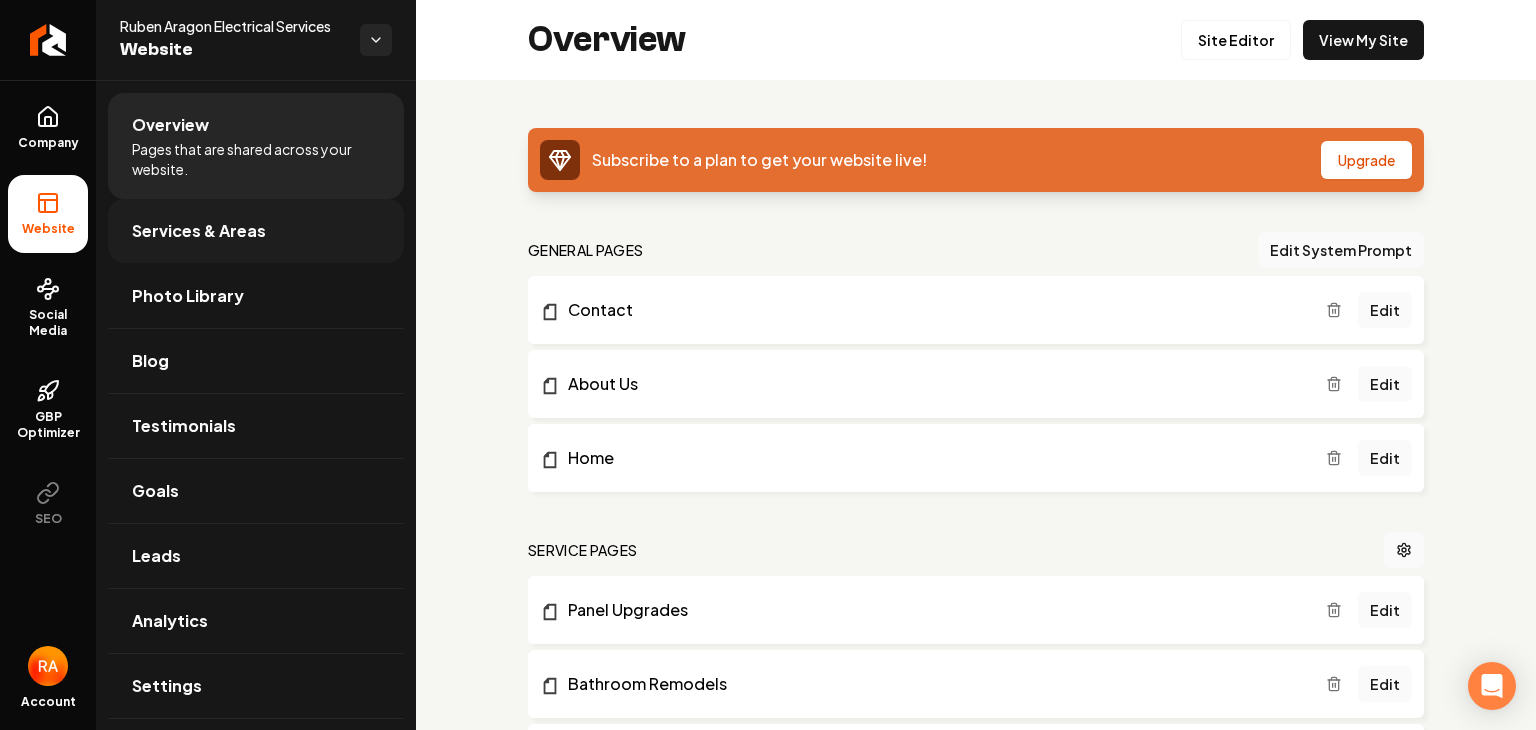 click on "Services & Areas" at bounding box center (199, 231) 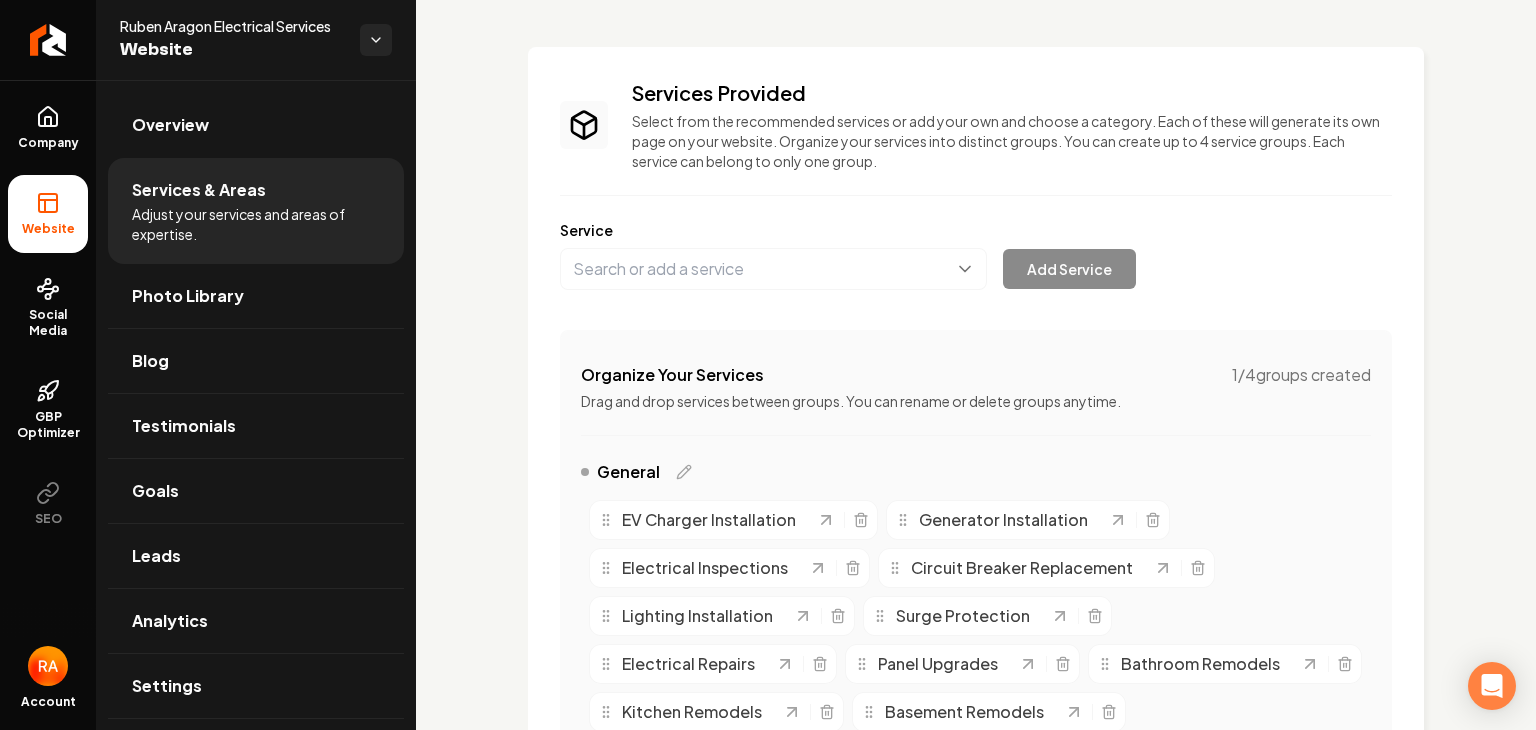 scroll, scrollTop: 0, scrollLeft: 0, axis: both 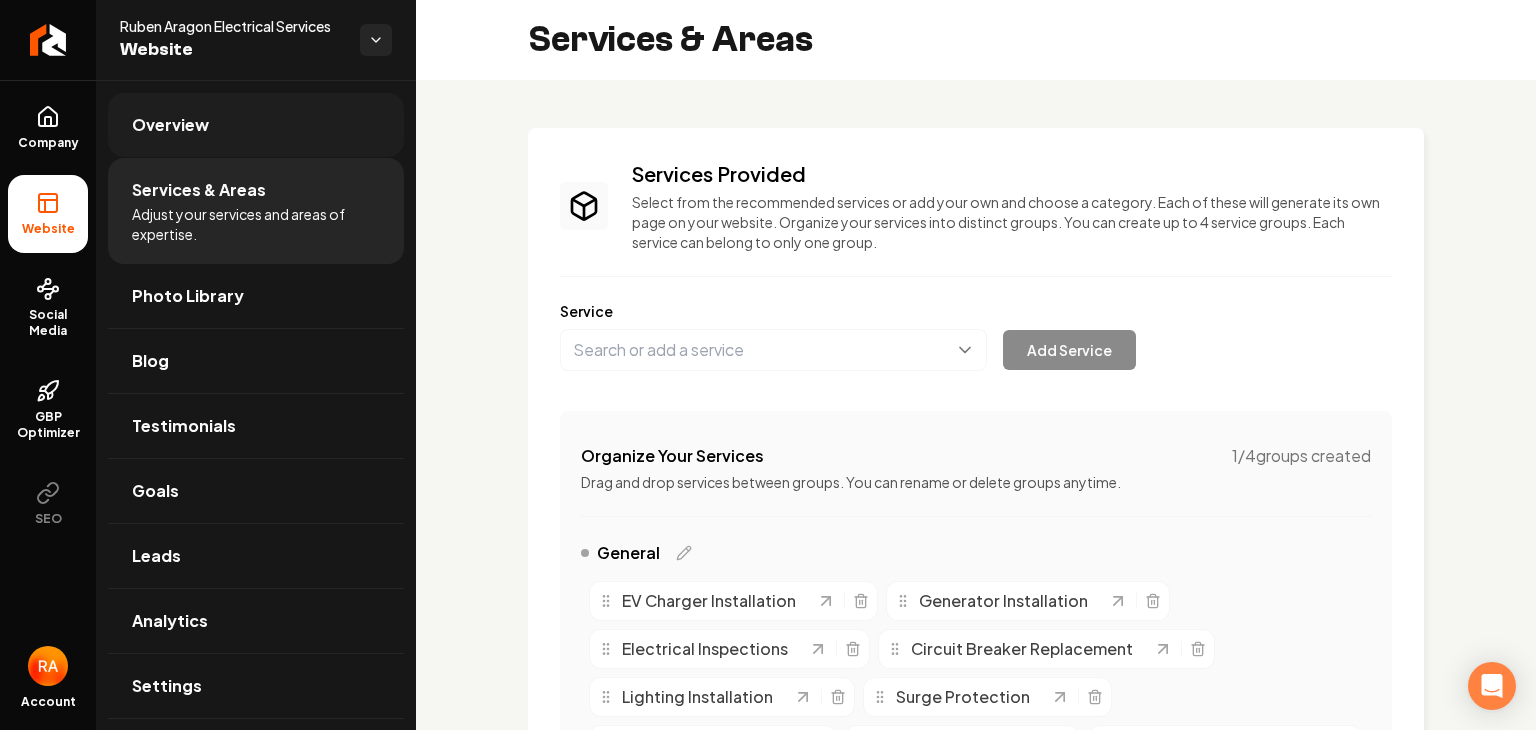click on "Overview" at bounding box center (256, 125) 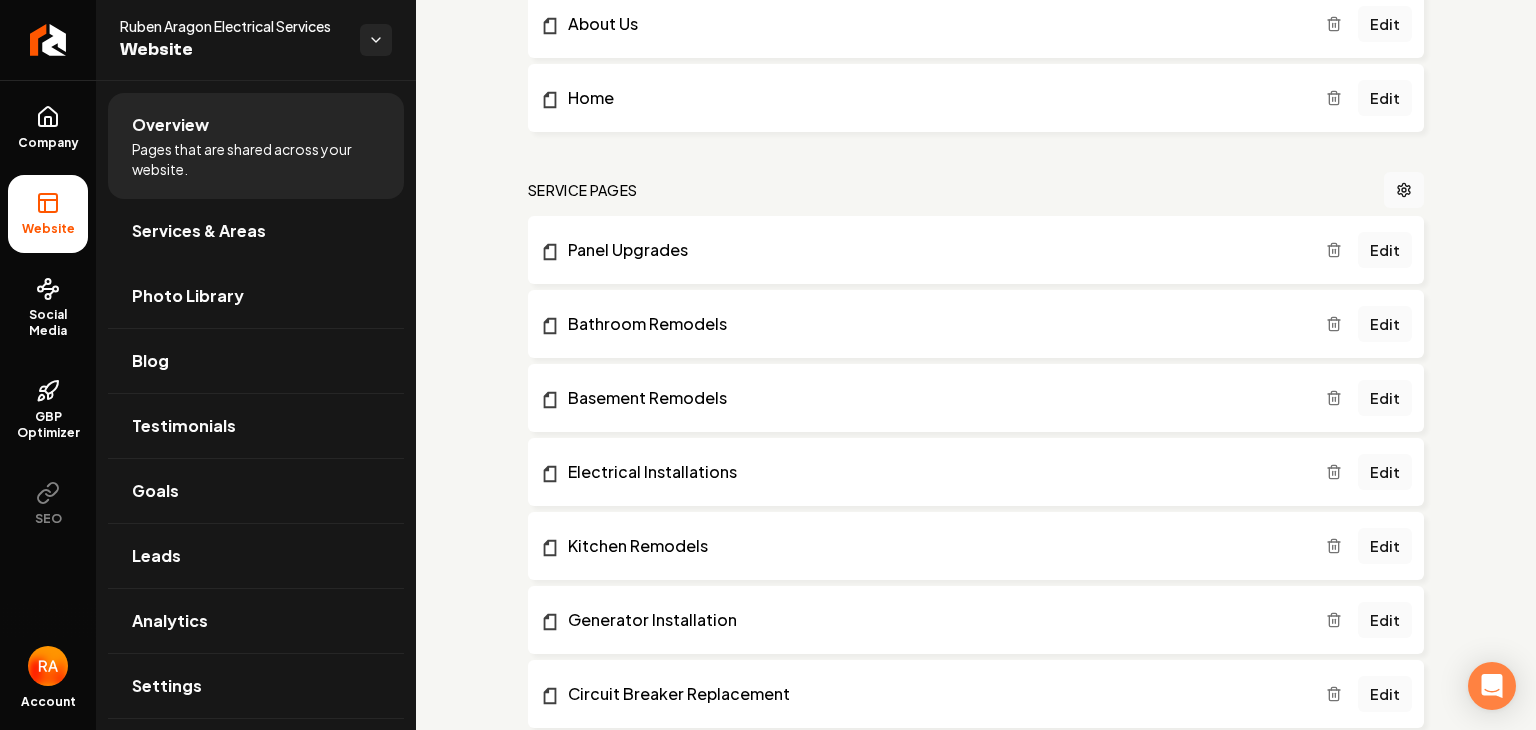 scroll, scrollTop: 299, scrollLeft: 0, axis: vertical 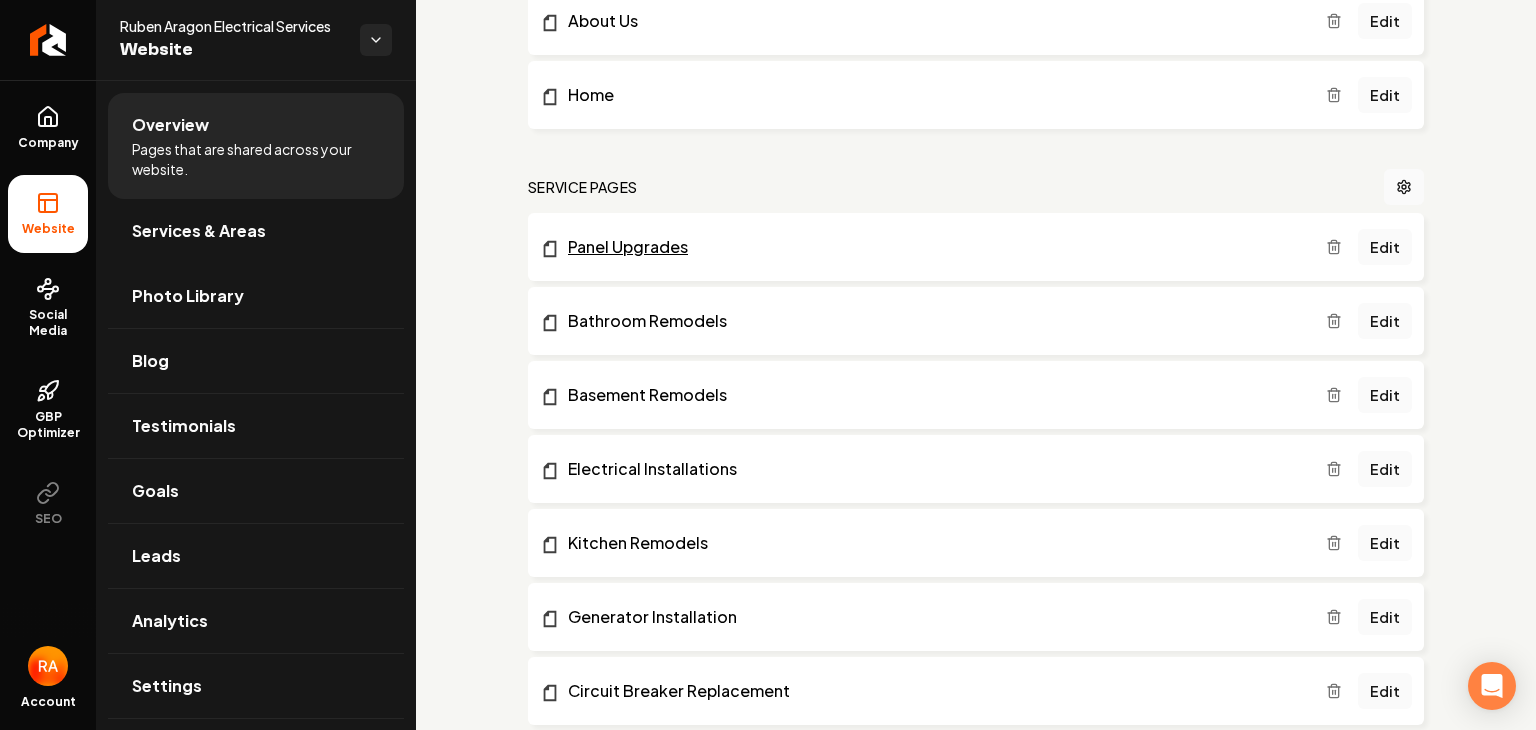 click on "Panel Upgrades" at bounding box center (933, 247) 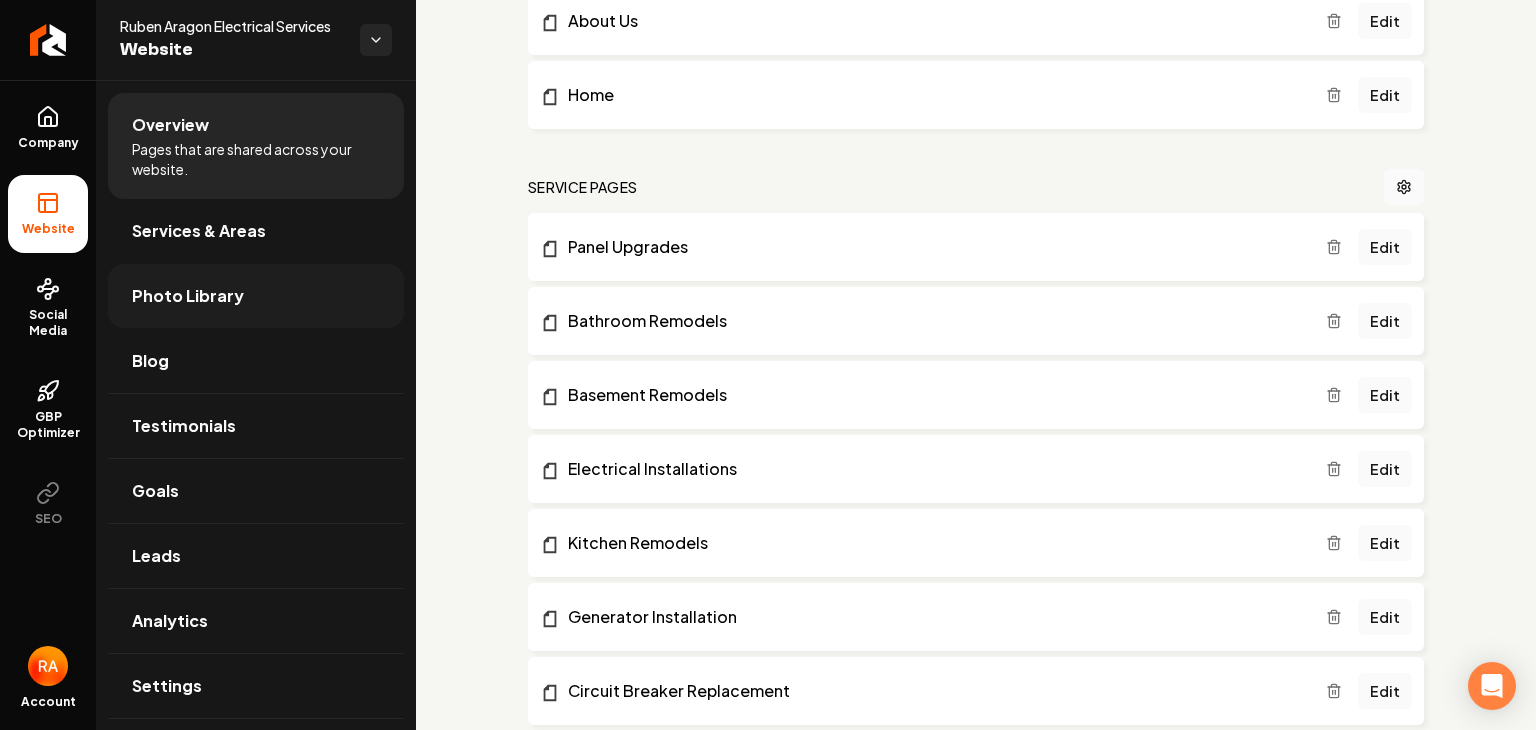 click on "Photo Library" at bounding box center (188, 296) 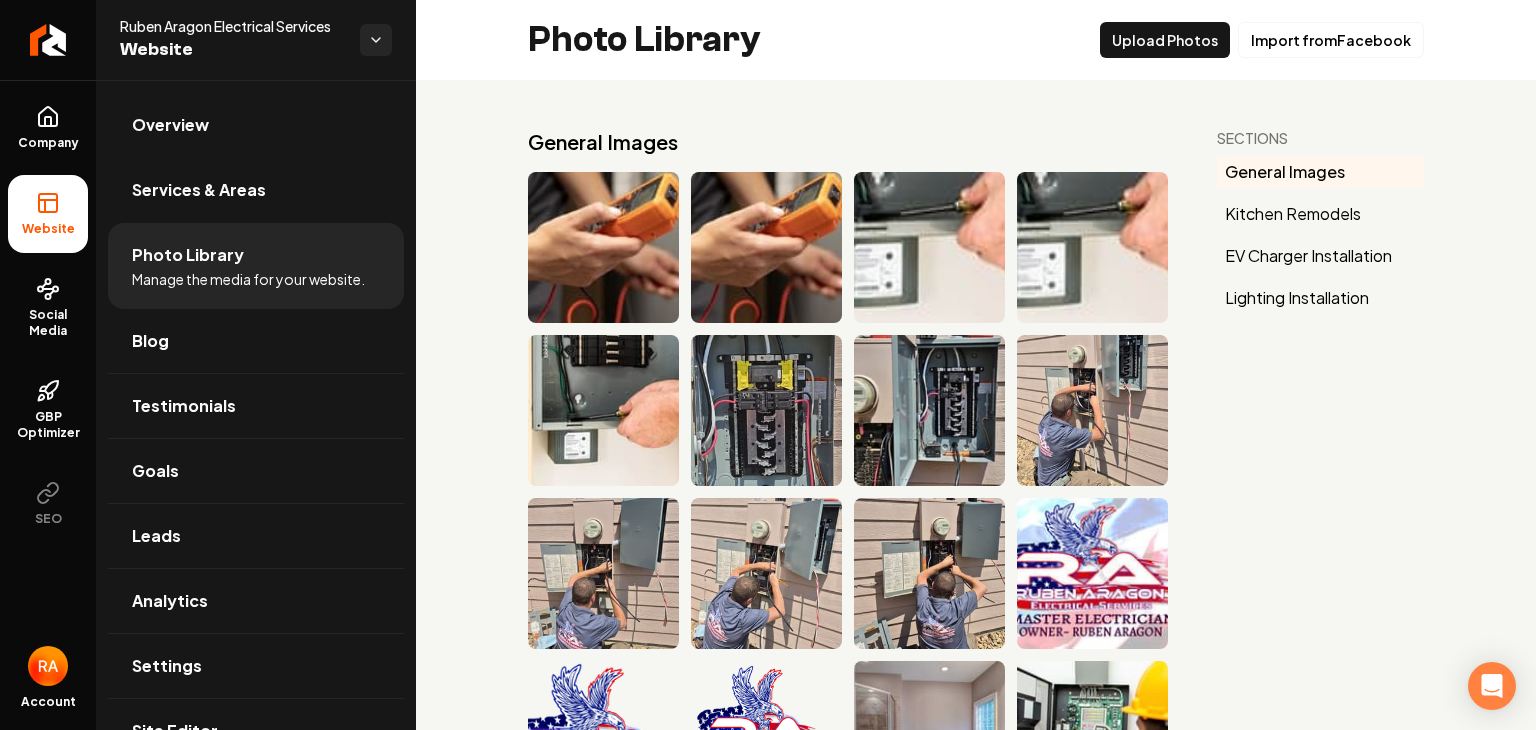 click on "General Images Kitchen Remodels EV Charger Installation Lighting Installation Sections General Images Kitchen Remodels EV Charger Installation Lighting Installation" at bounding box center [976, 1719] 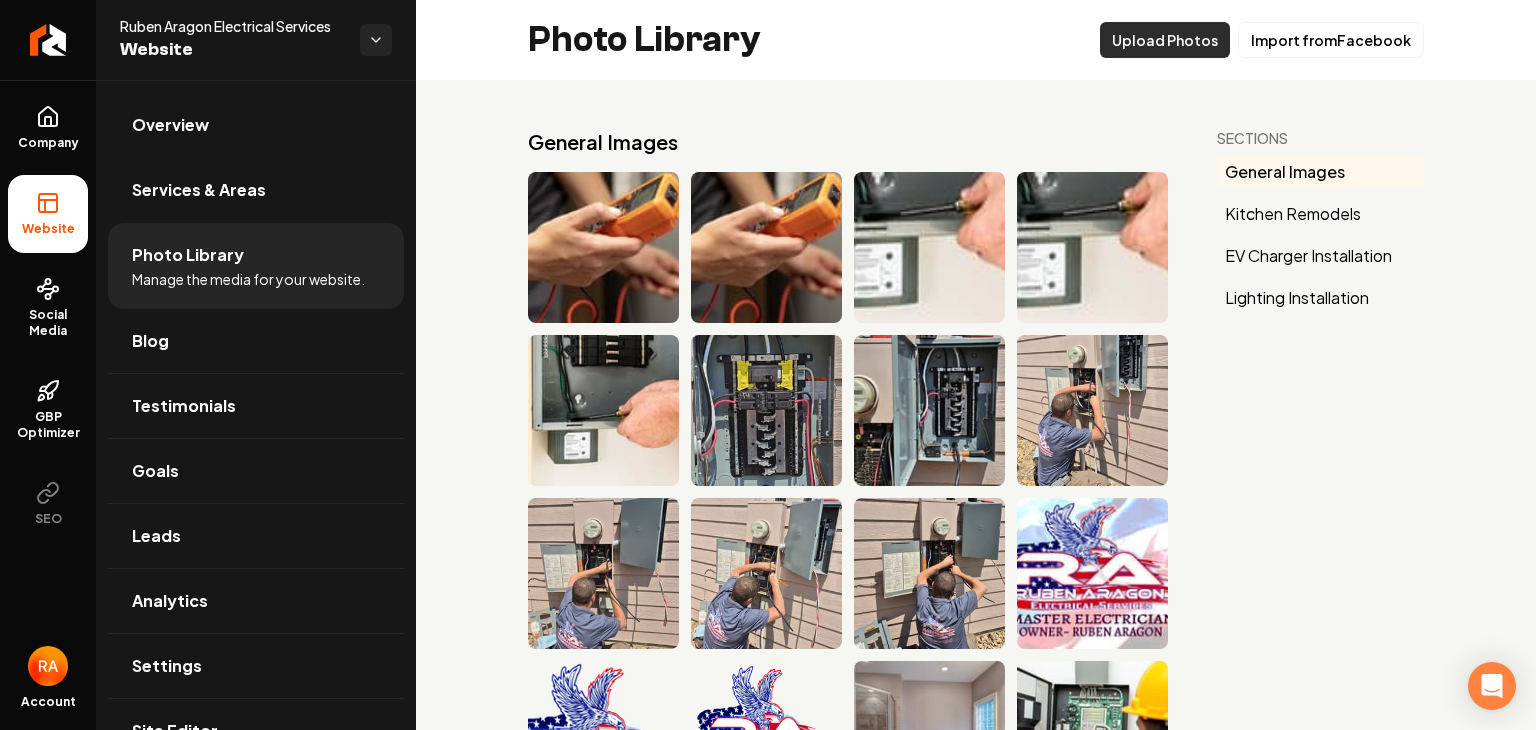 click on "Upload Photos" at bounding box center [1165, 40] 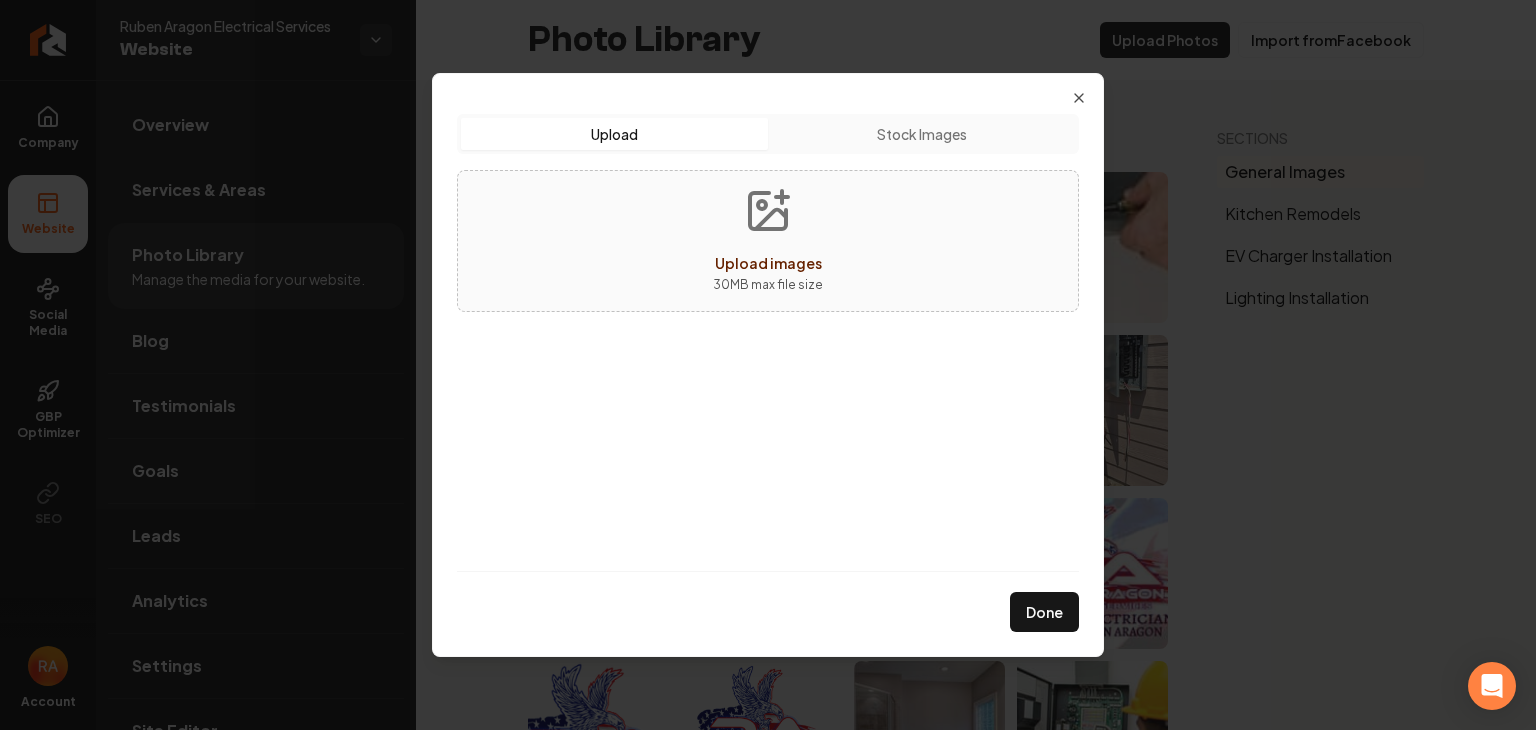 click on "Upload images 30  MB max file size" at bounding box center [768, 241] 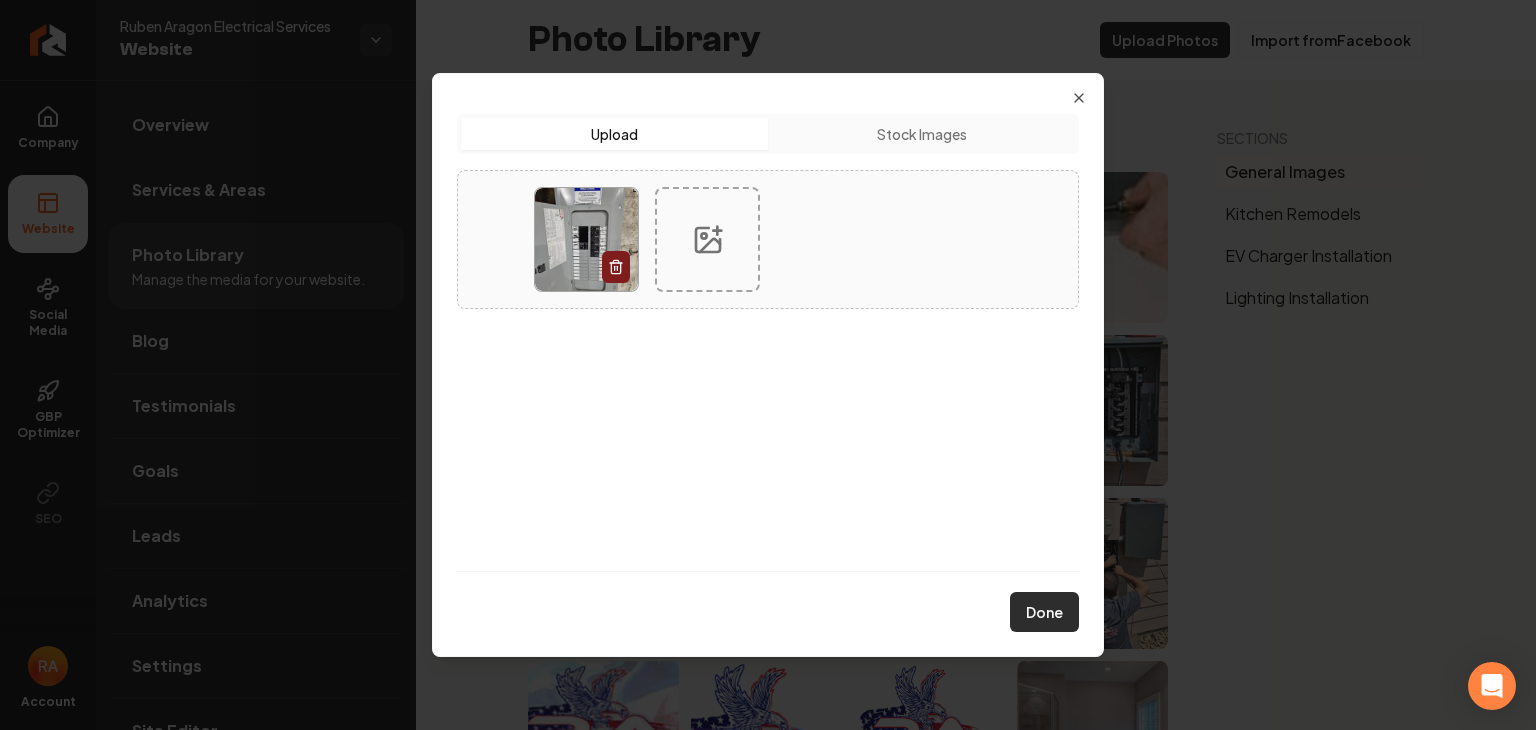 click on "Done" at bounding box center (1044, 612) 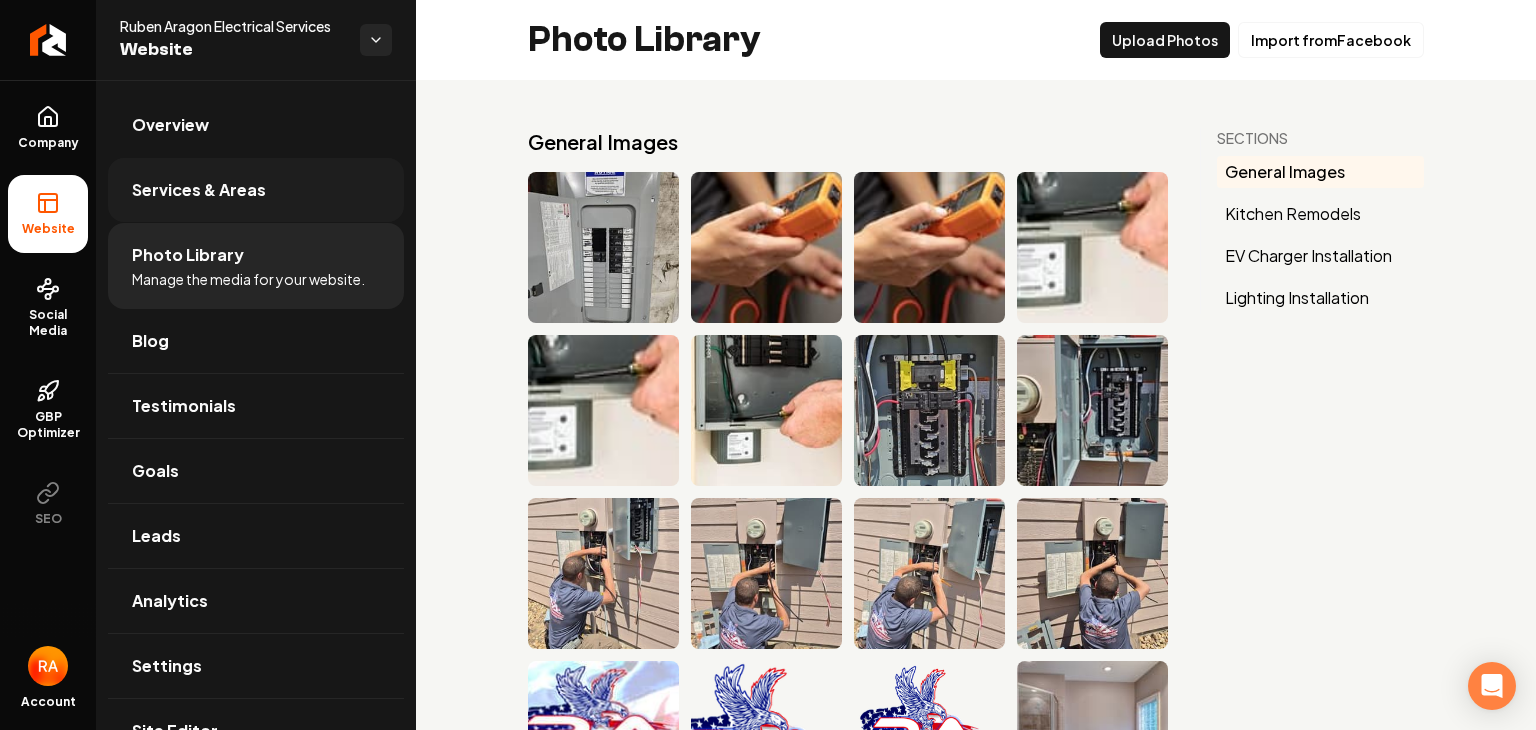 click on "Services & Areas" at bounding box center [199, 190] 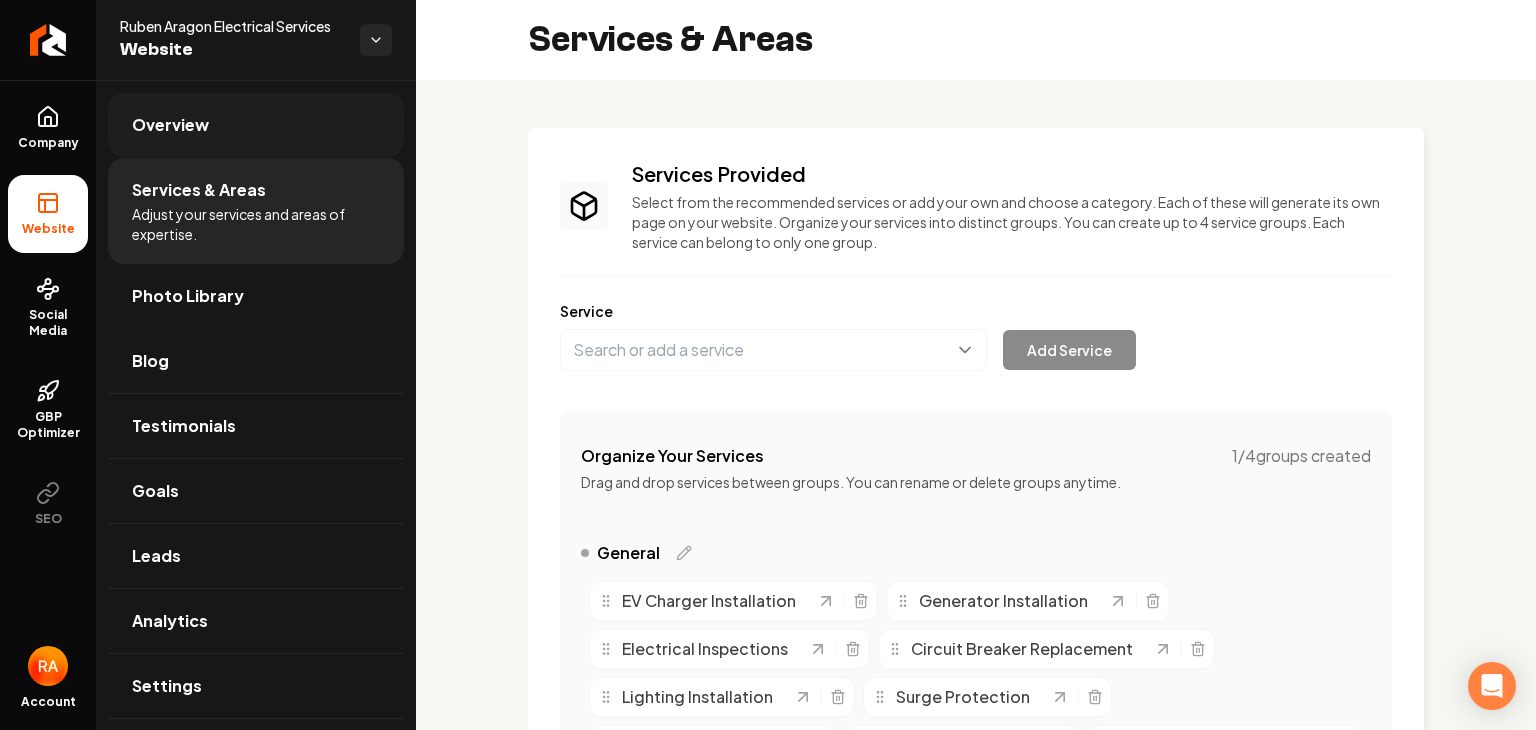 click on "Overview" at bounding box center (256, 125) 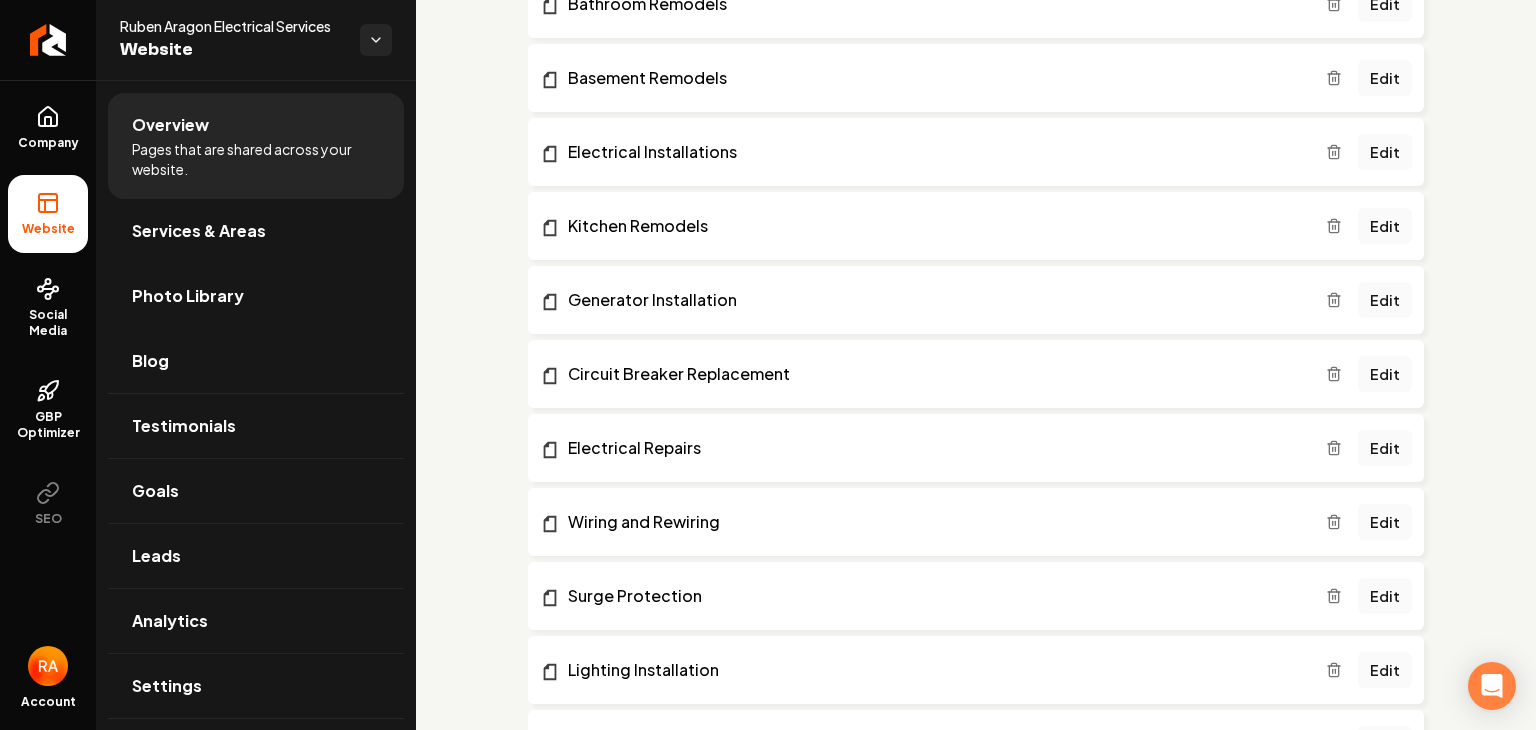 scroll, scrollTop: 622, scrollLeft: 0, axis: vertical 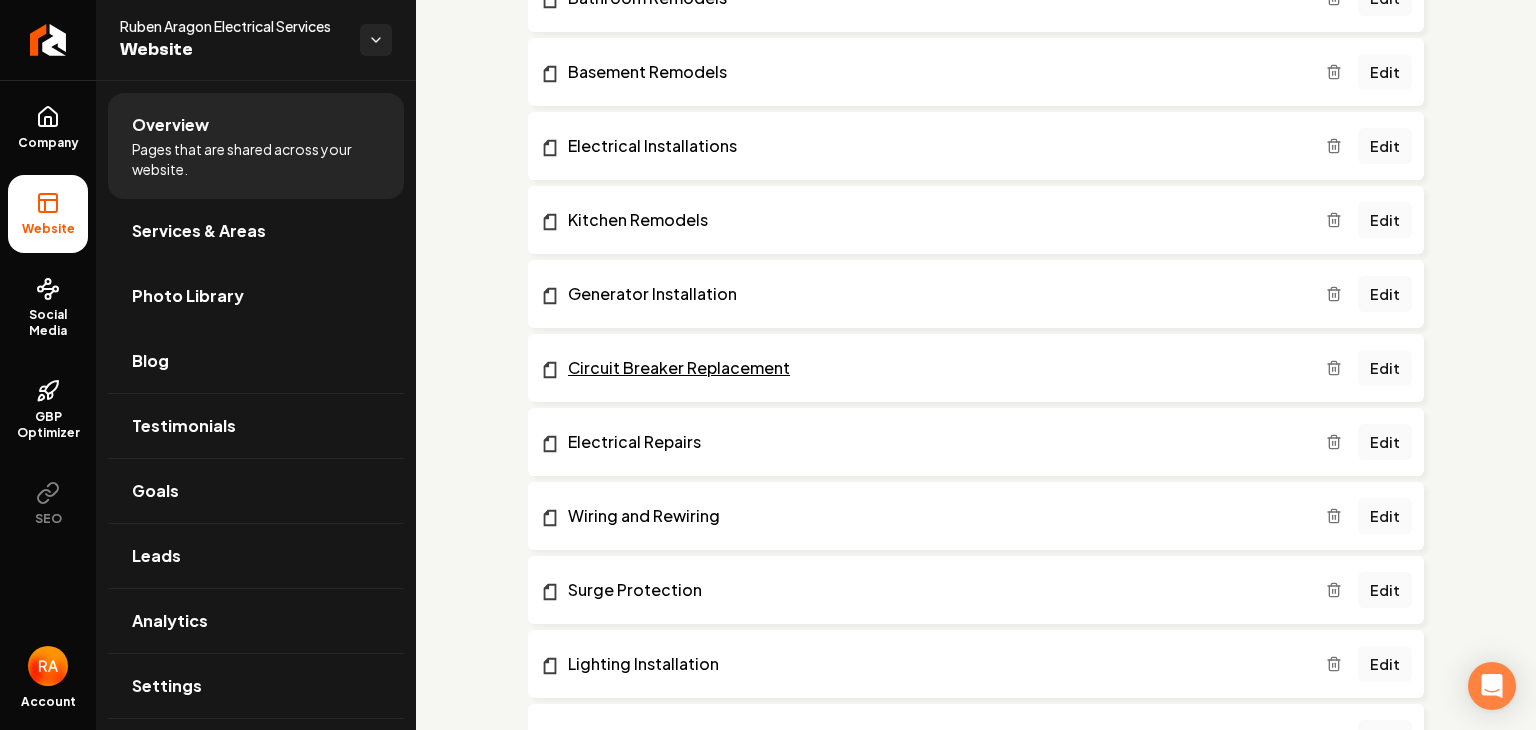 click on "Circuit Breaker Replacement" at bounding box center [933, 368] 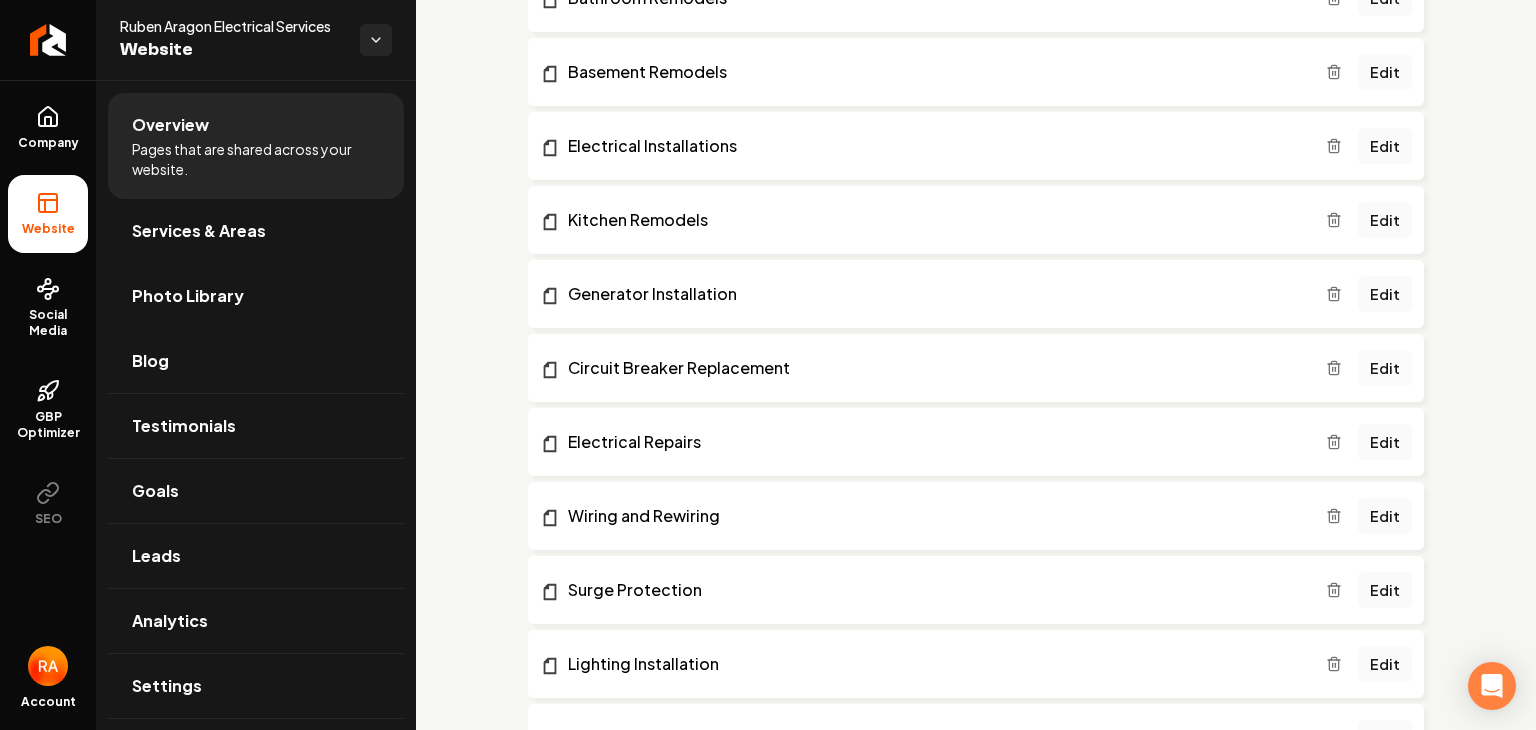 click on "Edit" at bounding box center [1385, 368] 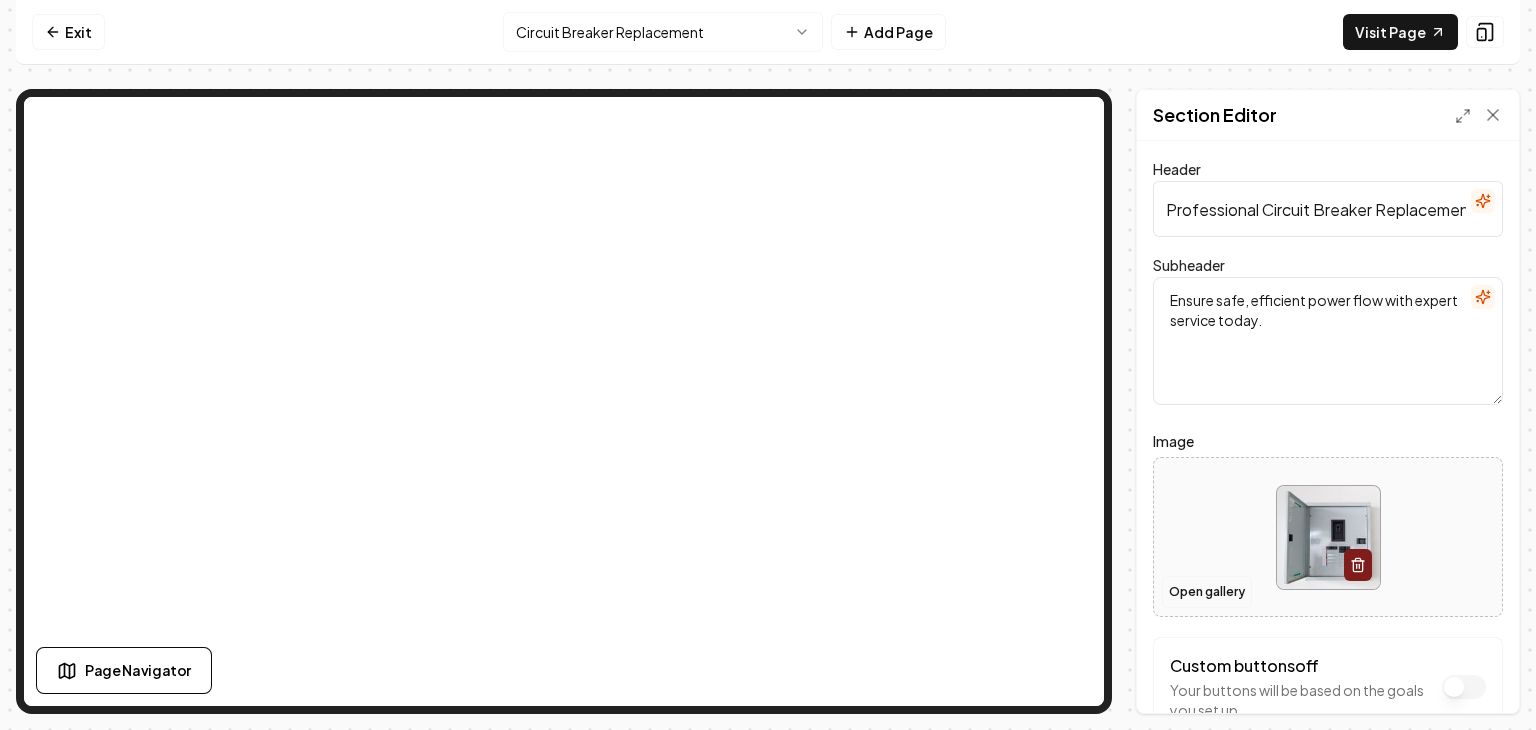 click on "Open gallery" at bounding box center [1207, 592] 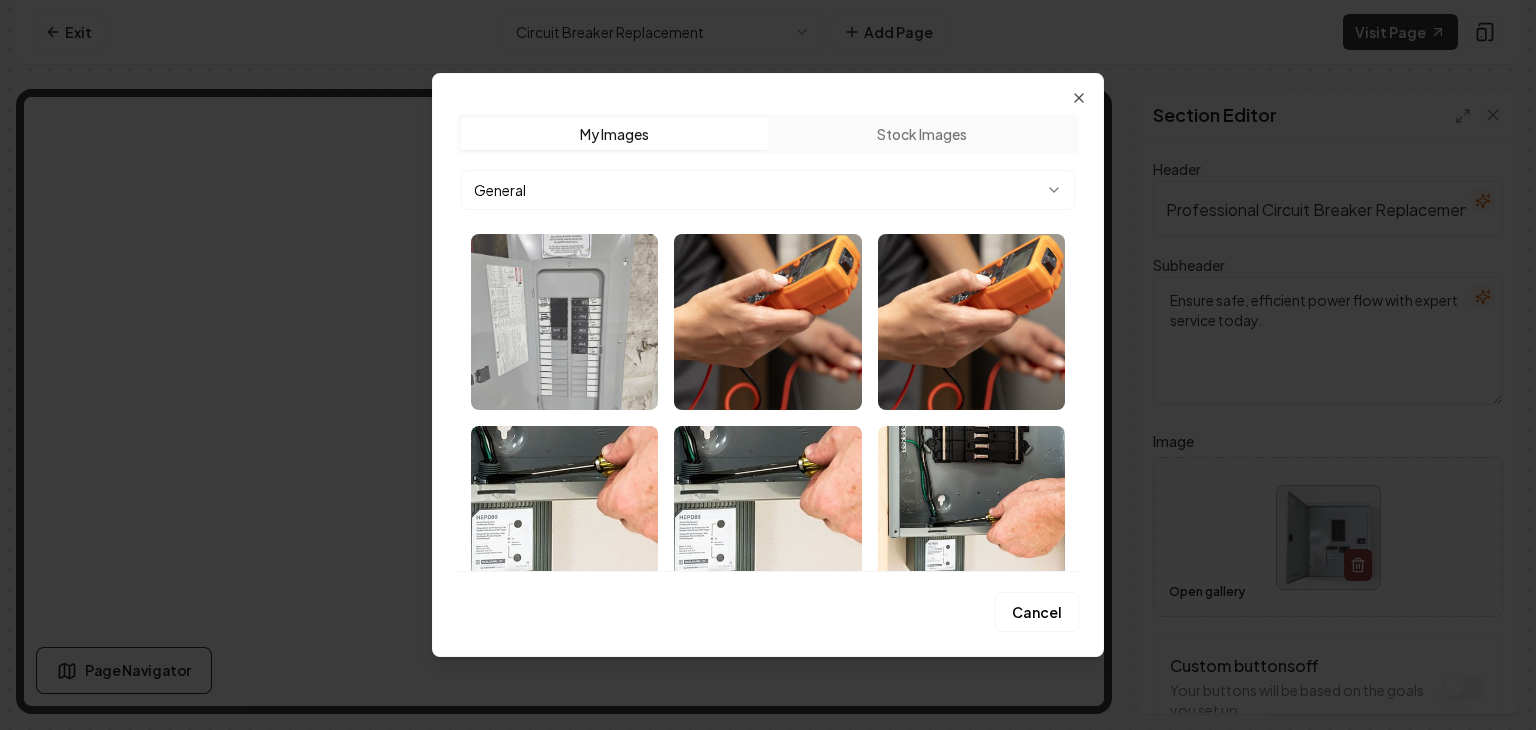 click at bounding box center (564, 322) 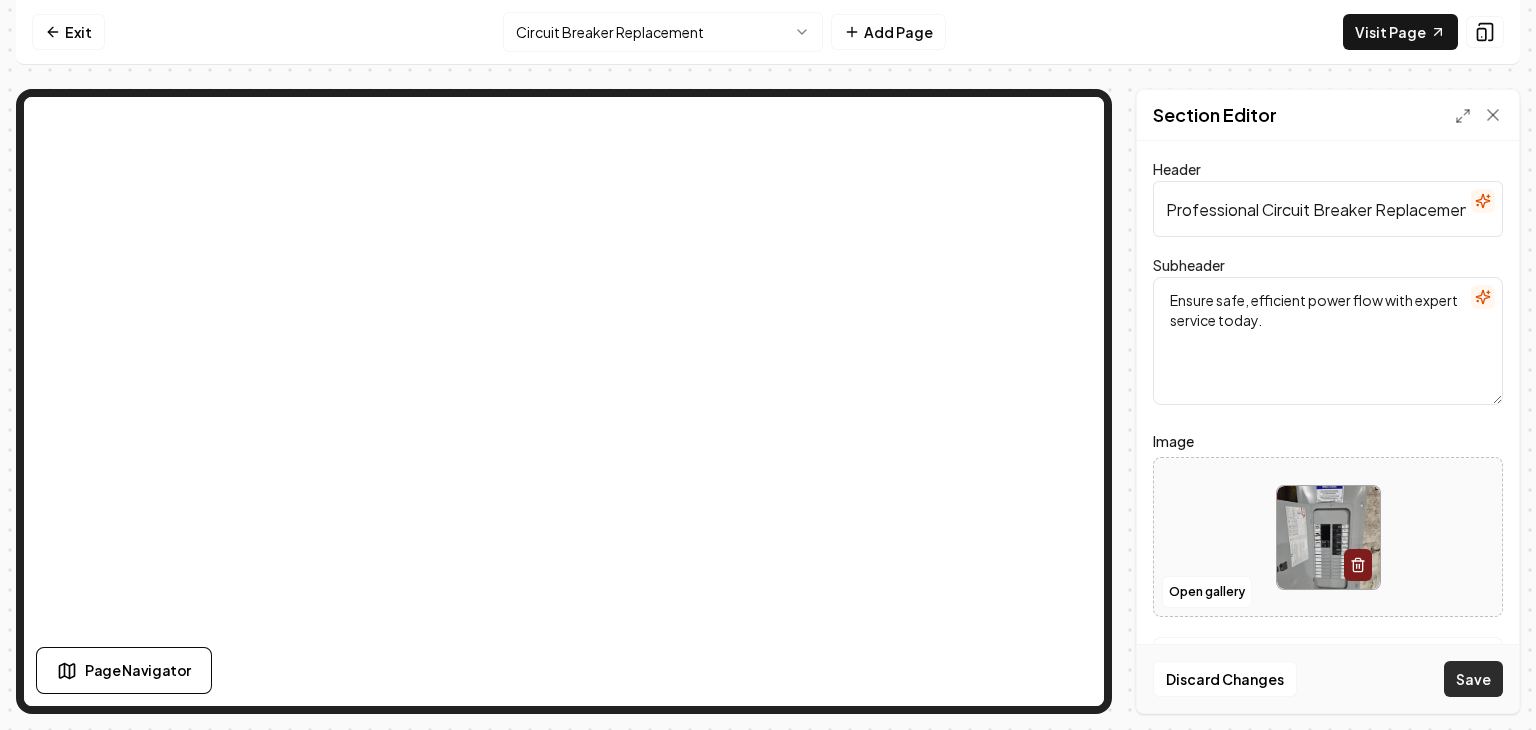 click on "Save" at bounding box center (1473, 679) 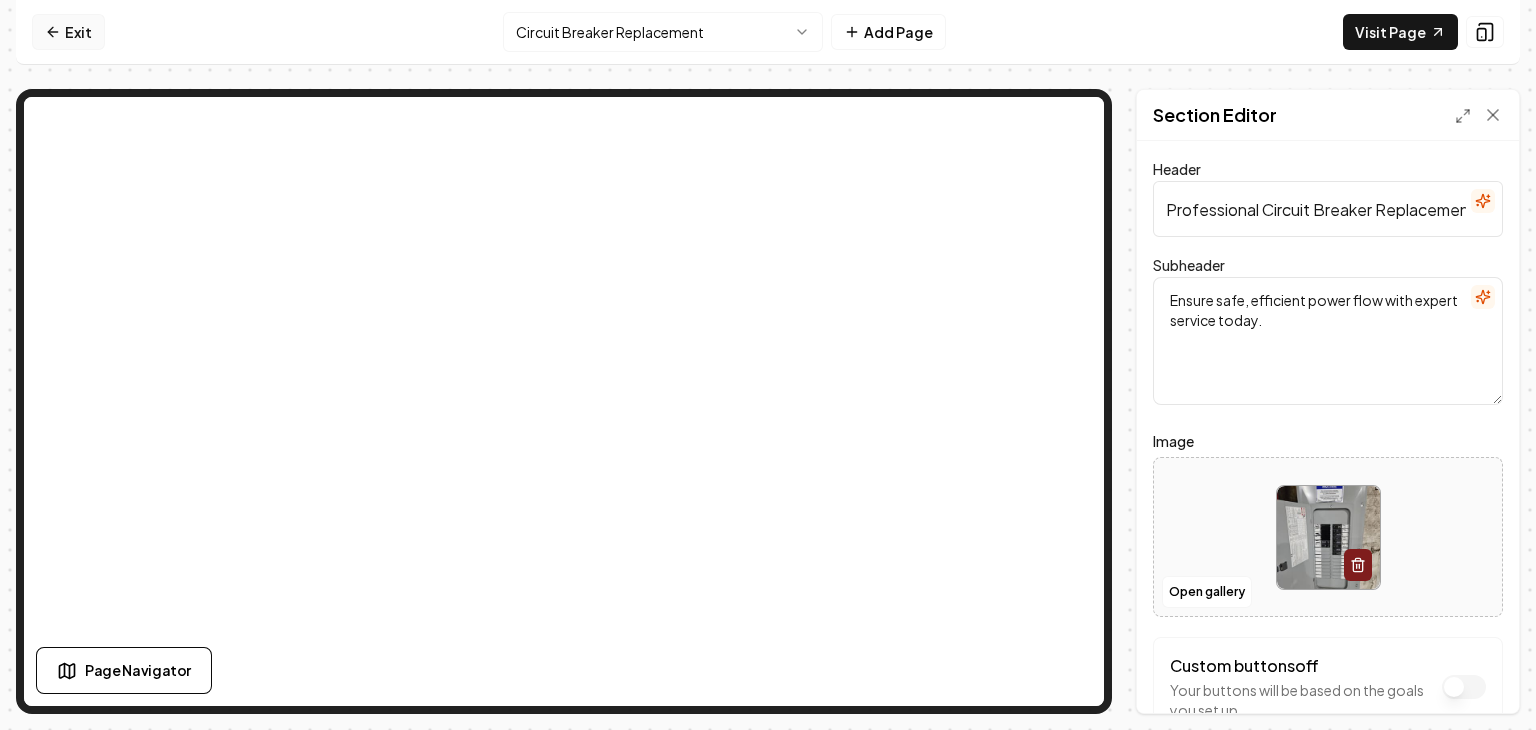 click on "Exit" at bounding box center [68, 32] 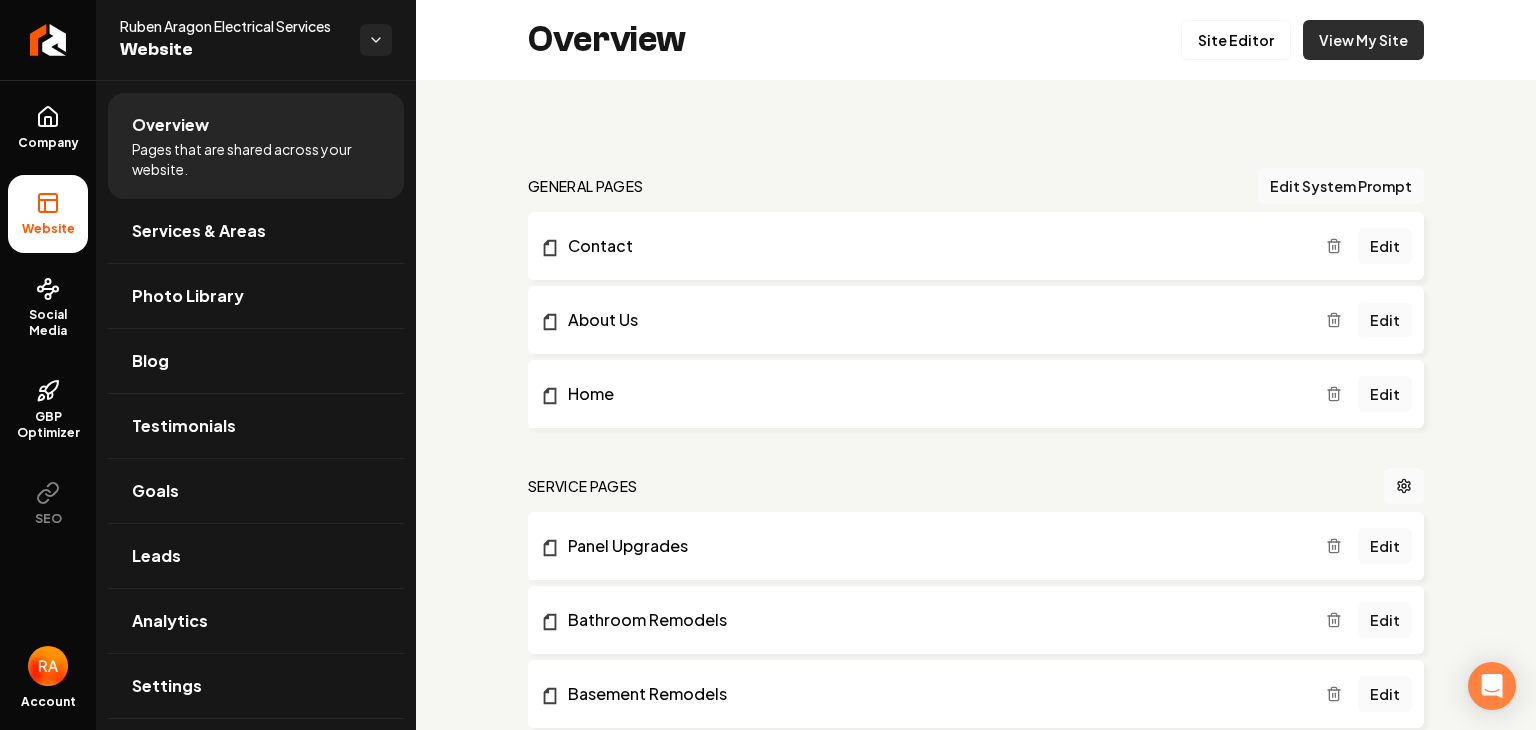 click on "View My Site" at bounding box center (1363, 40) 